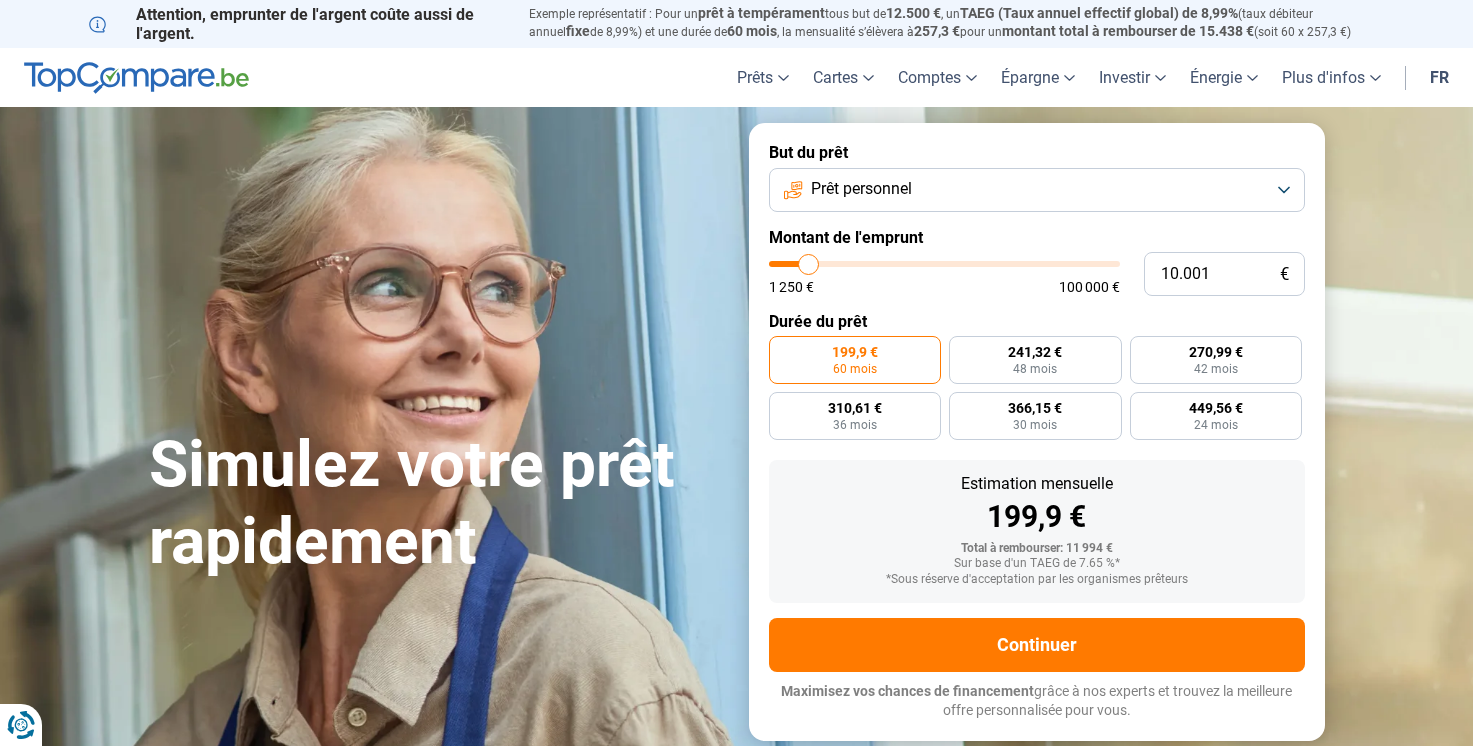 scroll, scrollTop: 0, scrollLeft: 0, axis: both 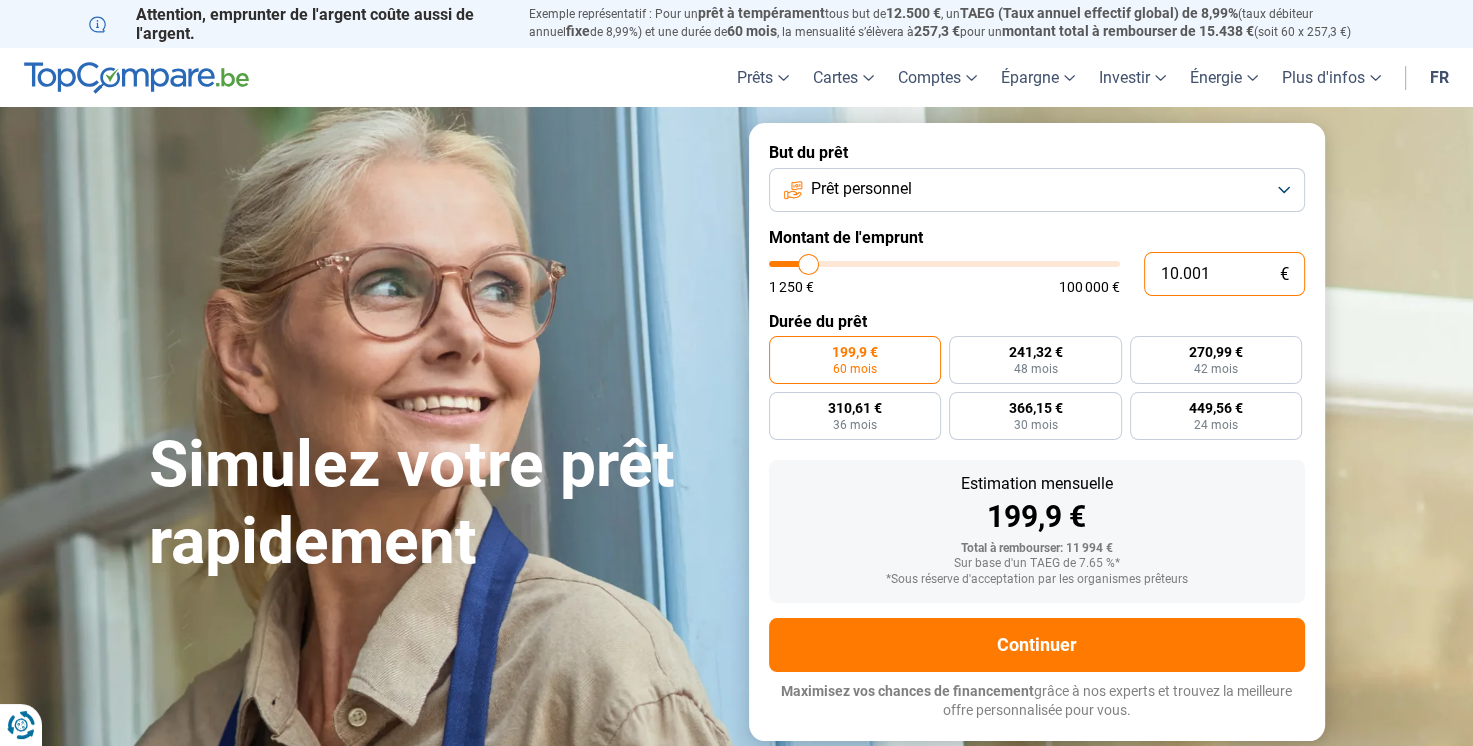 click on "10.001" at bounding box center (1224, 274) 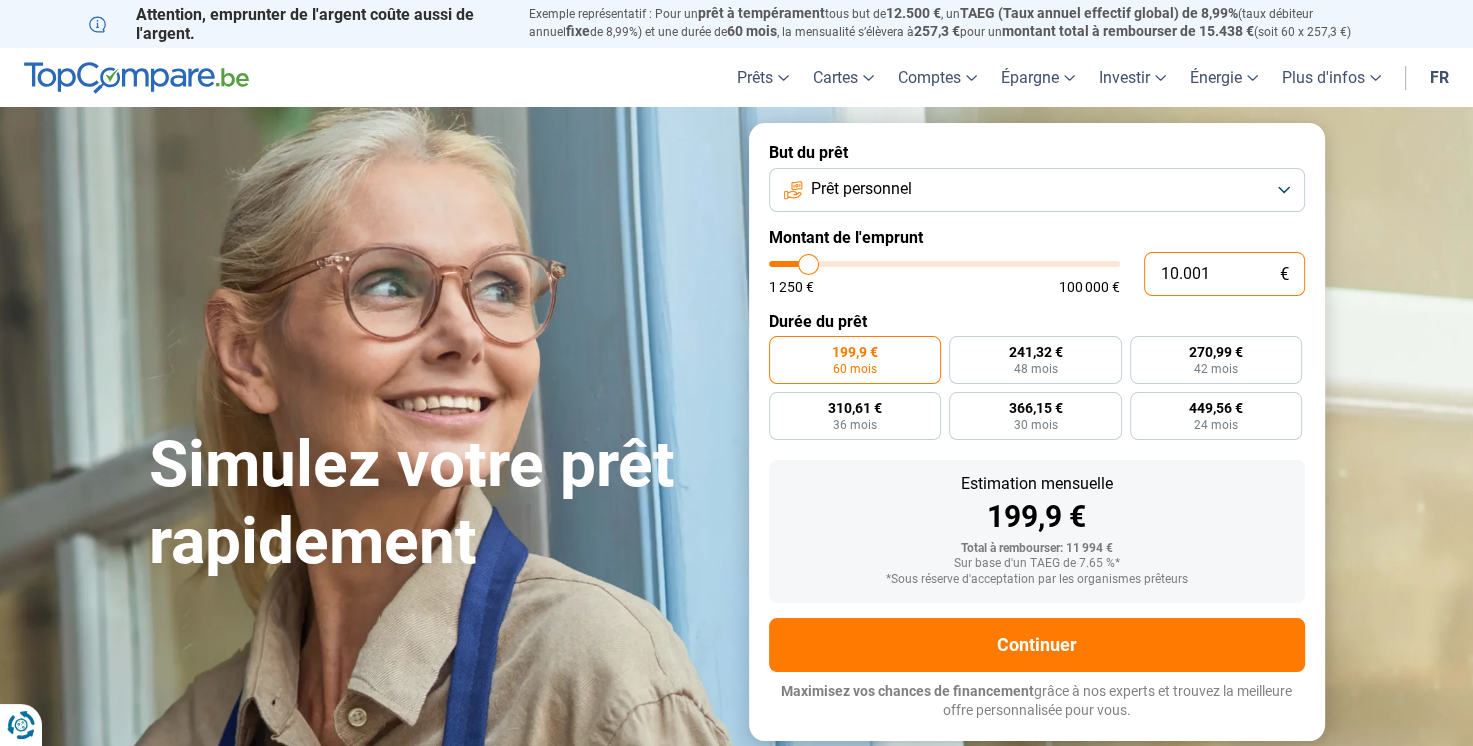 click on "10.001" at bounding box center [1224, 274] 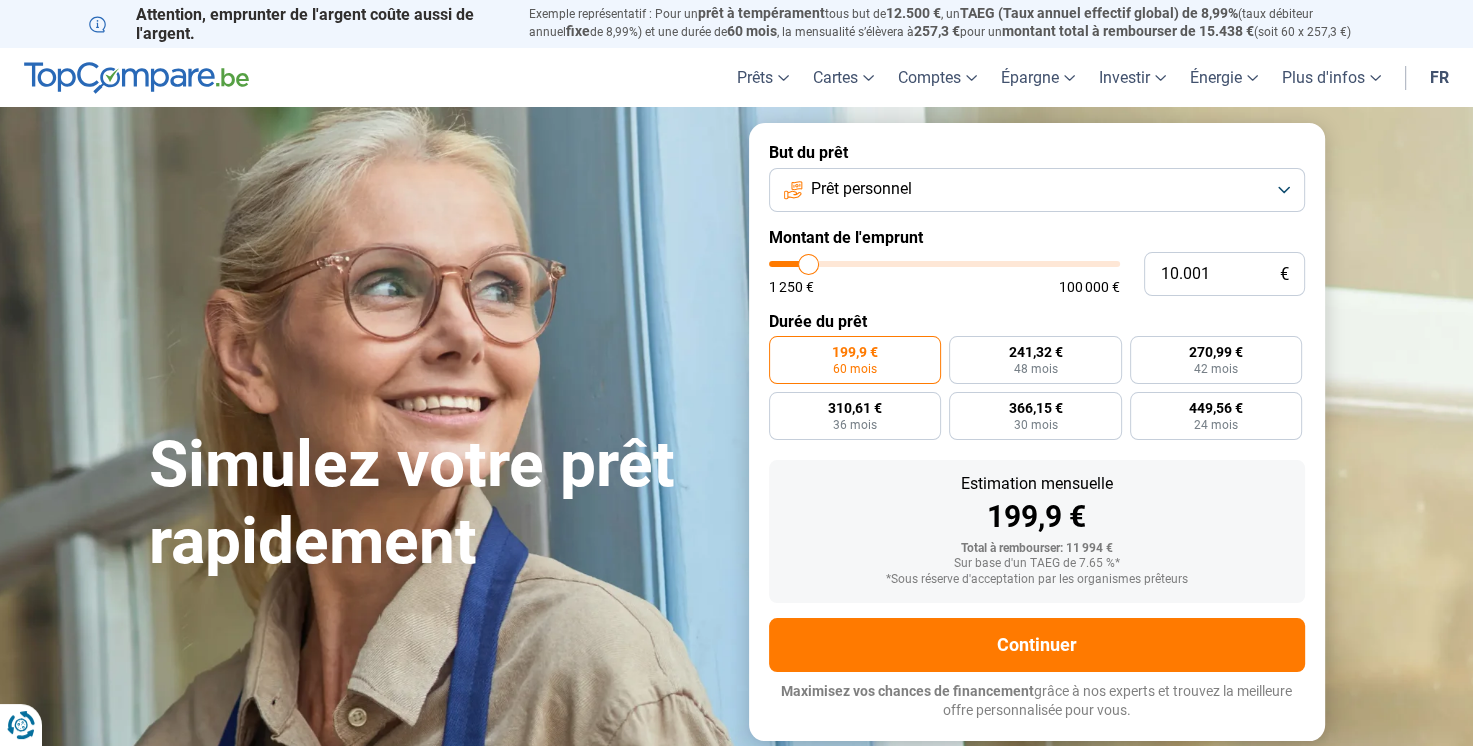 click on "199,9 €" at bounding box center [855, 352] 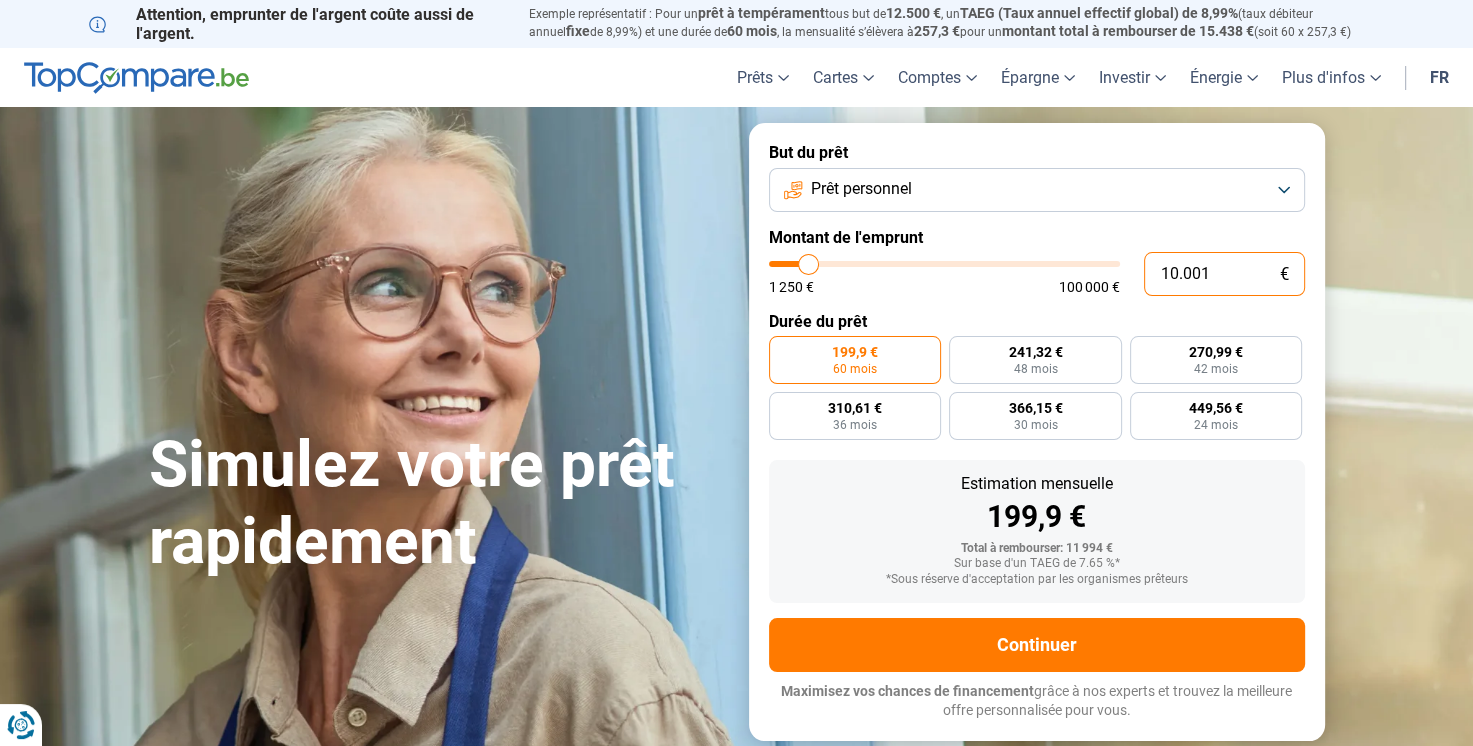 click on "10.001" at bounding box center [1224, 274] 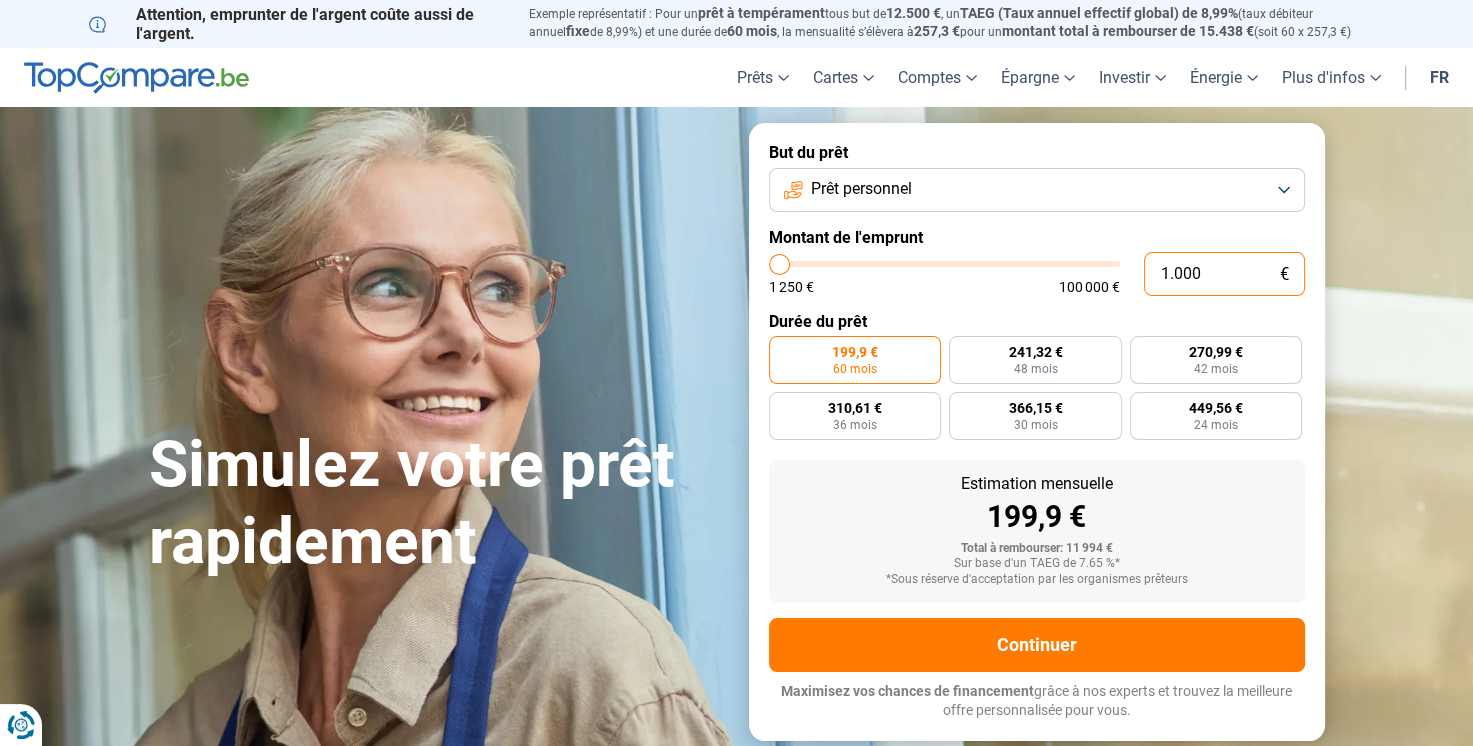 type on "10.000" 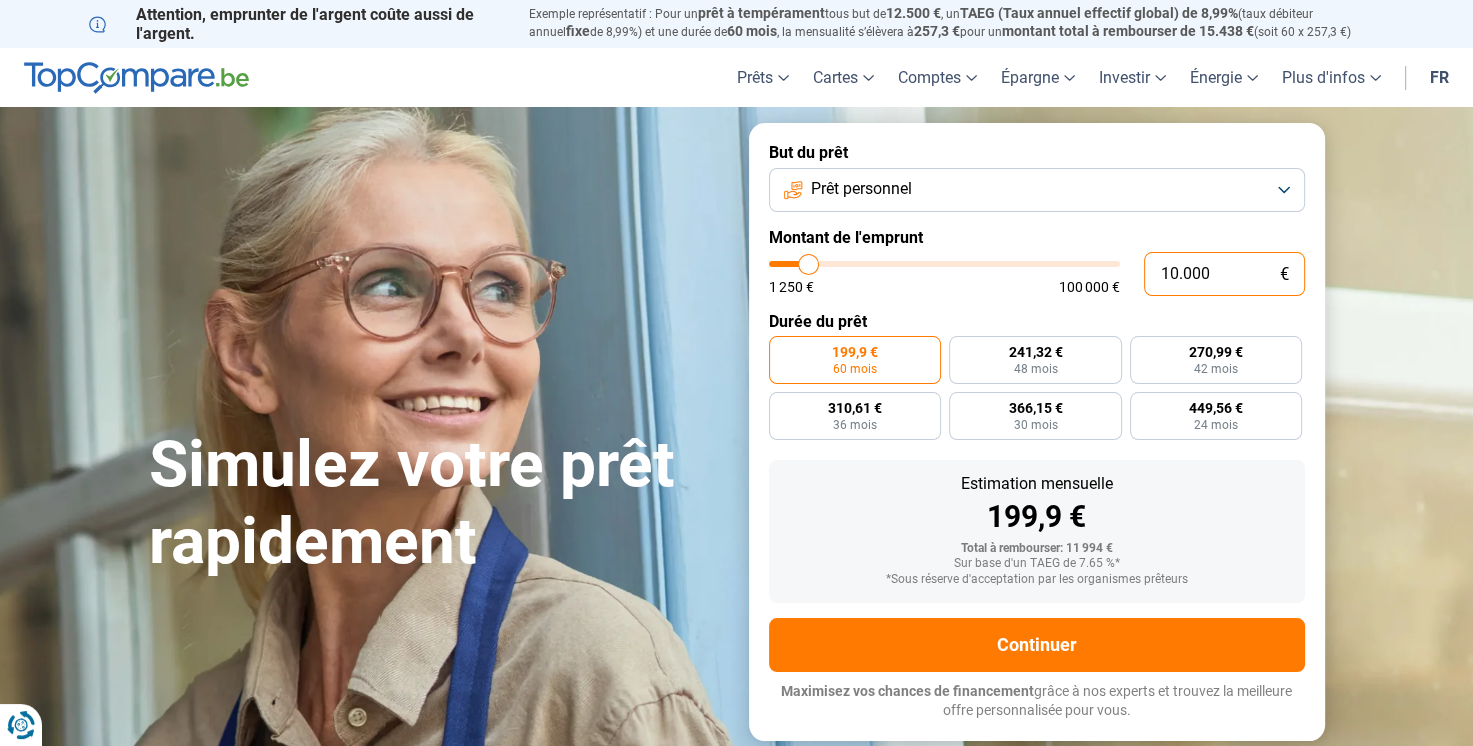 radio on "true" 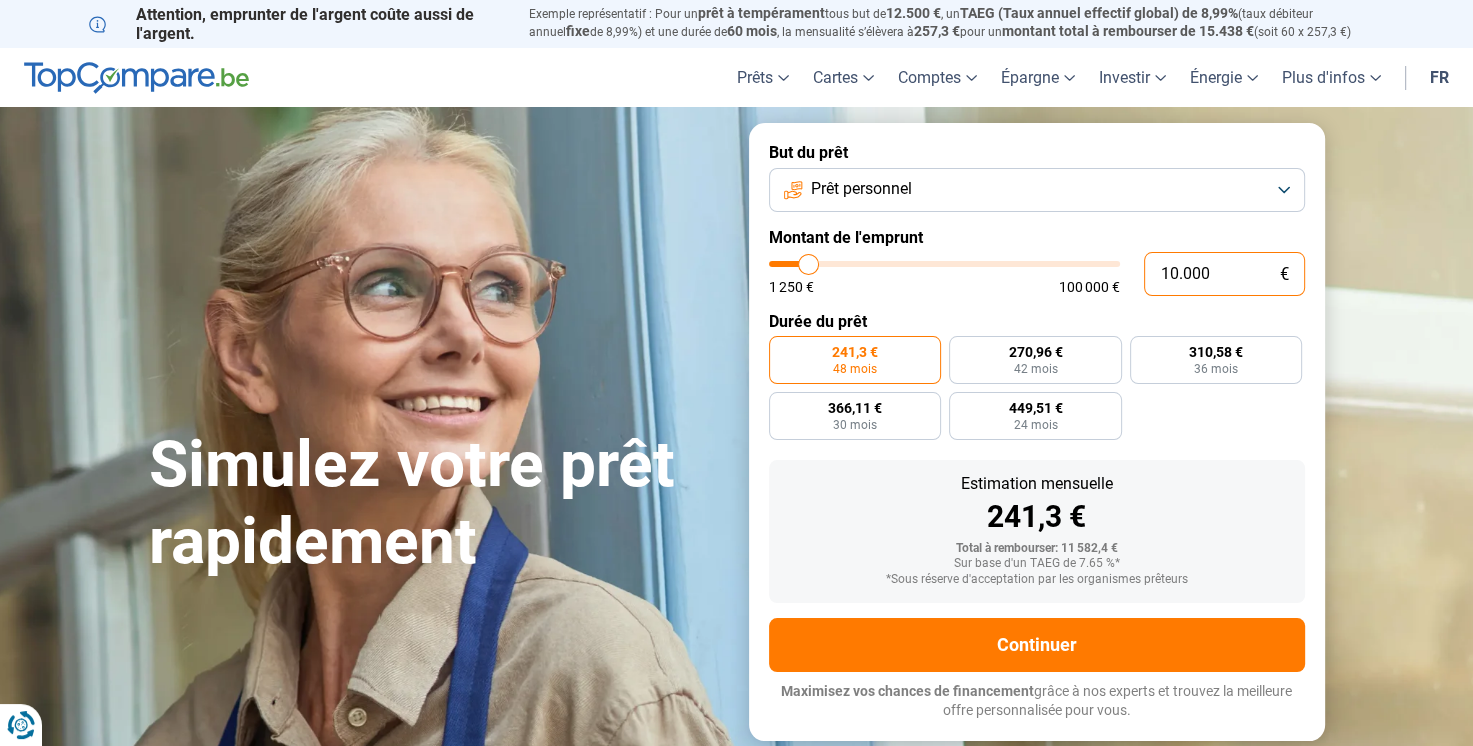 type on "1.000" 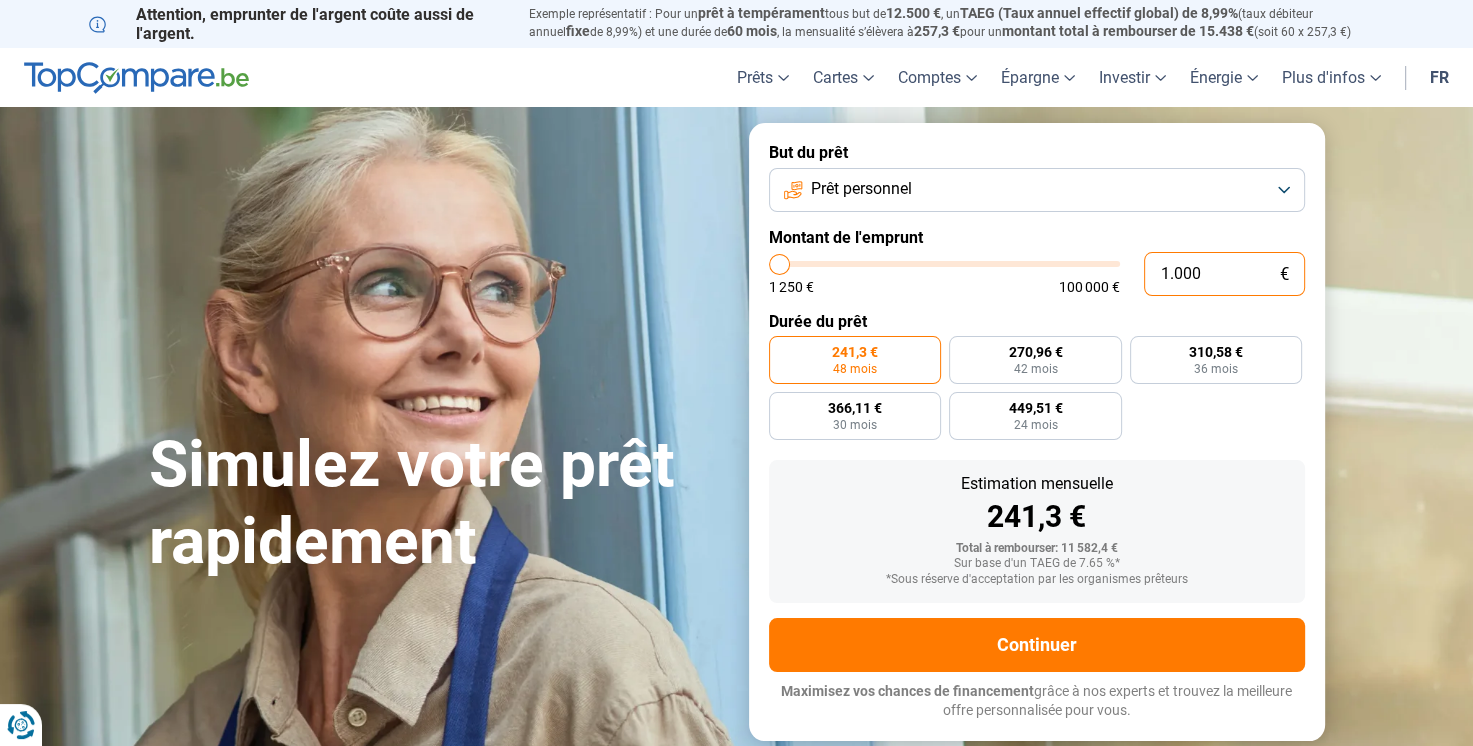 type on "10.001" 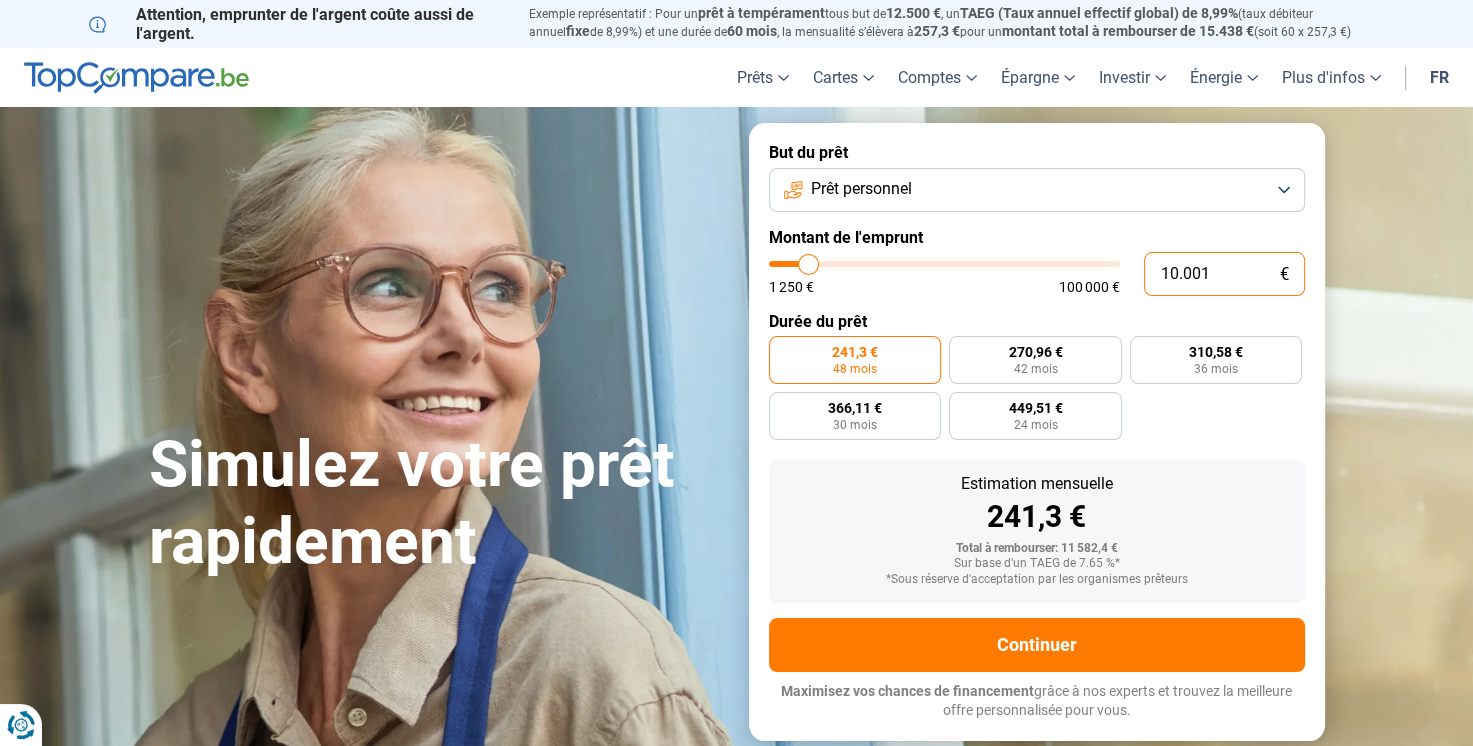 type on "10000" 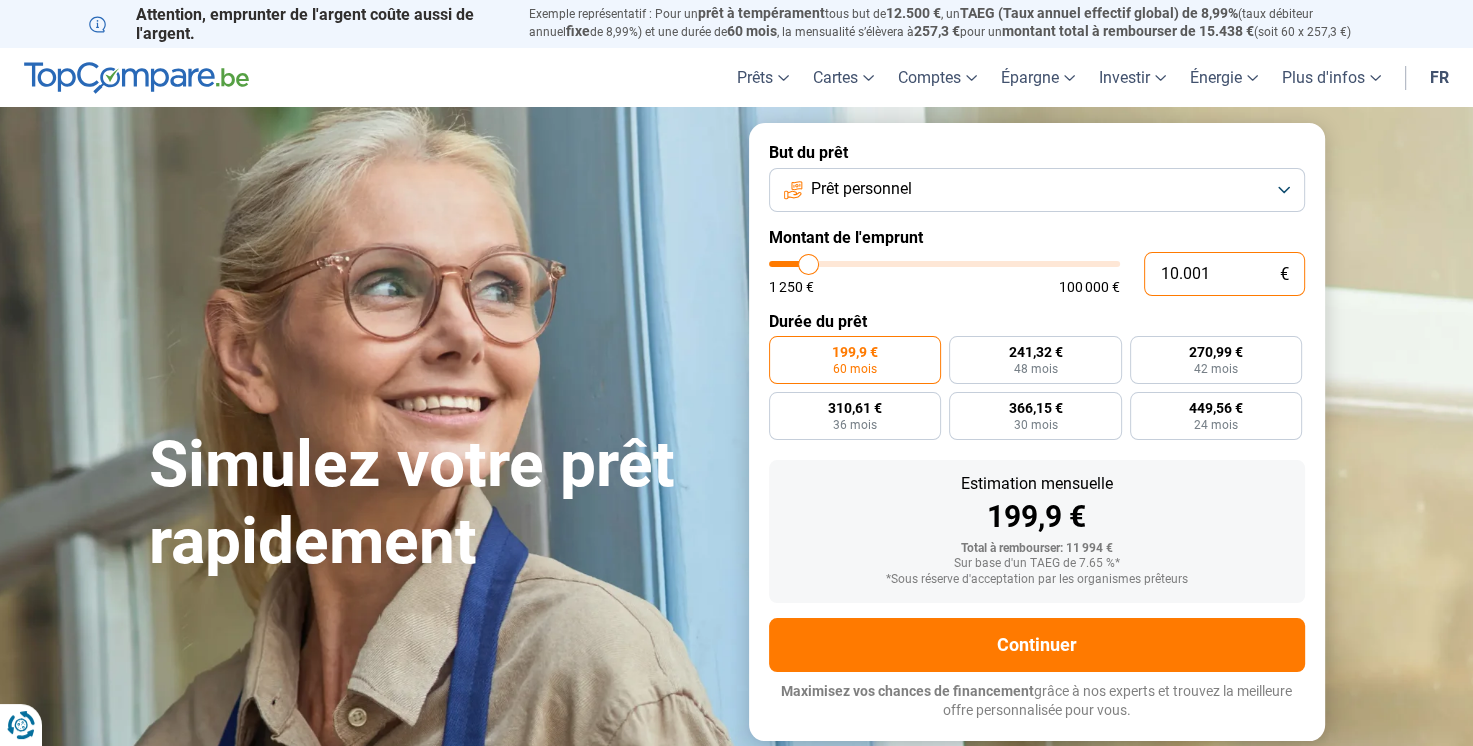 type on "1.000" 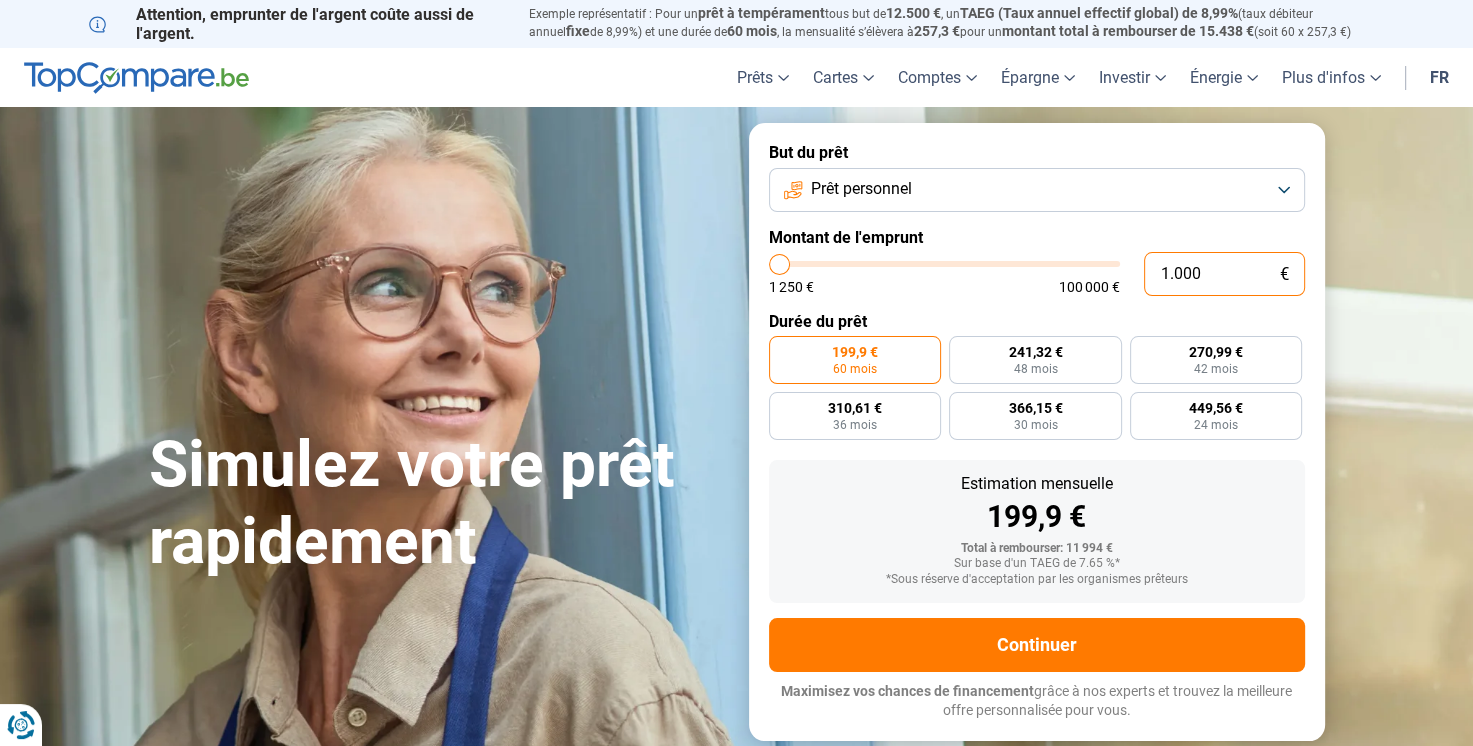 type on "100" 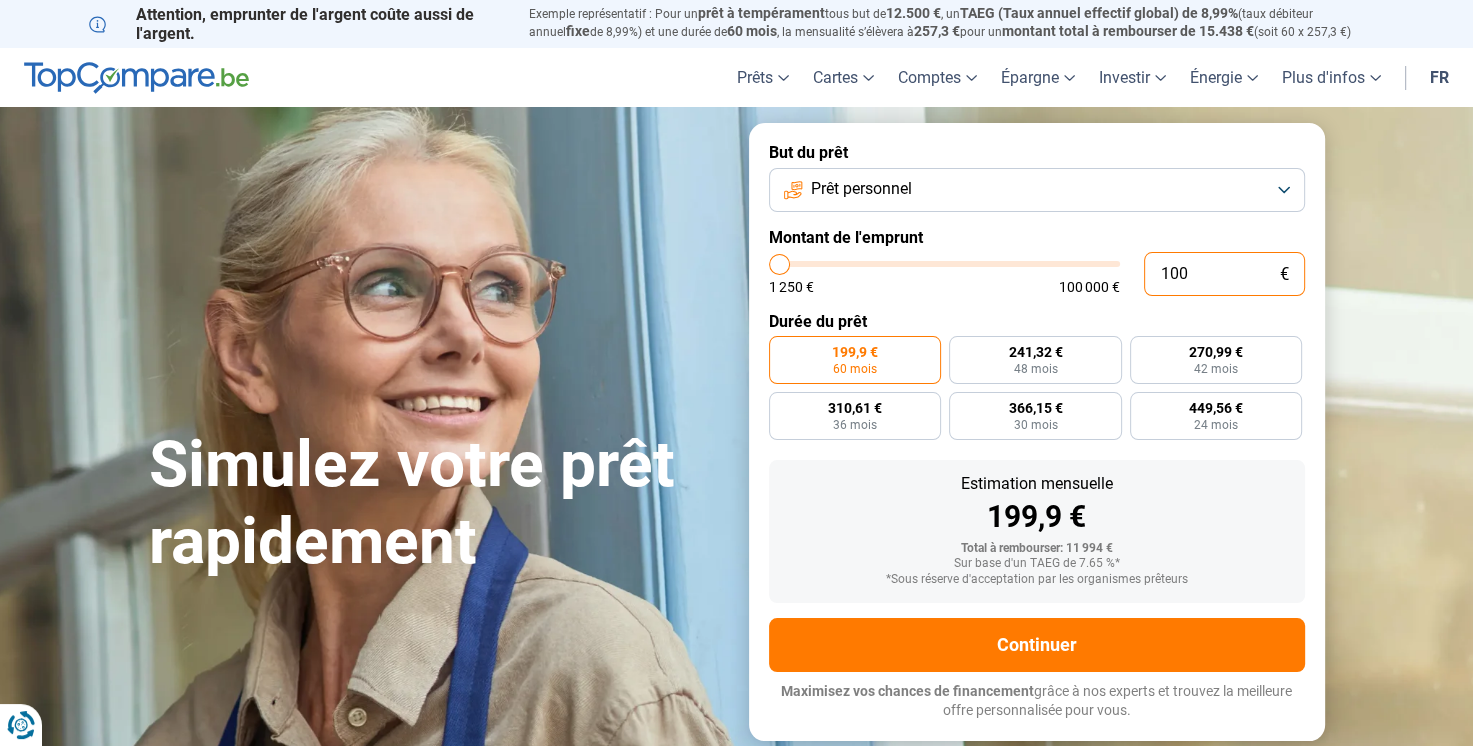 type on "10" 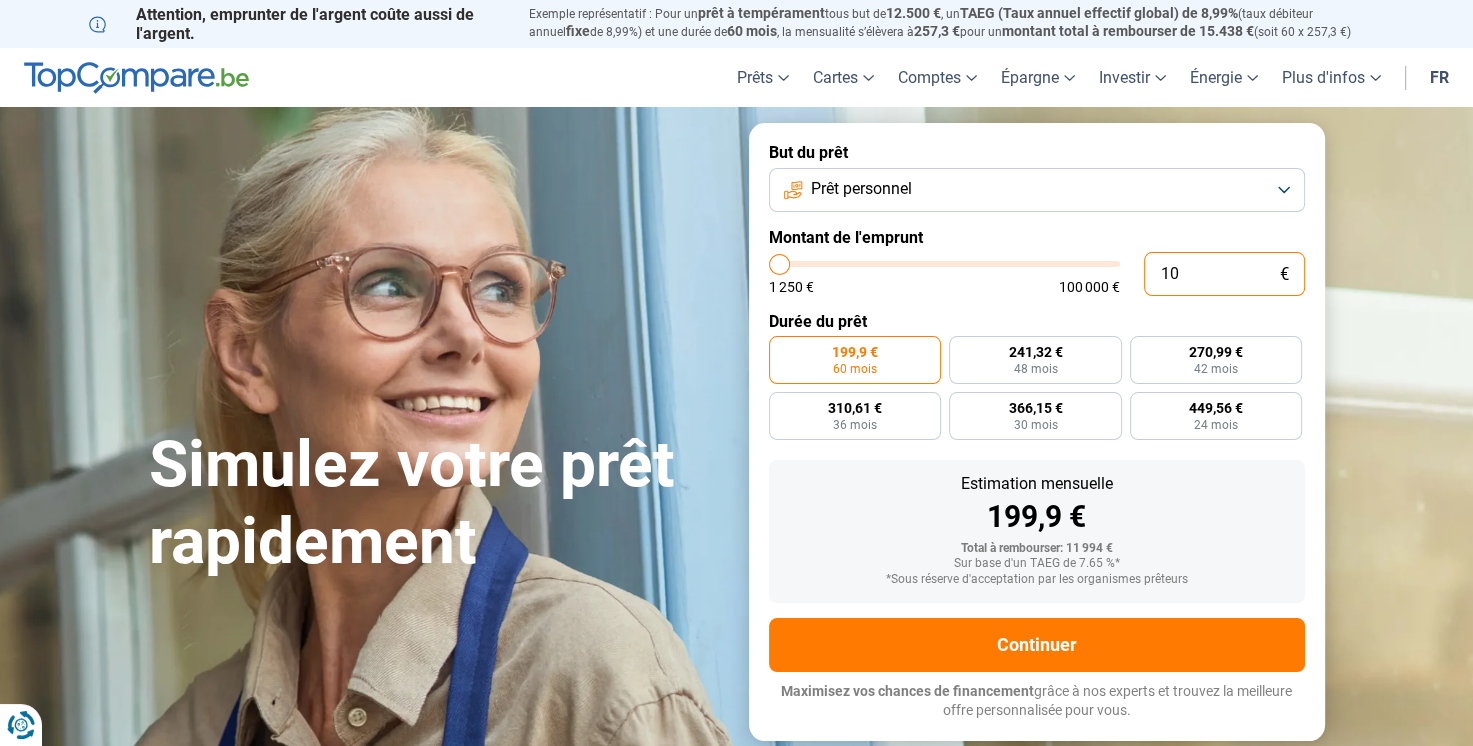 type on "1" 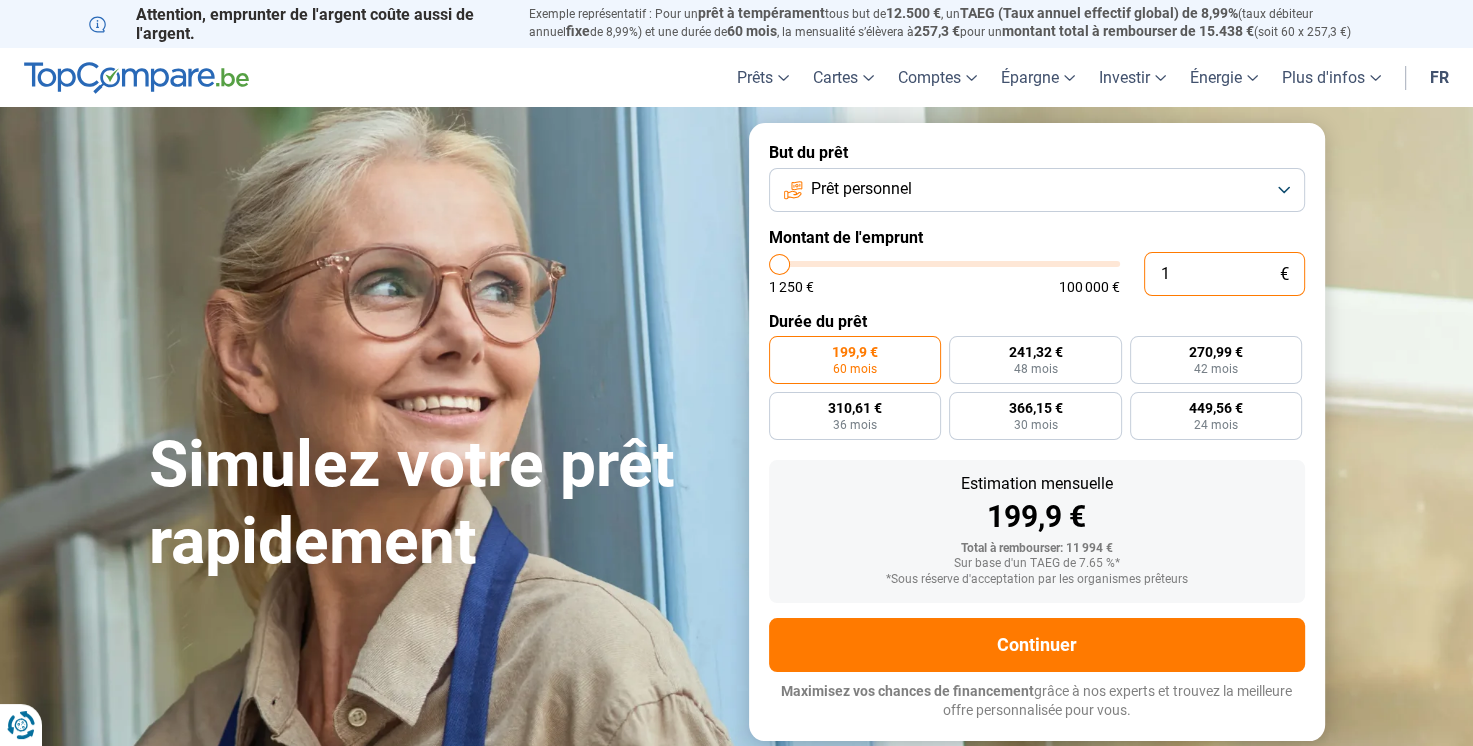 type on "11" 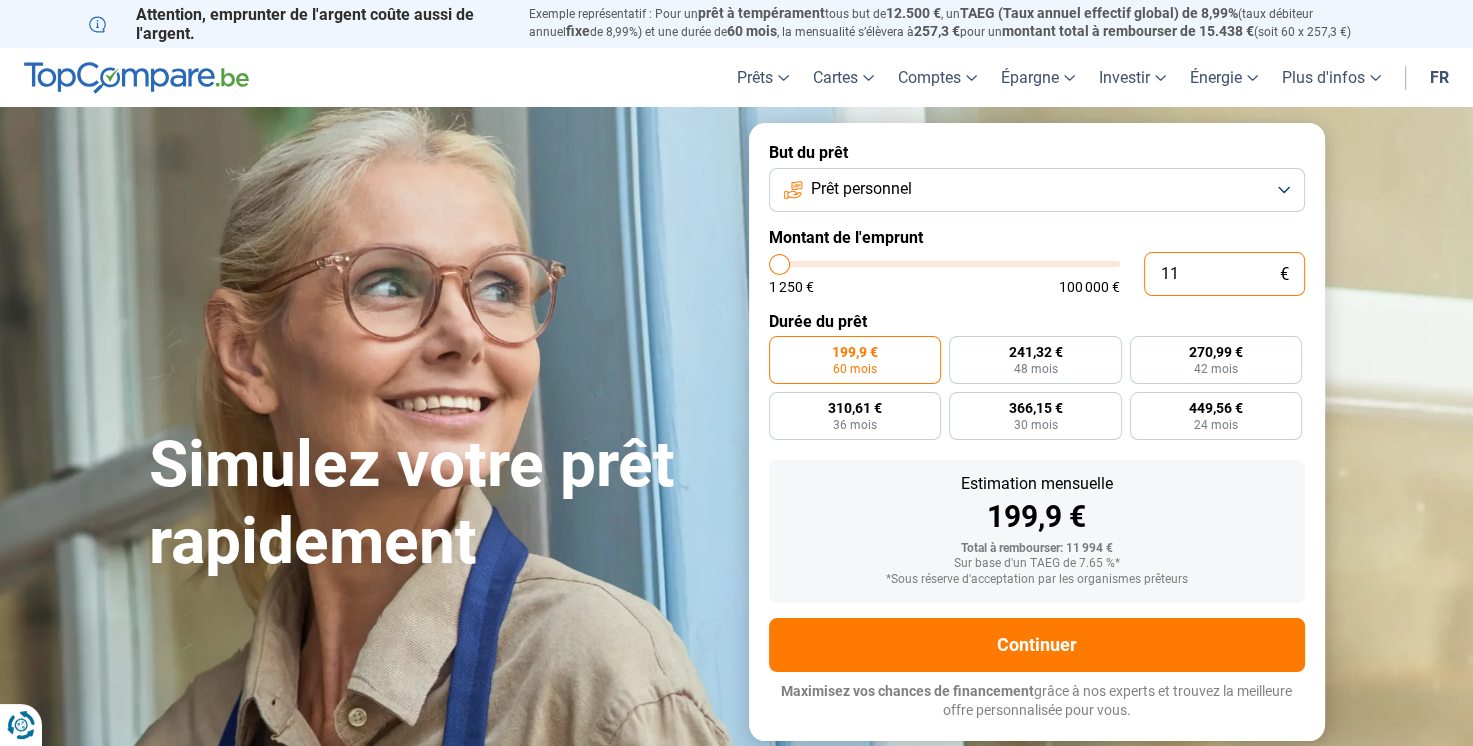 type on "110" 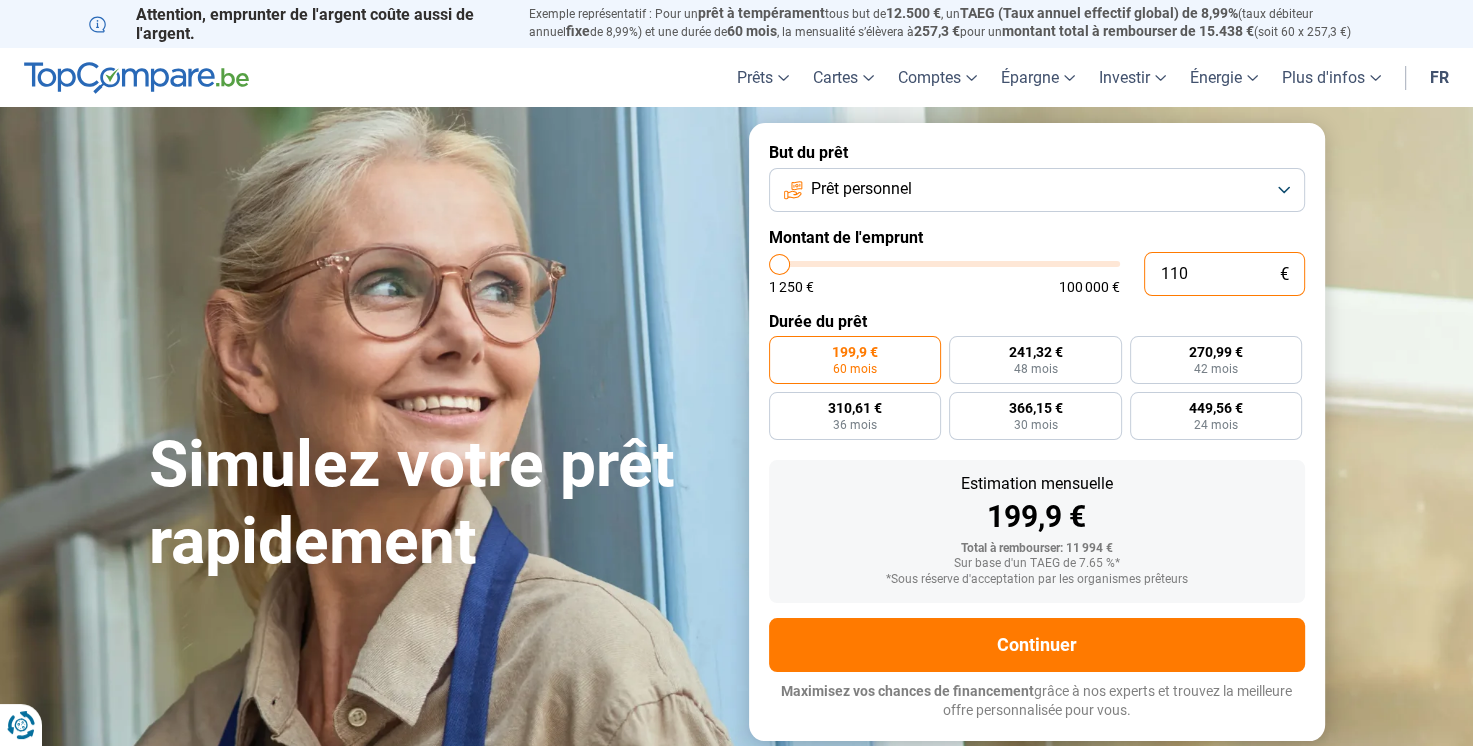 type on "1.100" 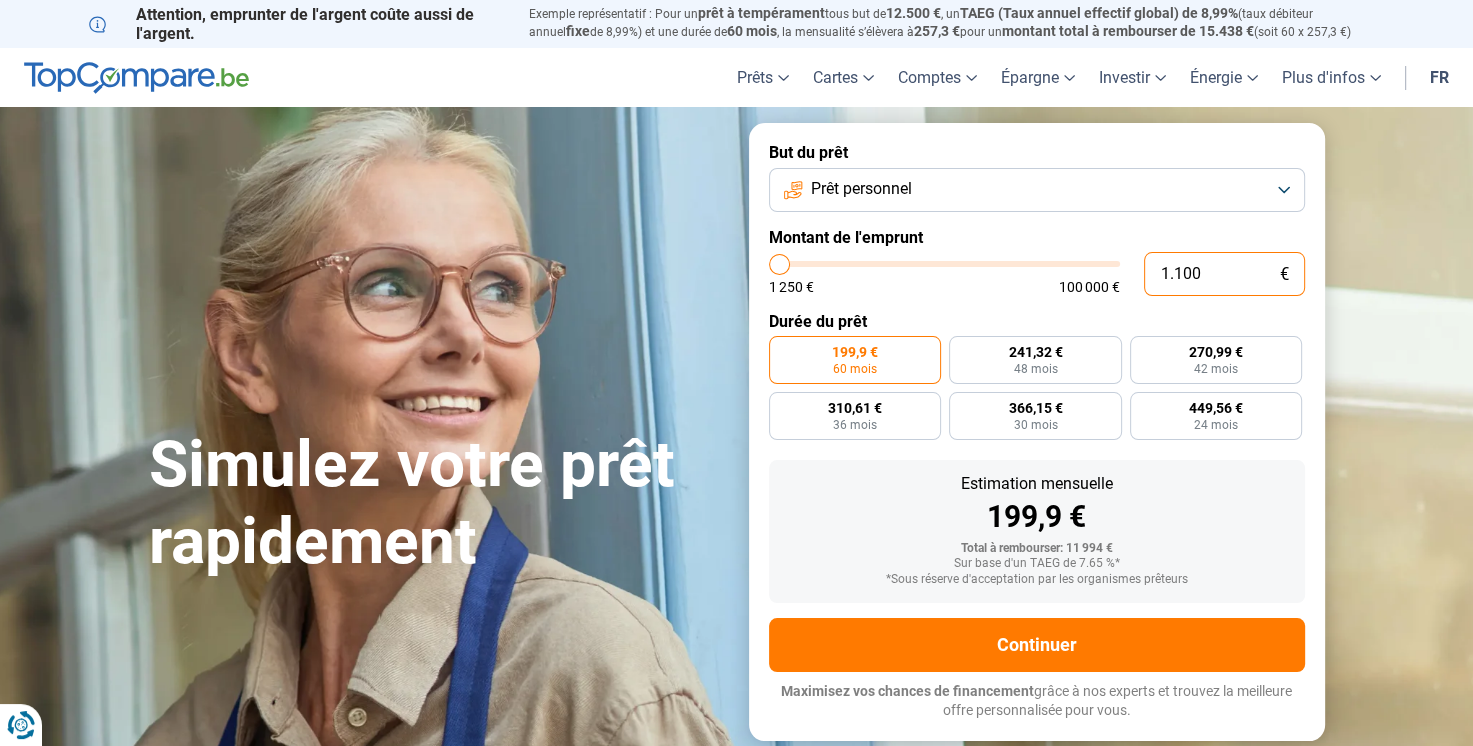 type on "11.000" 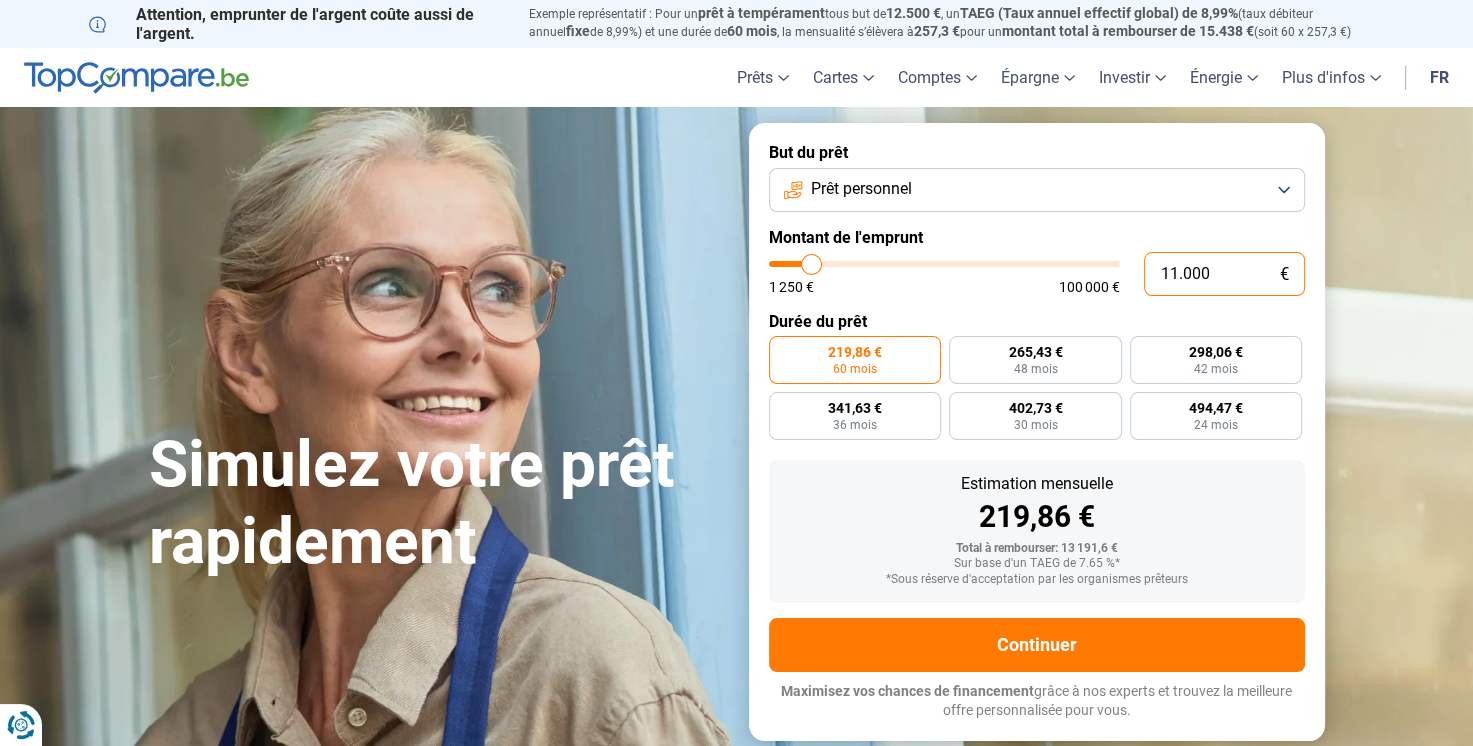 type on "1.100" 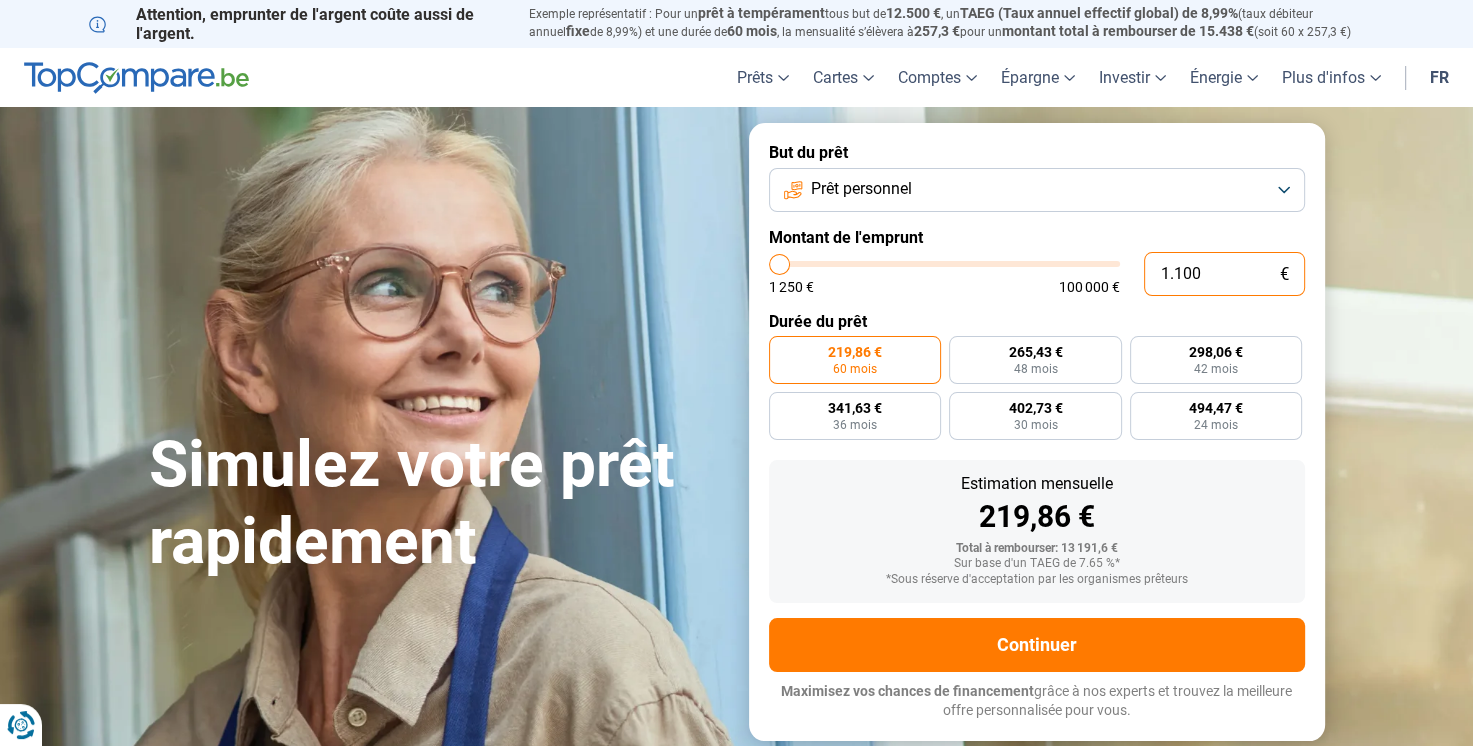 type on "110" 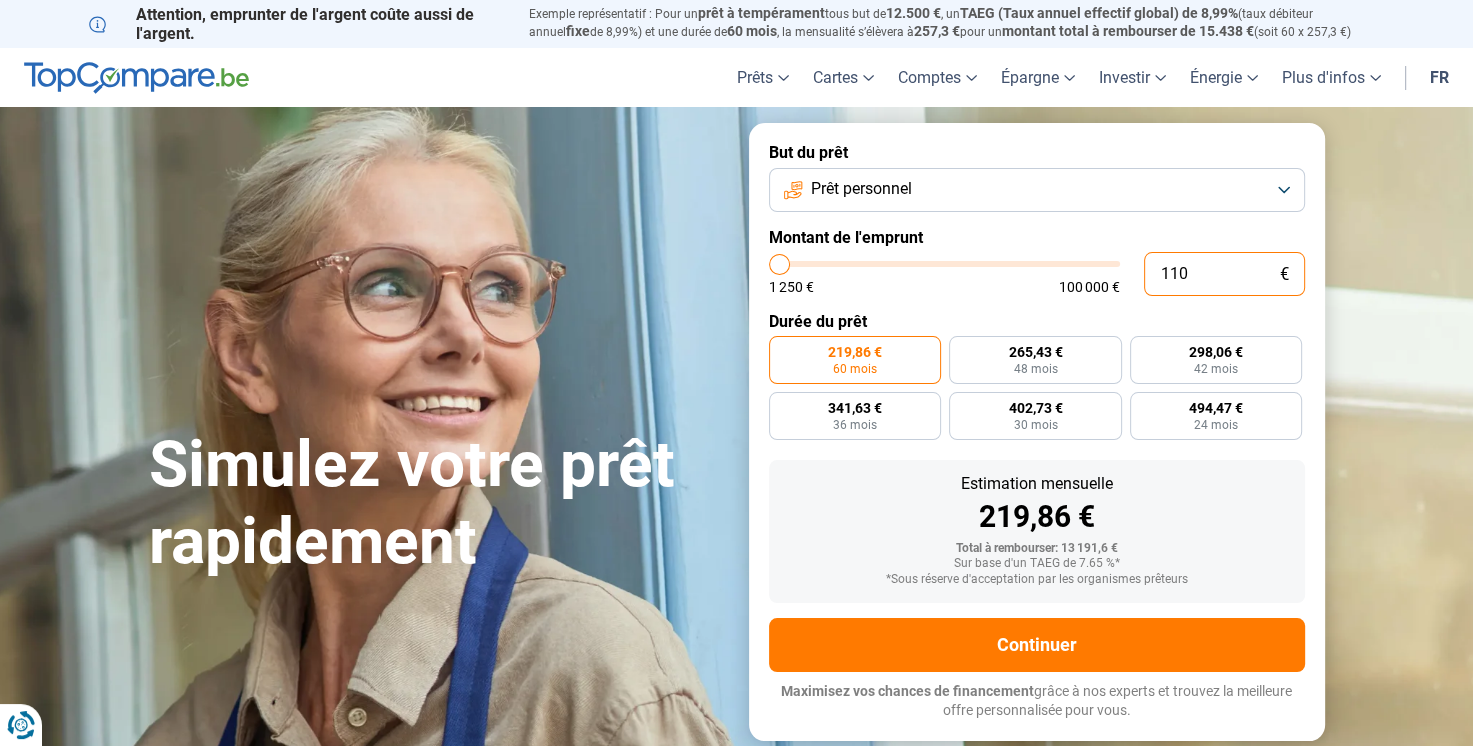 type on "11" 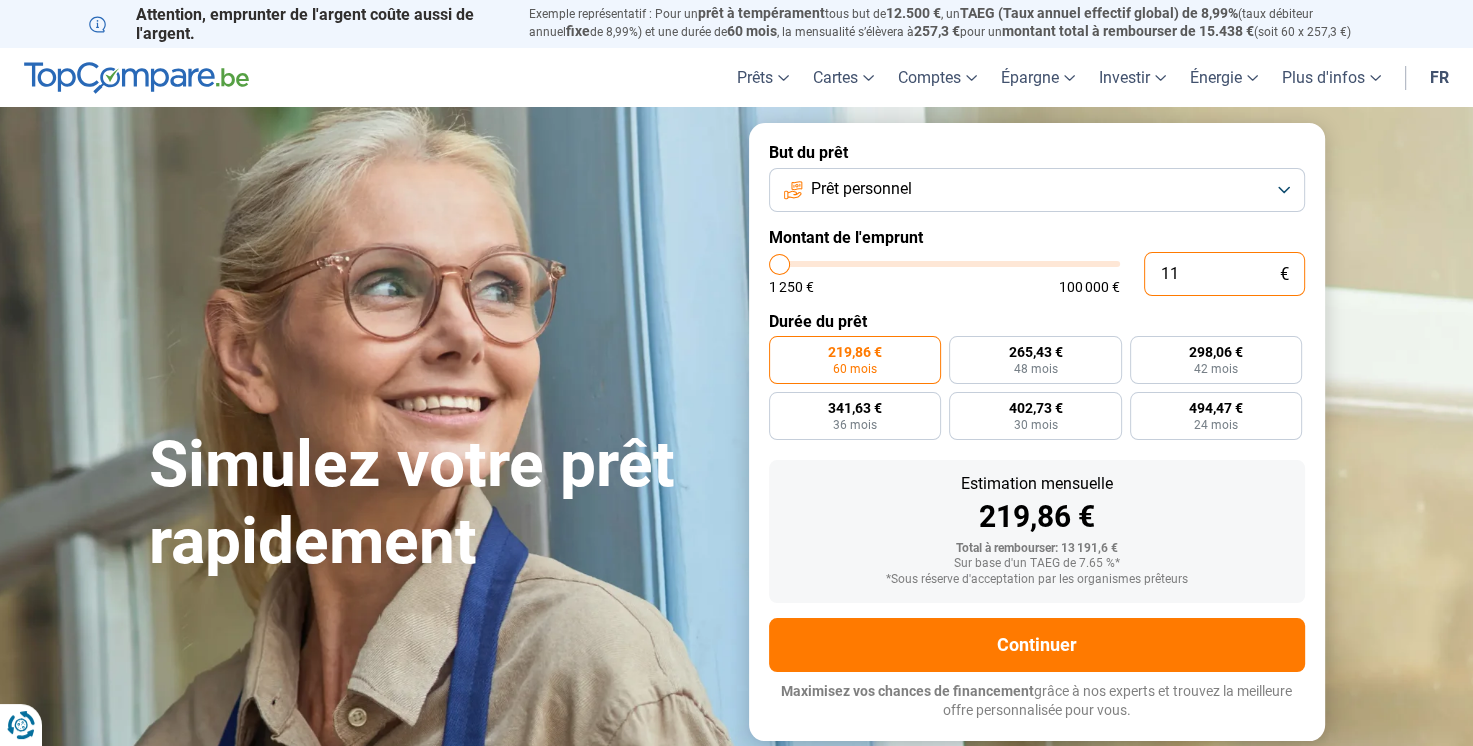 type on "1" 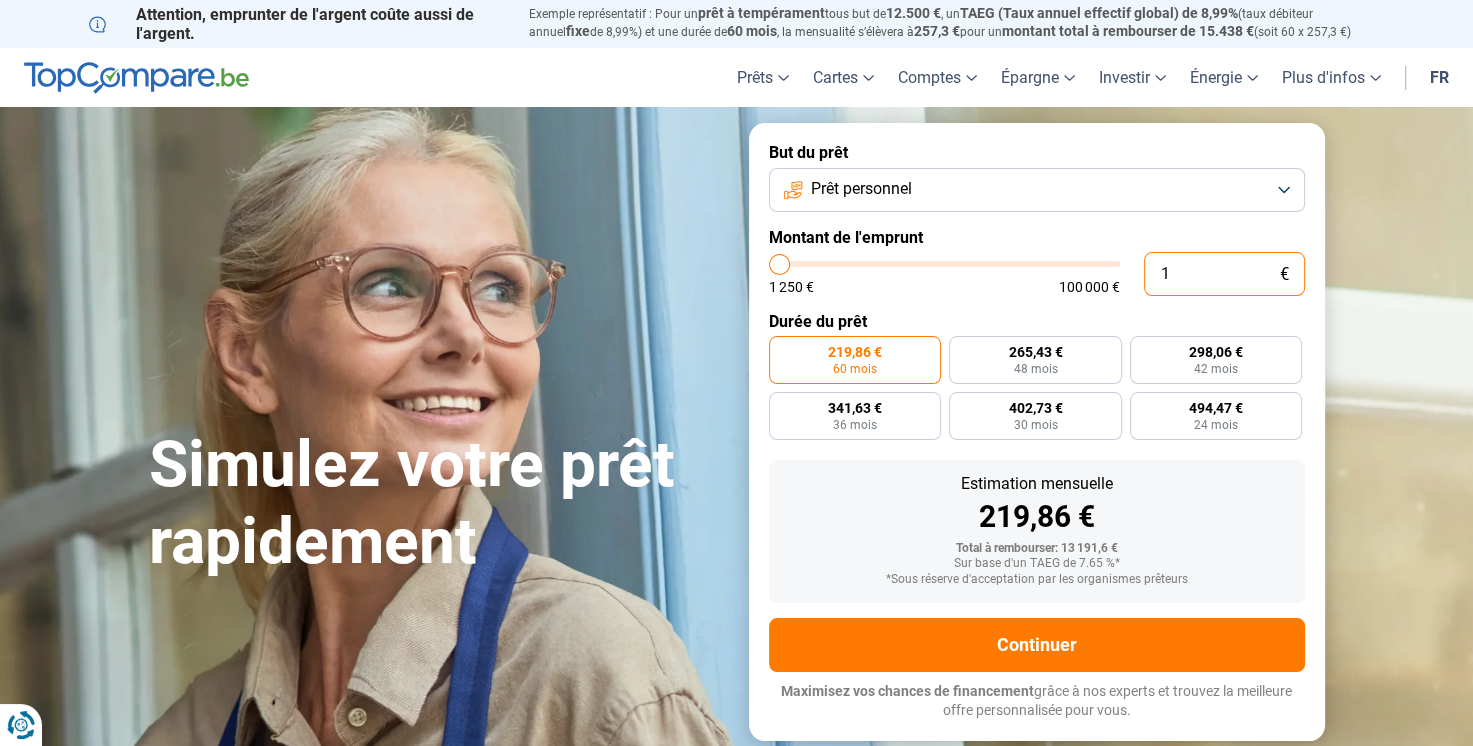 type on "1250" 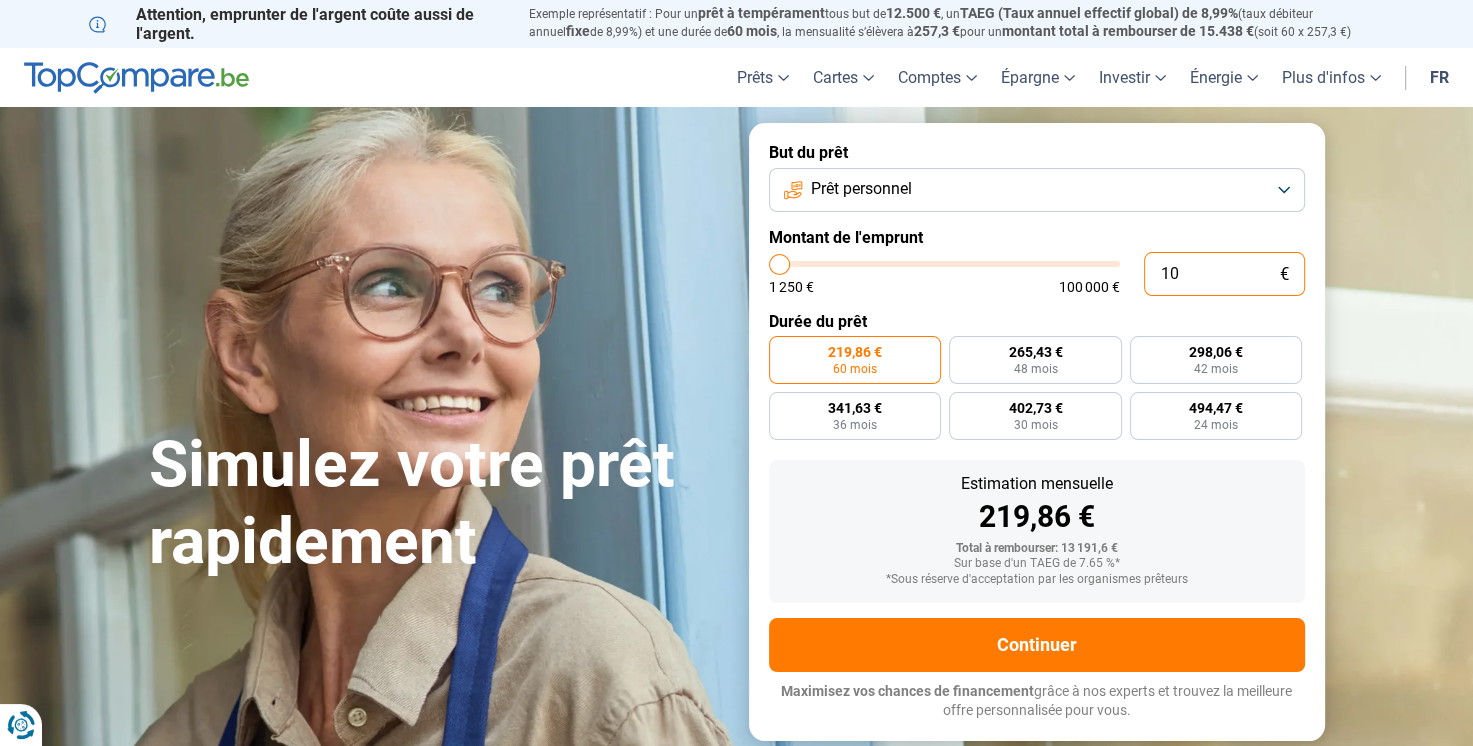 type on "100" 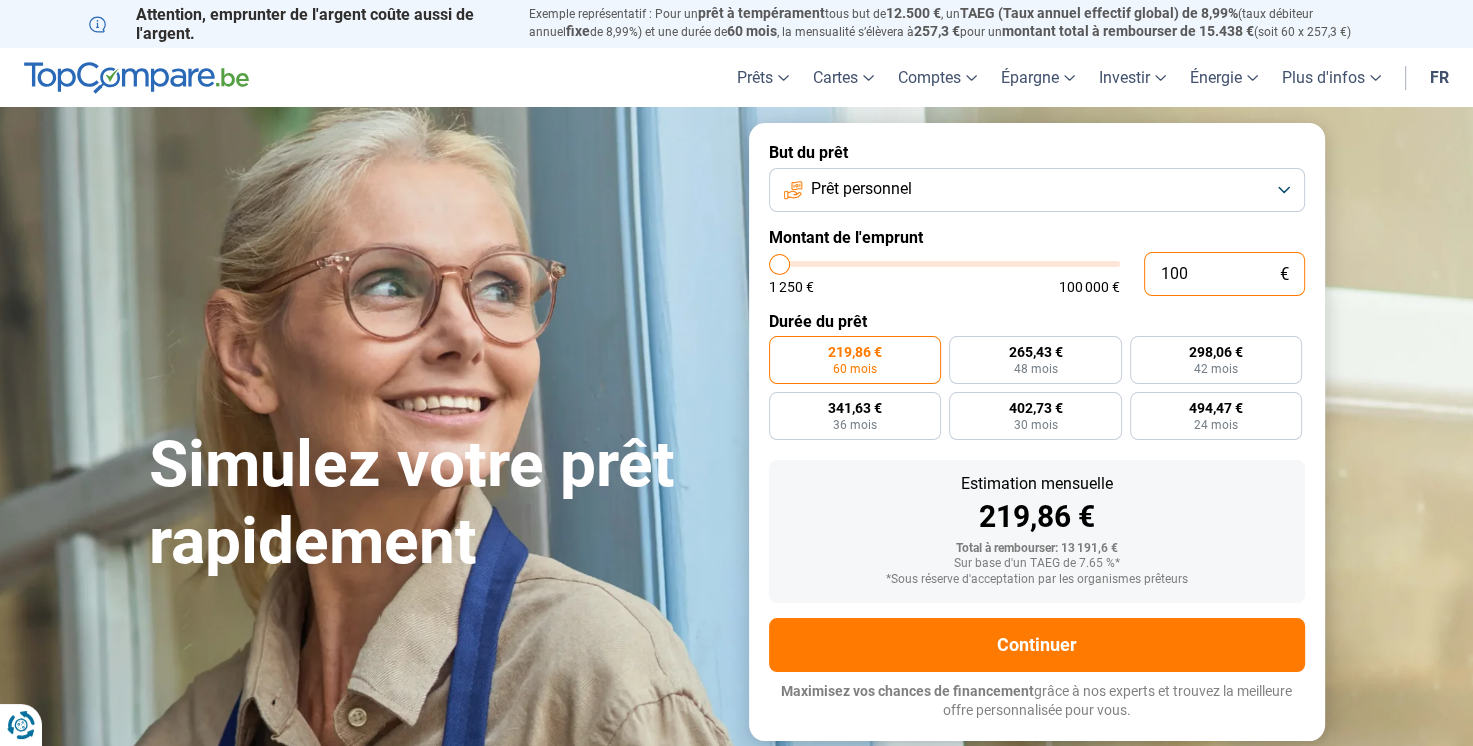 type on "1.000" 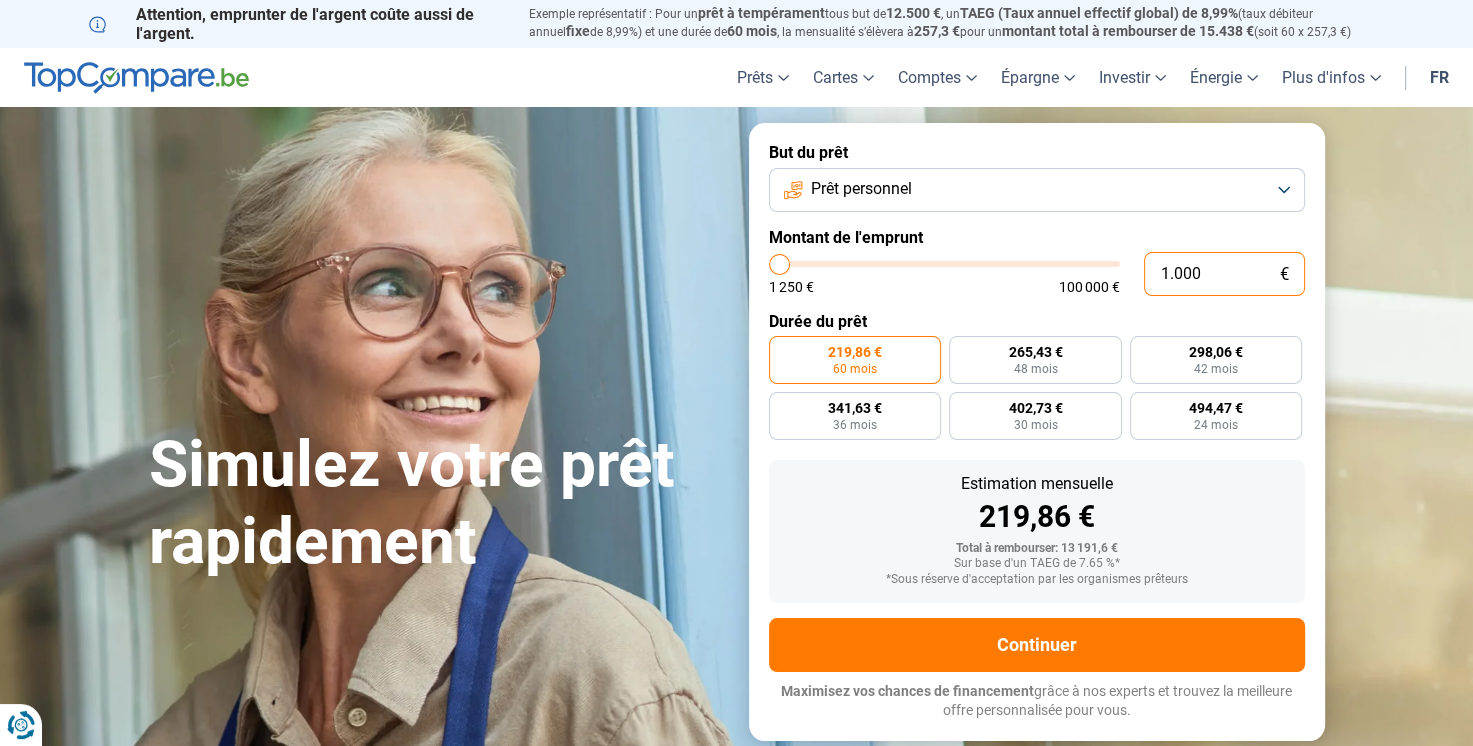 type on "10.000" 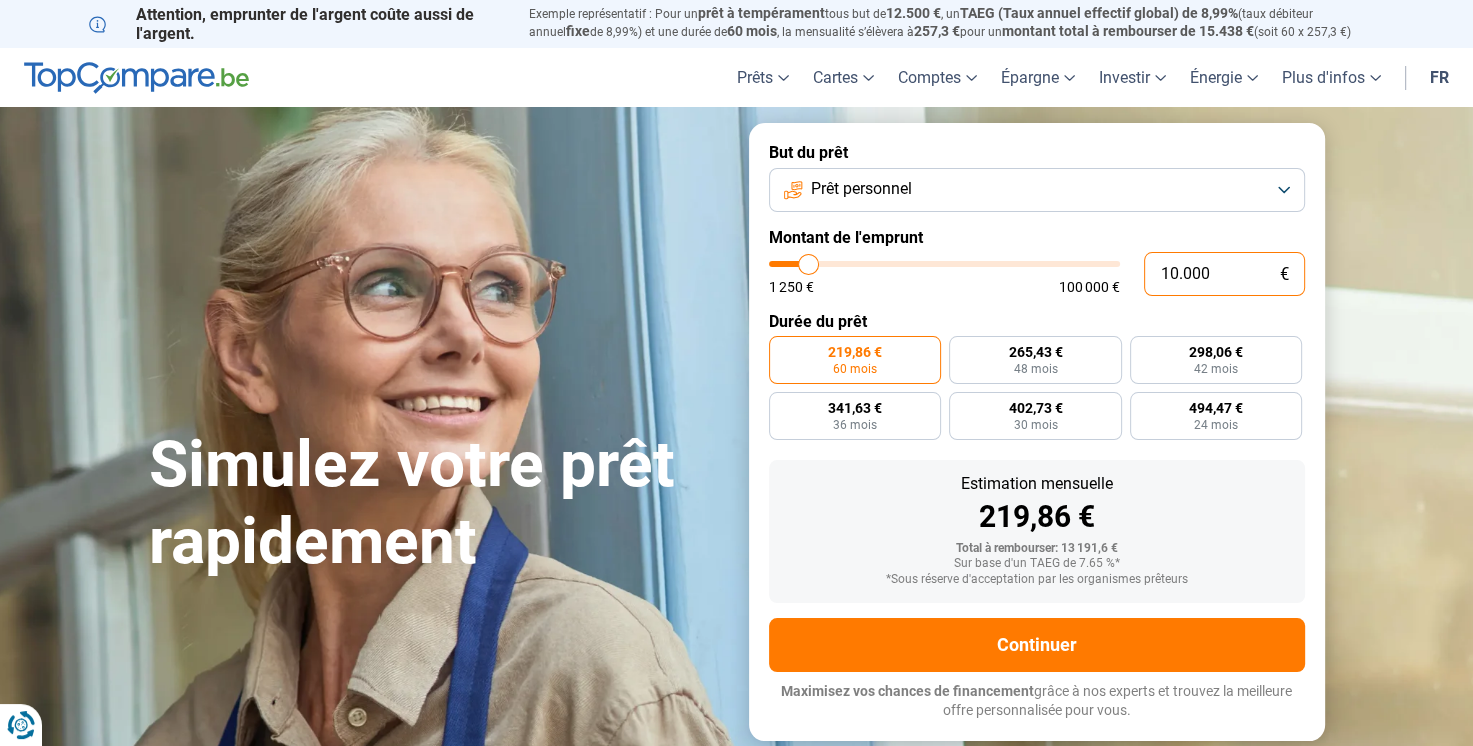 radio on "true" 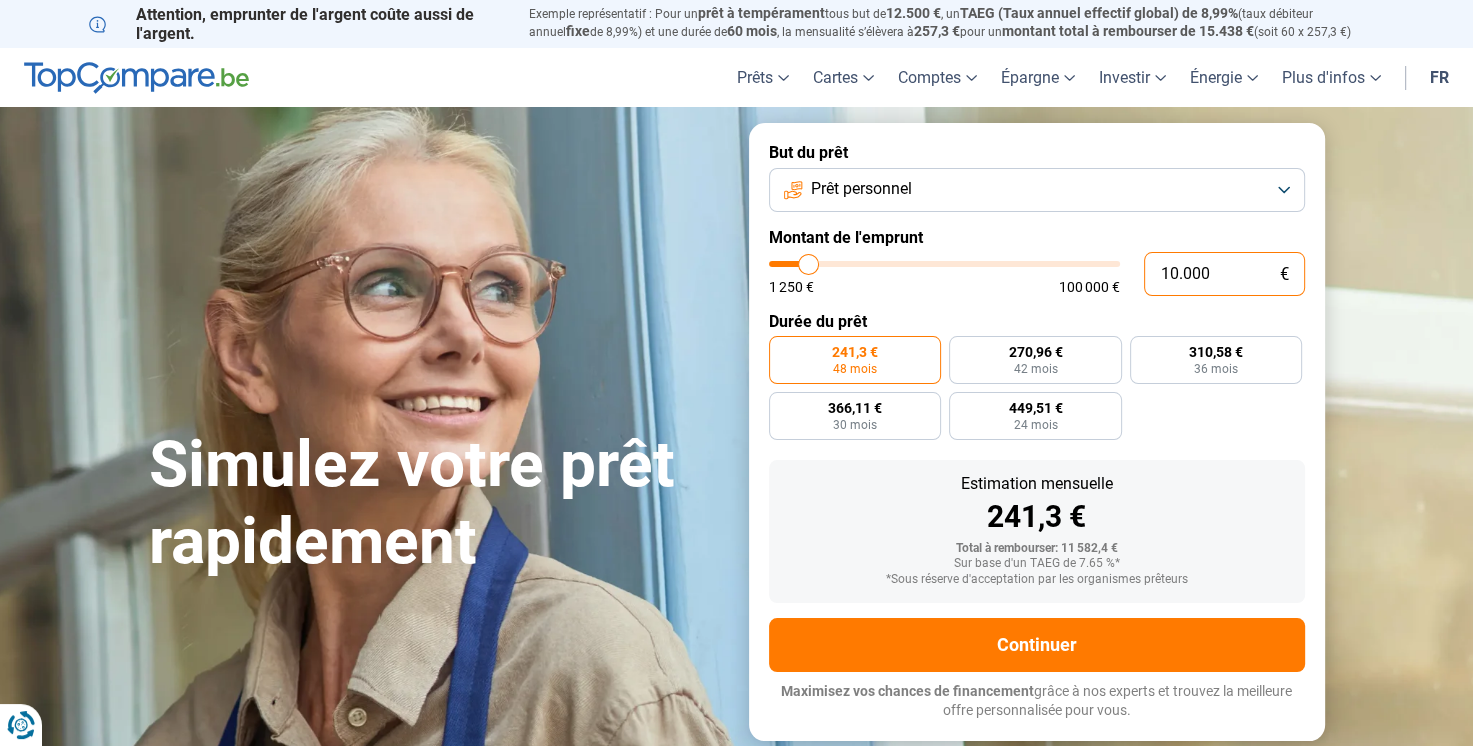 type on "1.000" 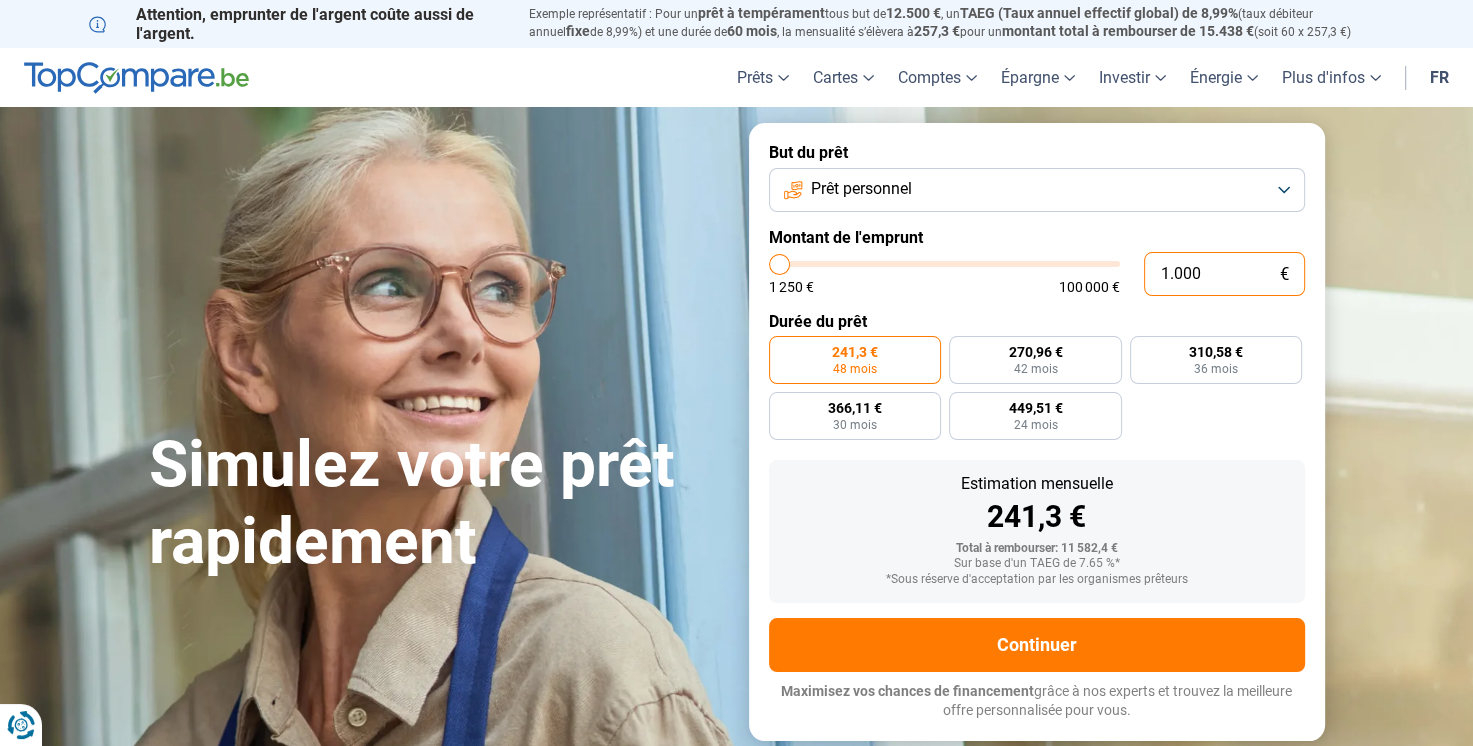 type on "10.001" 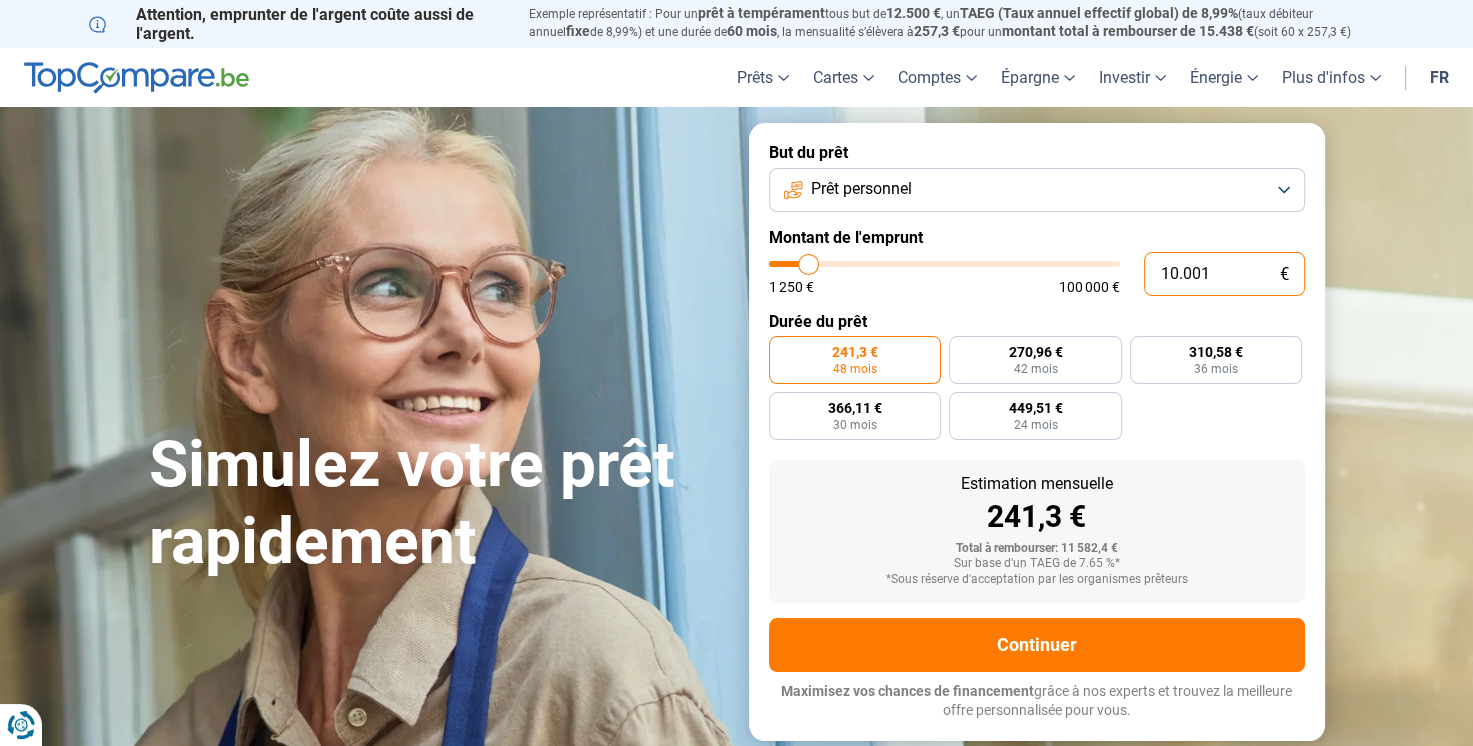 type on "10000" 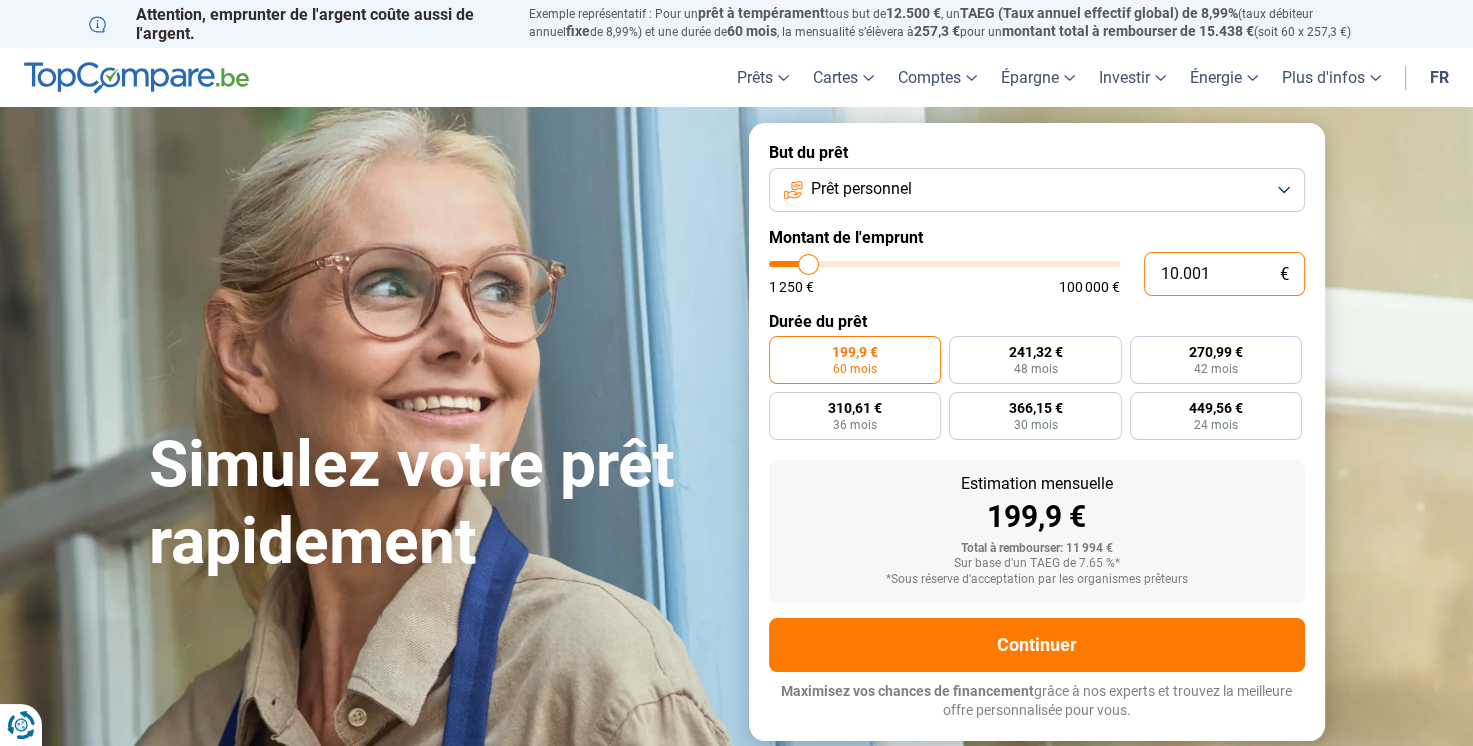 type on "1.000" 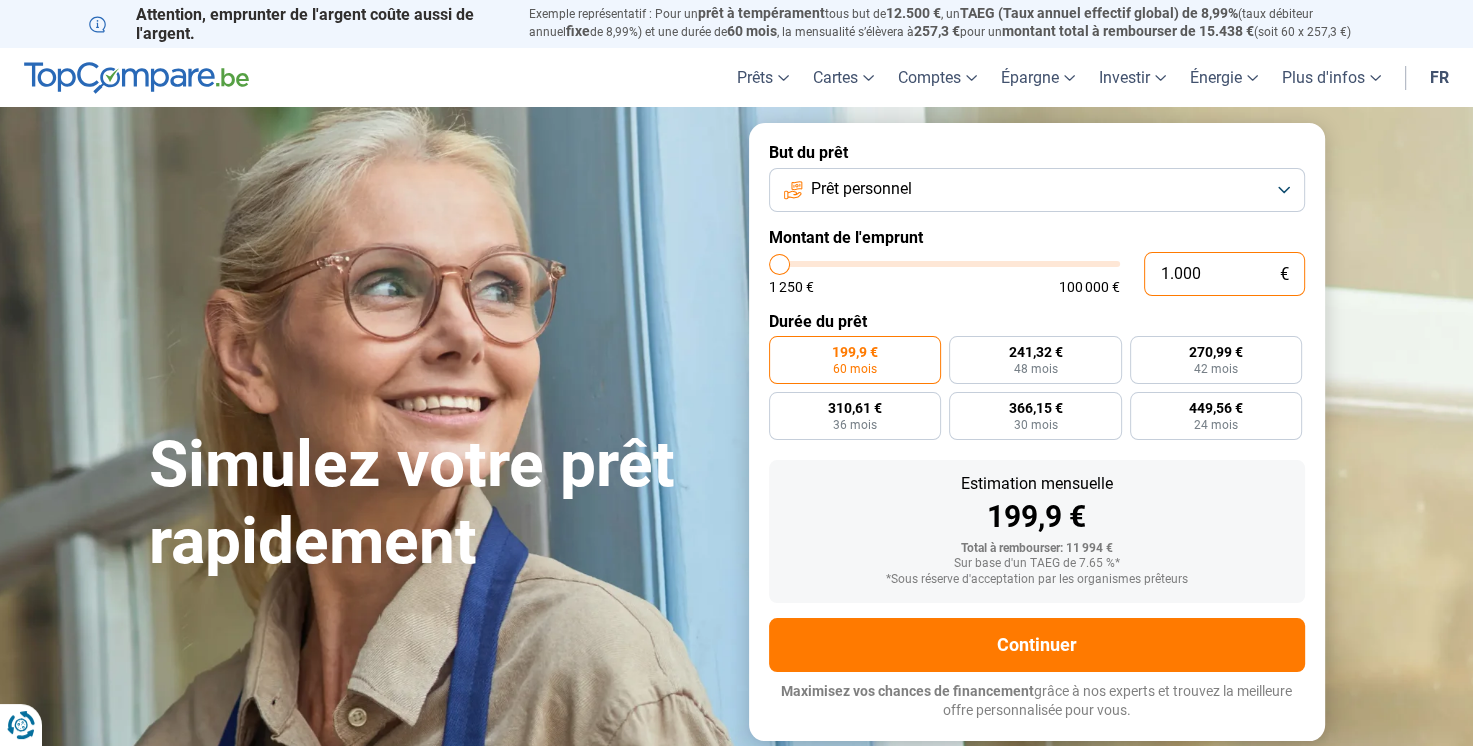 type on "1.250" 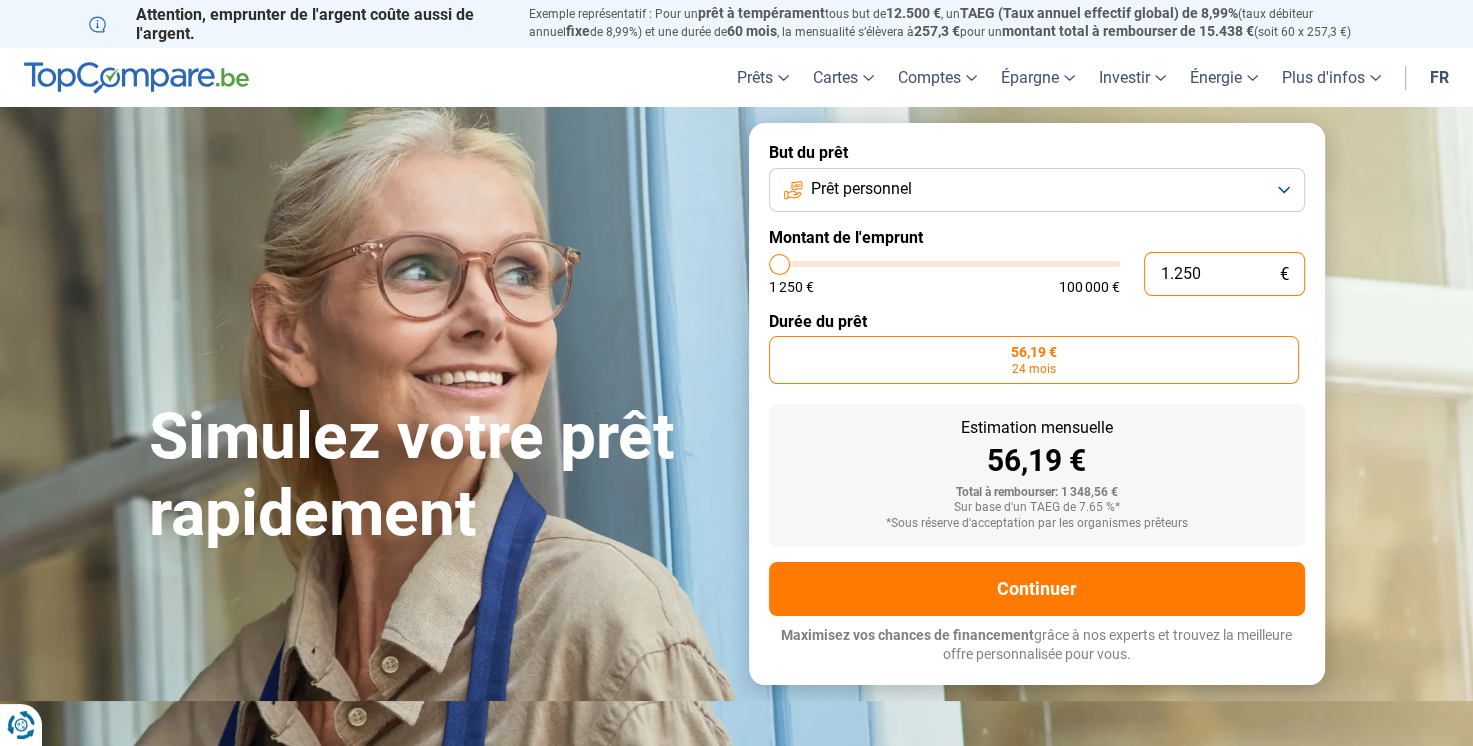 type on "12.500" 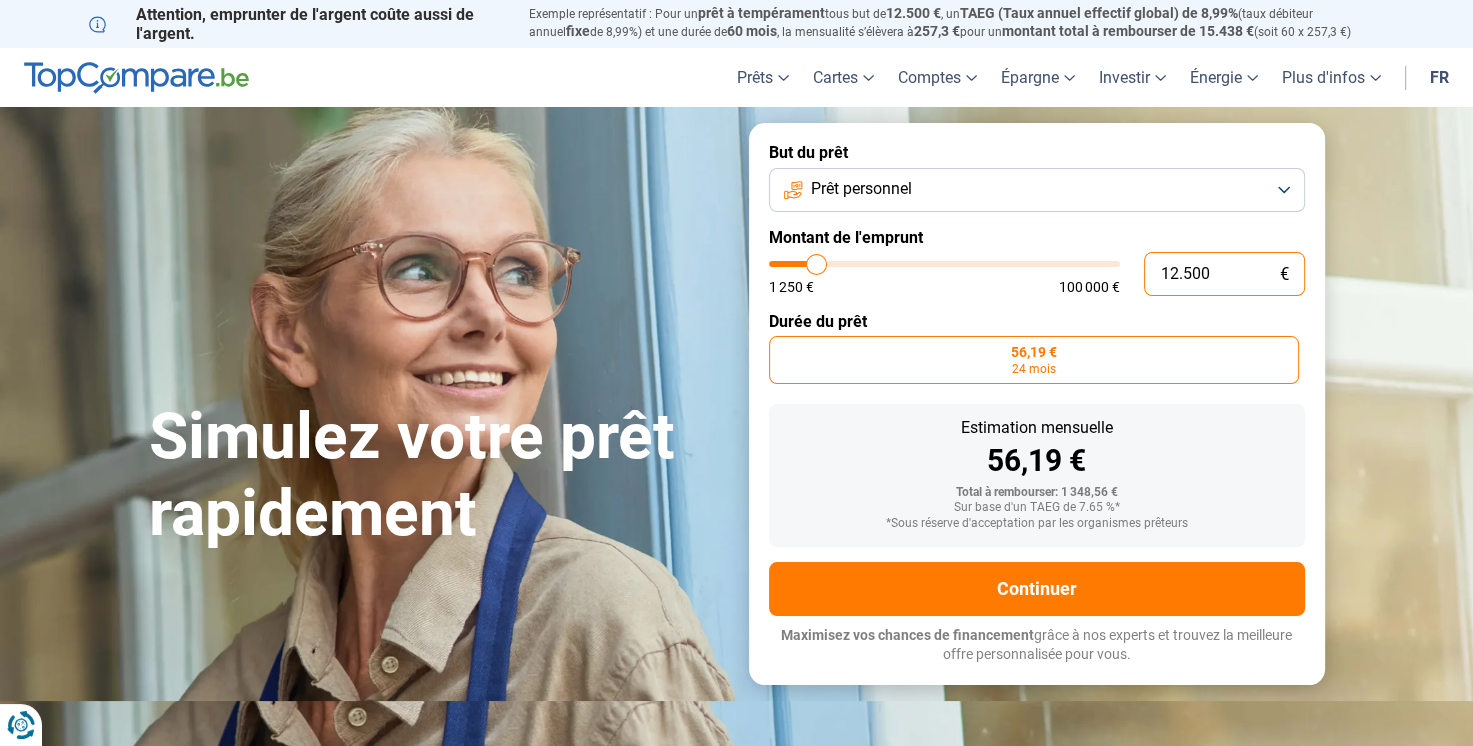 radio on "false" 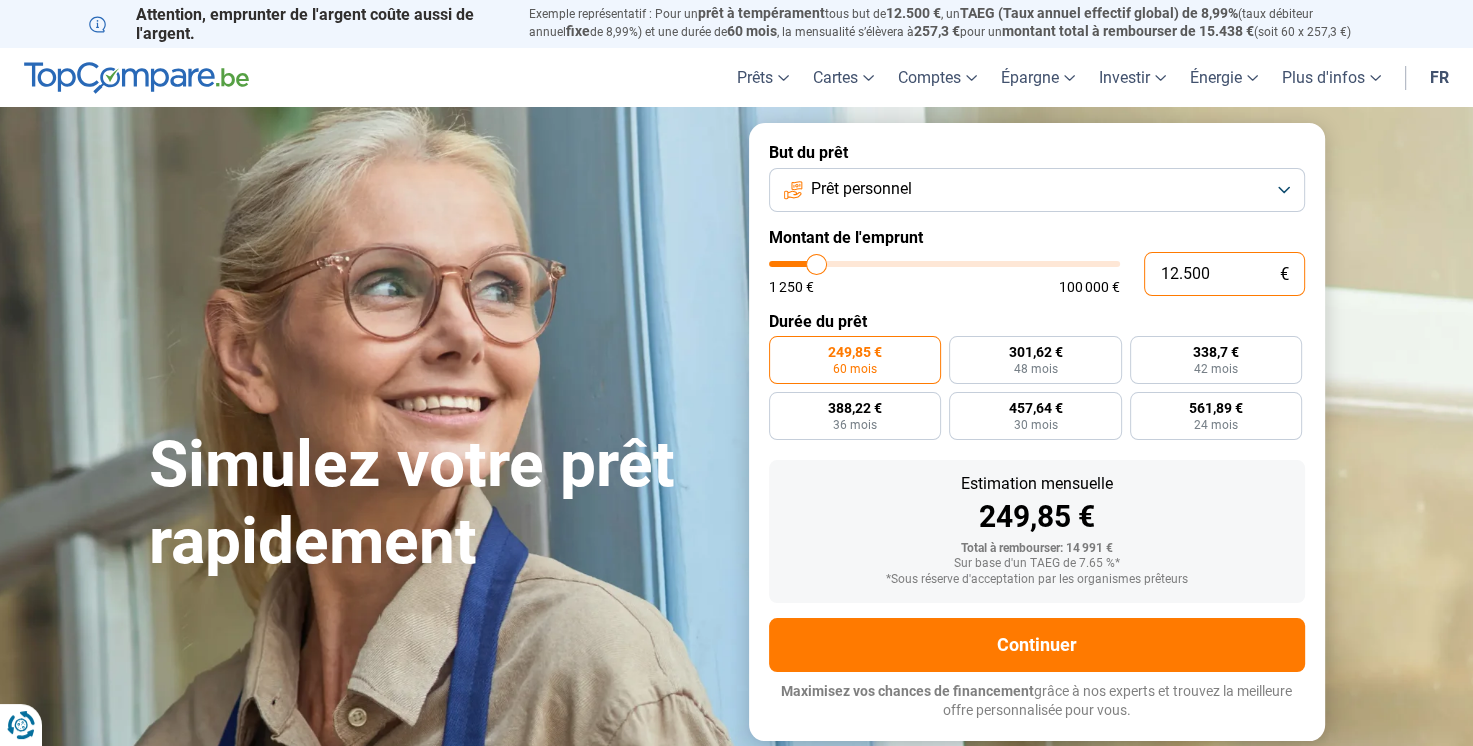 type on "1.250" 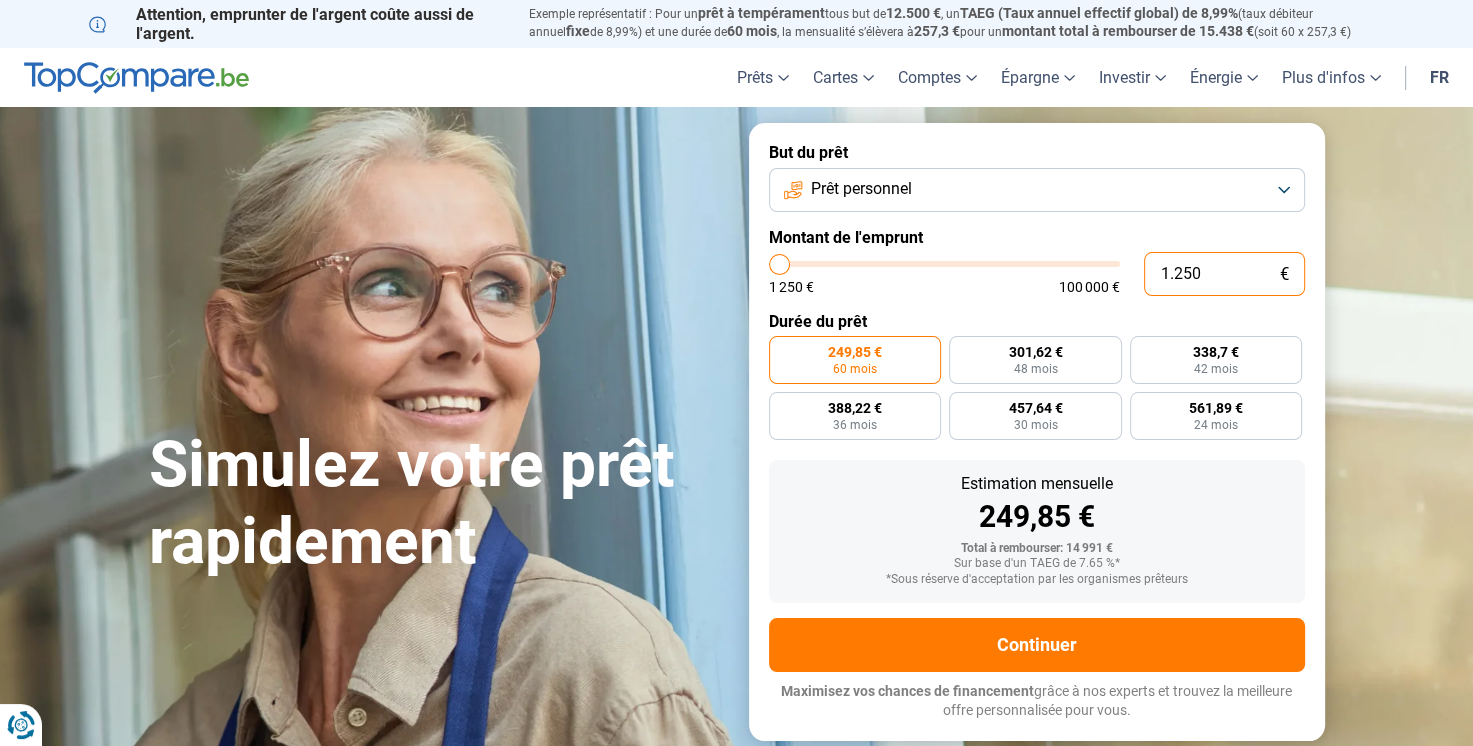 type on "125" 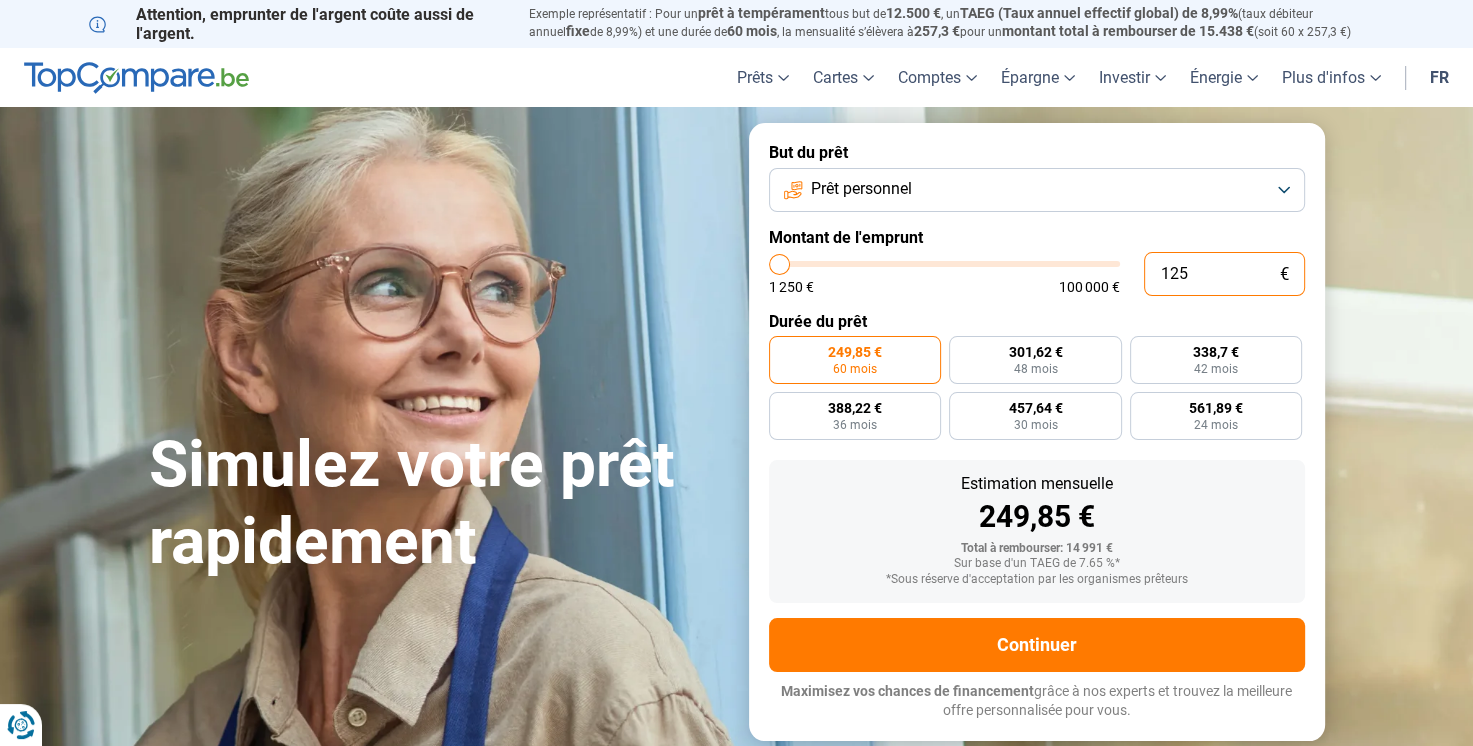 type on "12" 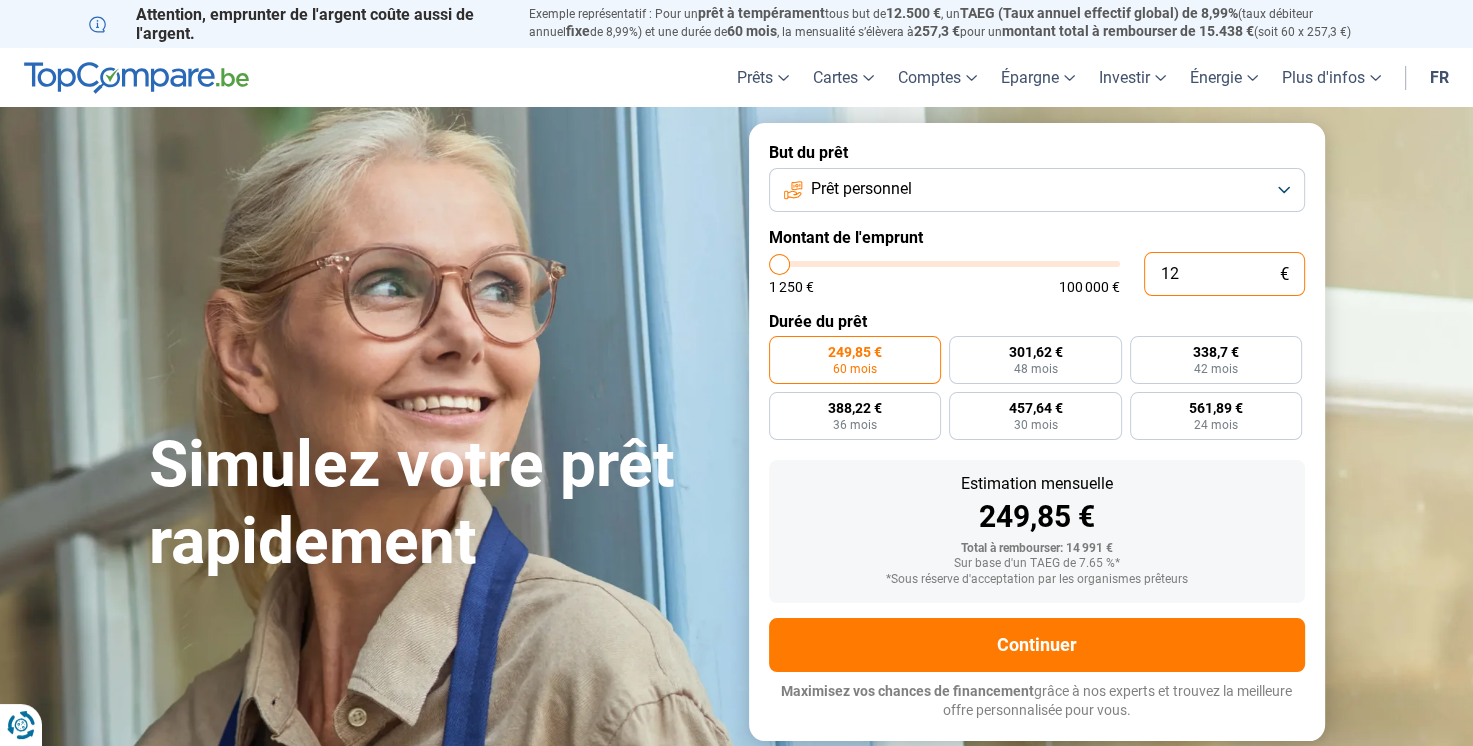 type on "1" 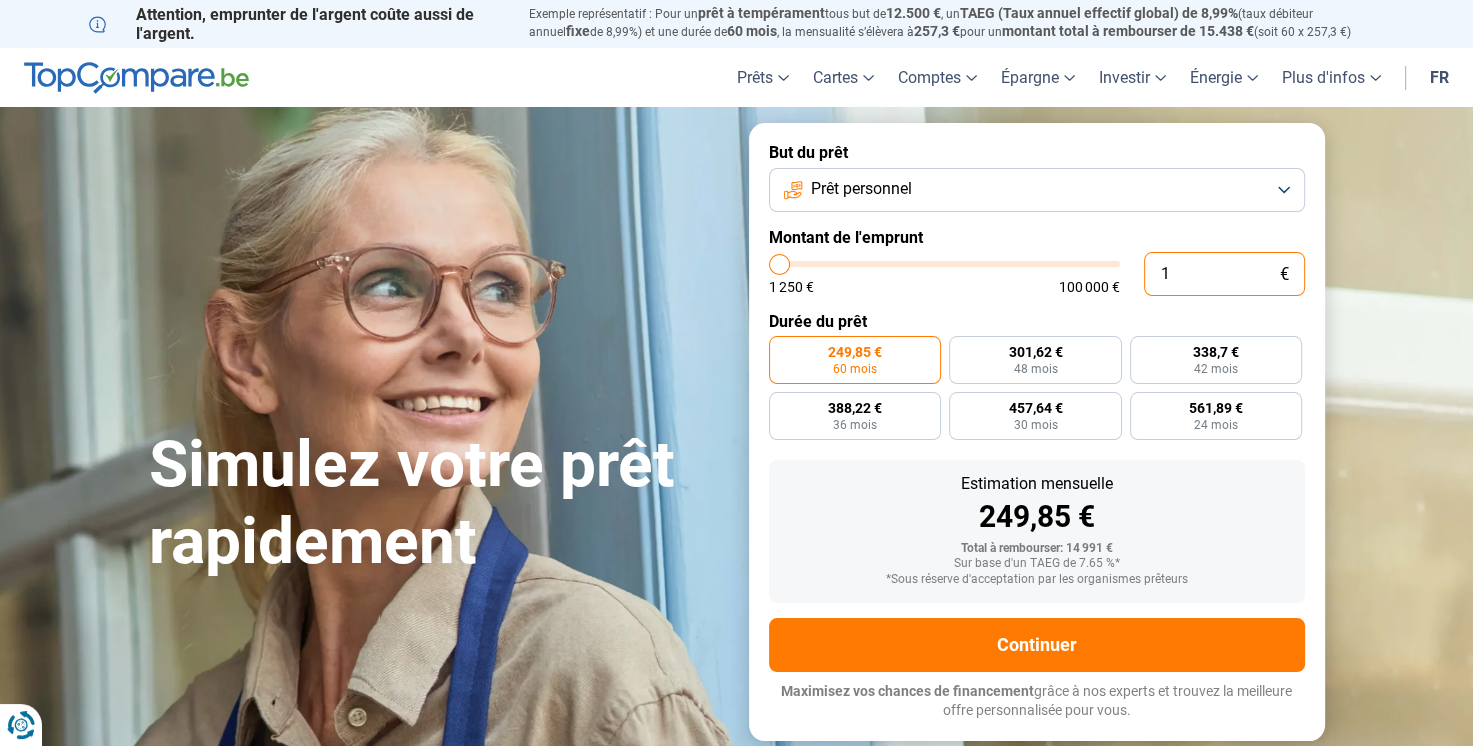 type on "10" 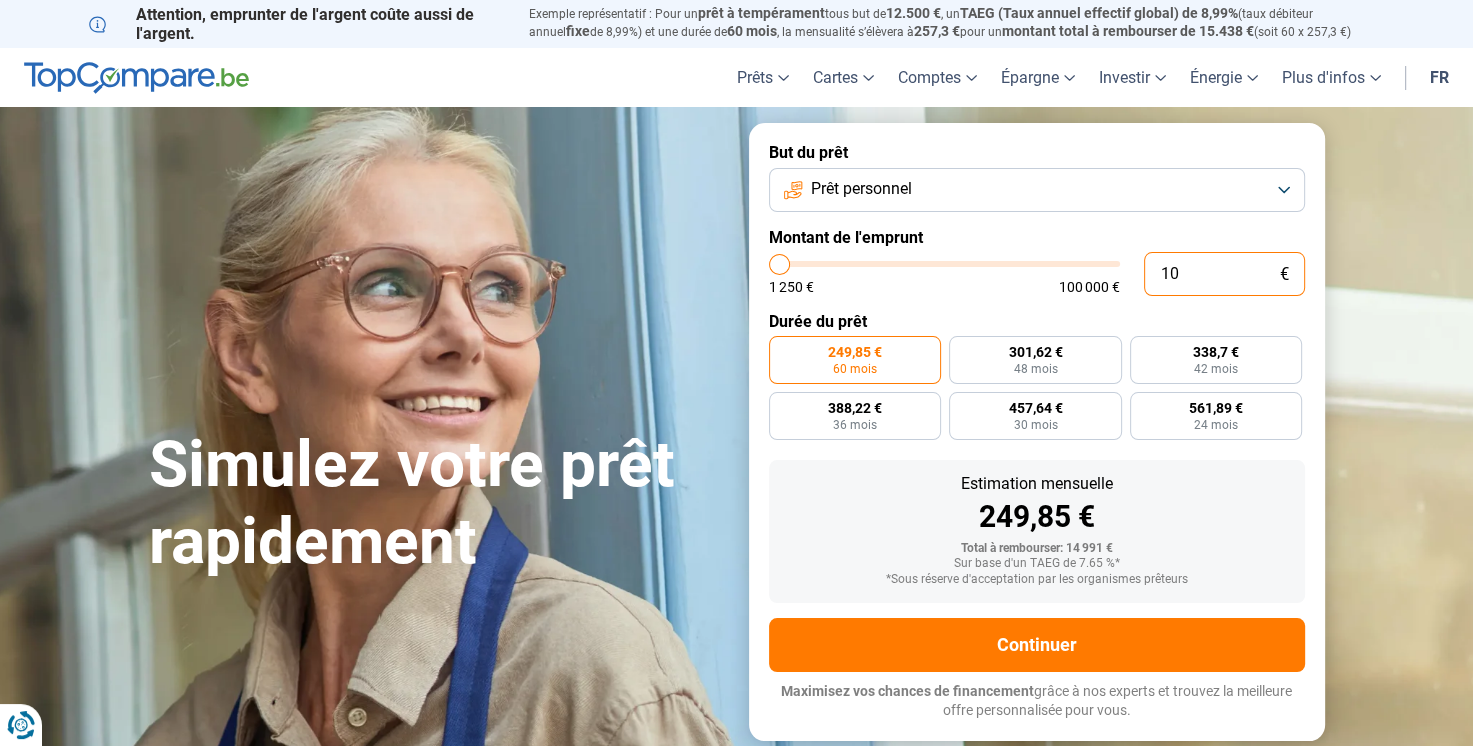 type on "100" 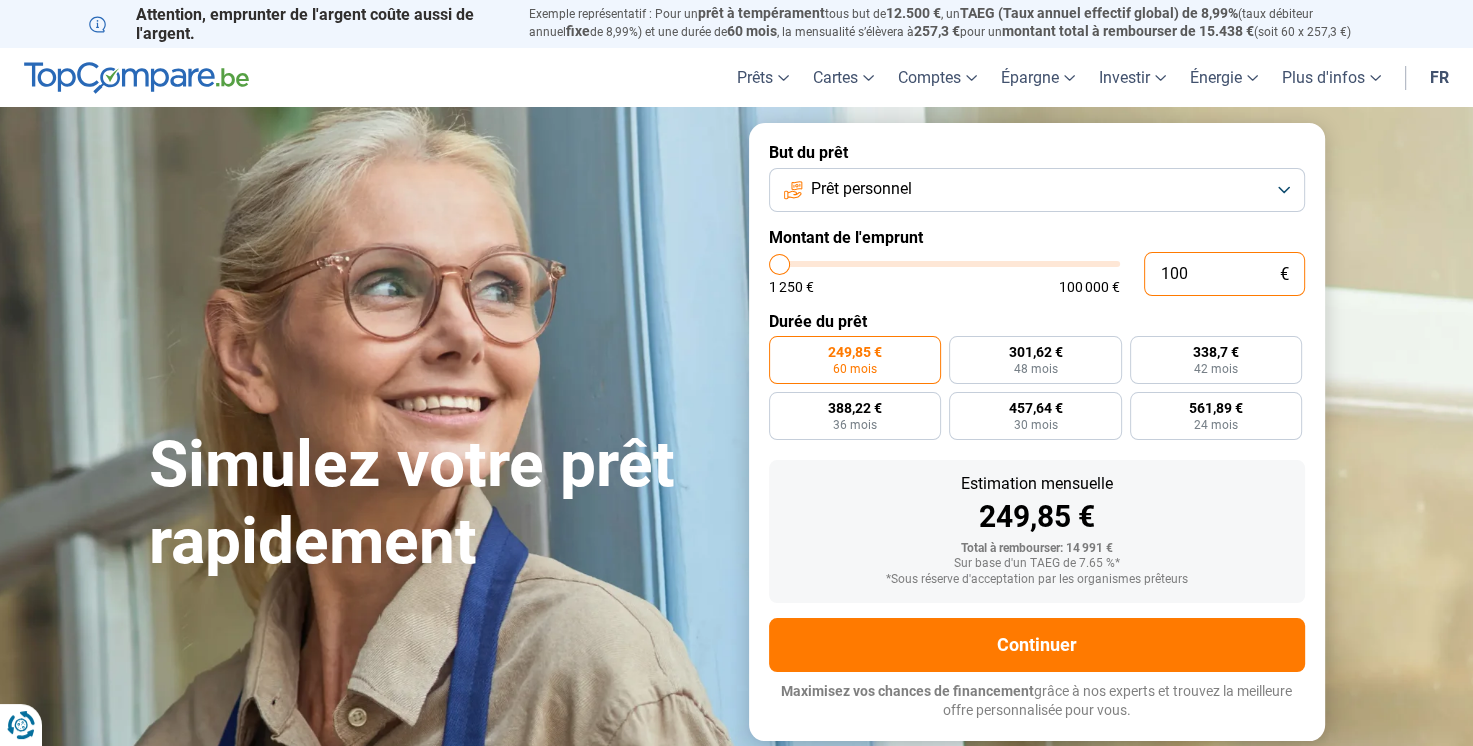 type on "1.000" 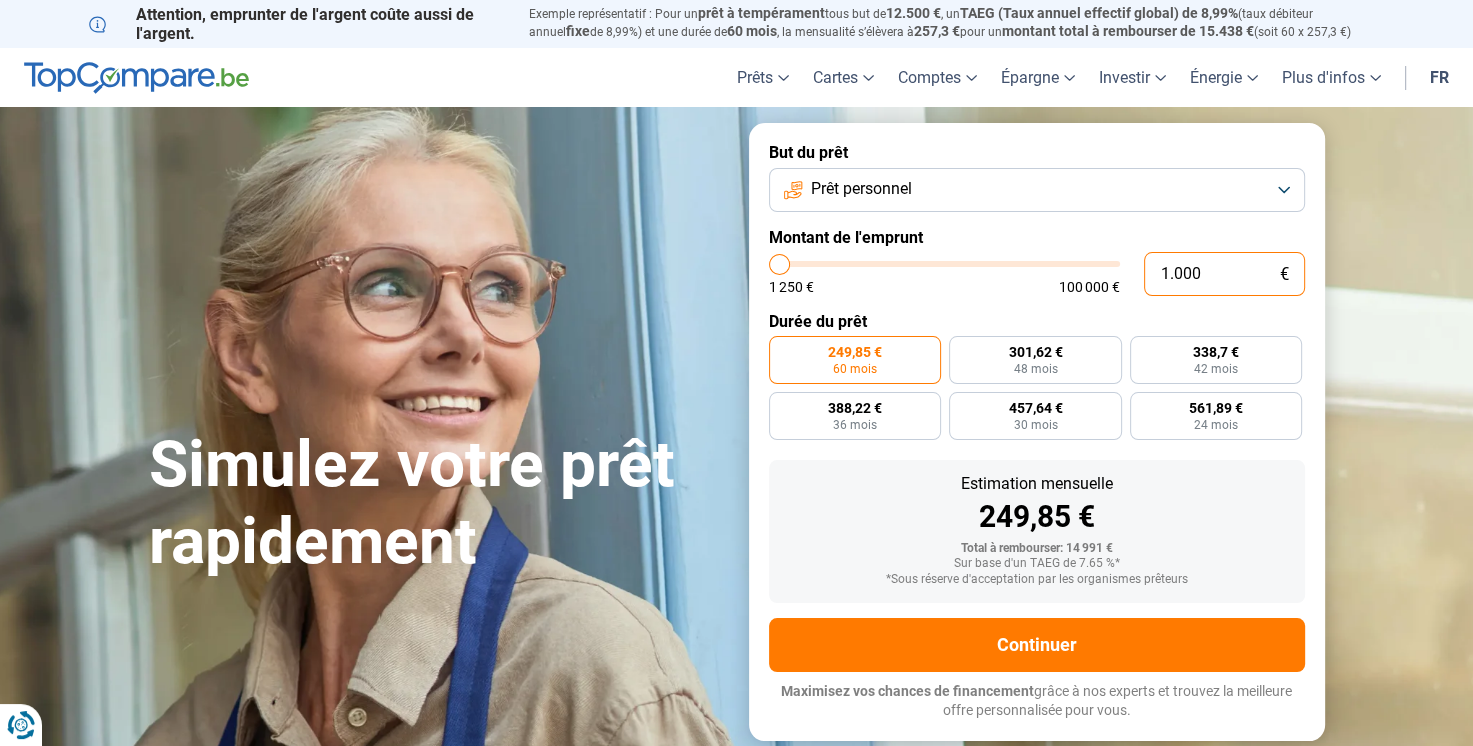 type on "10.000" 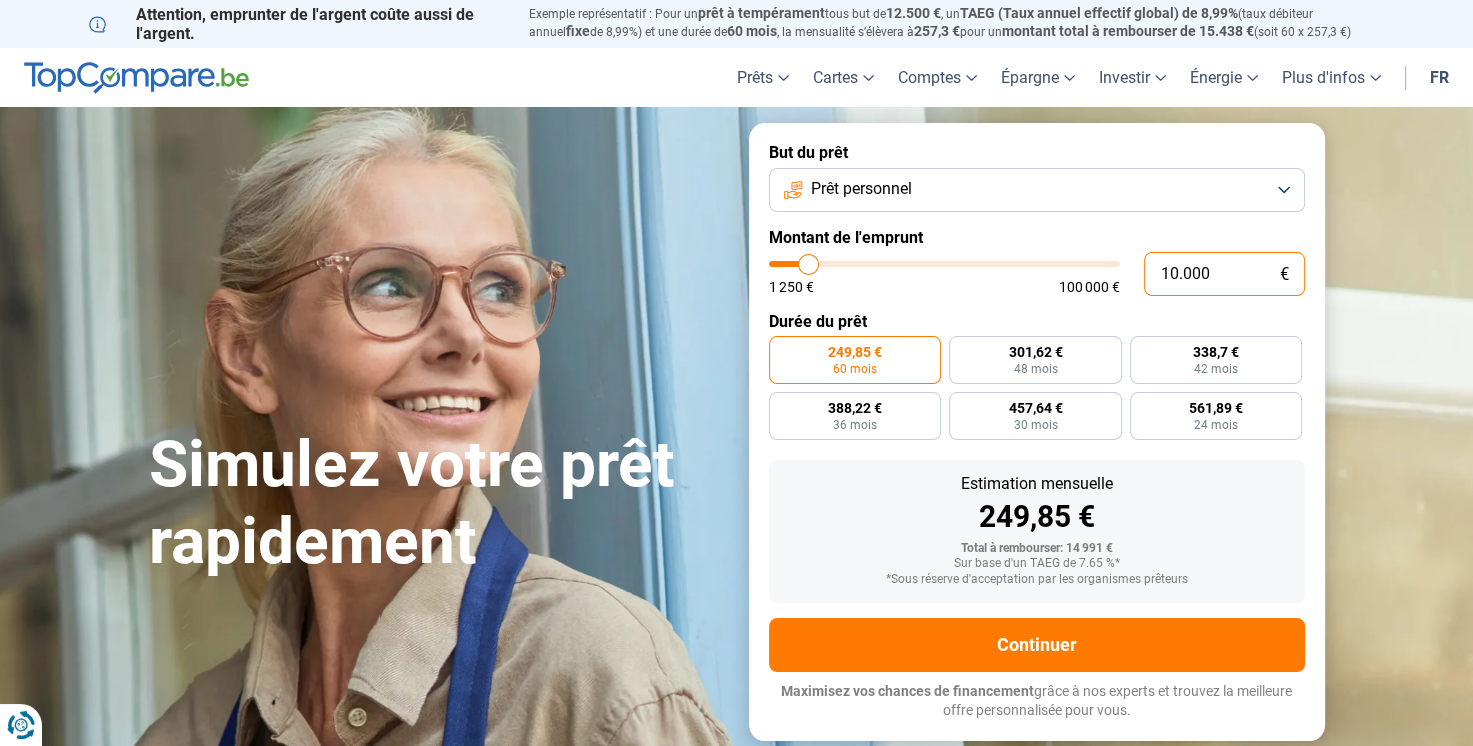 radio on "true" 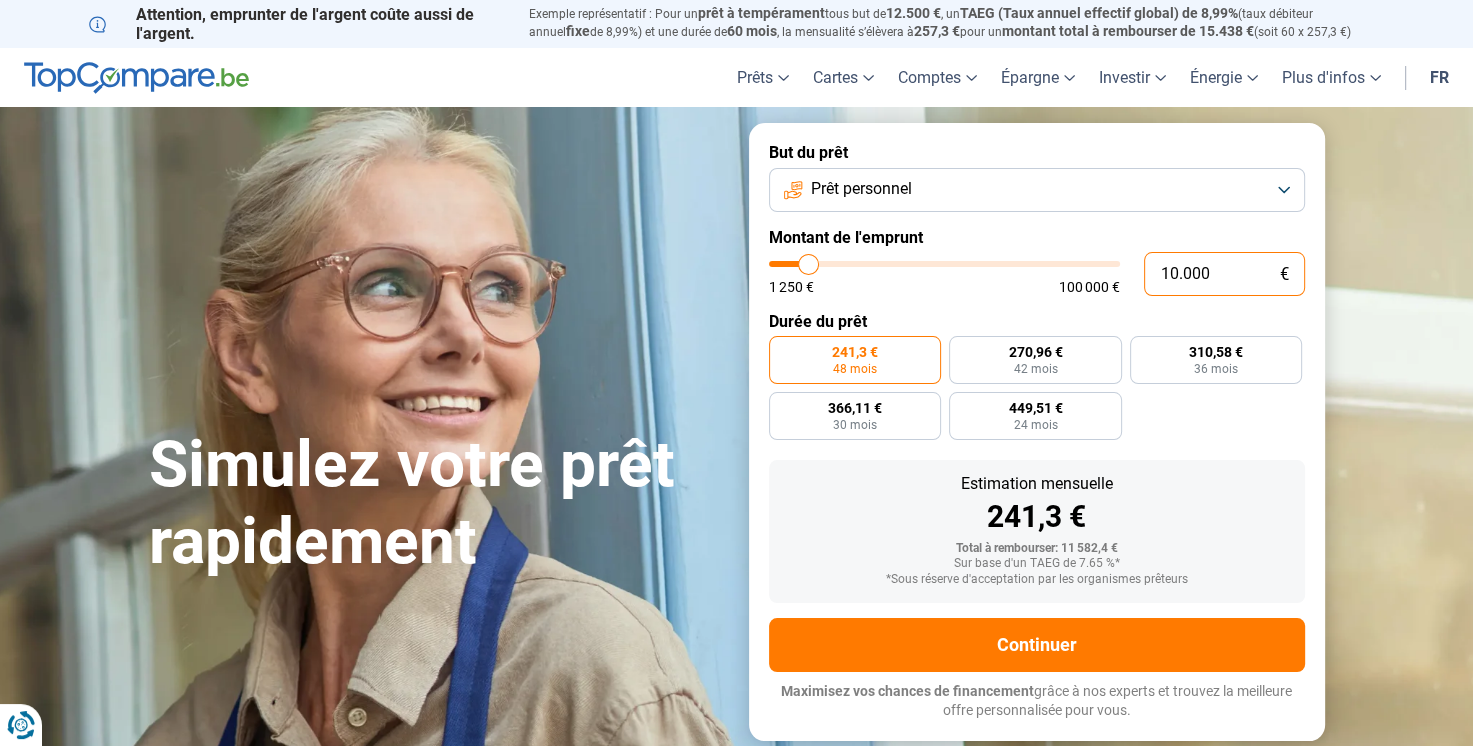 type on "1.000" 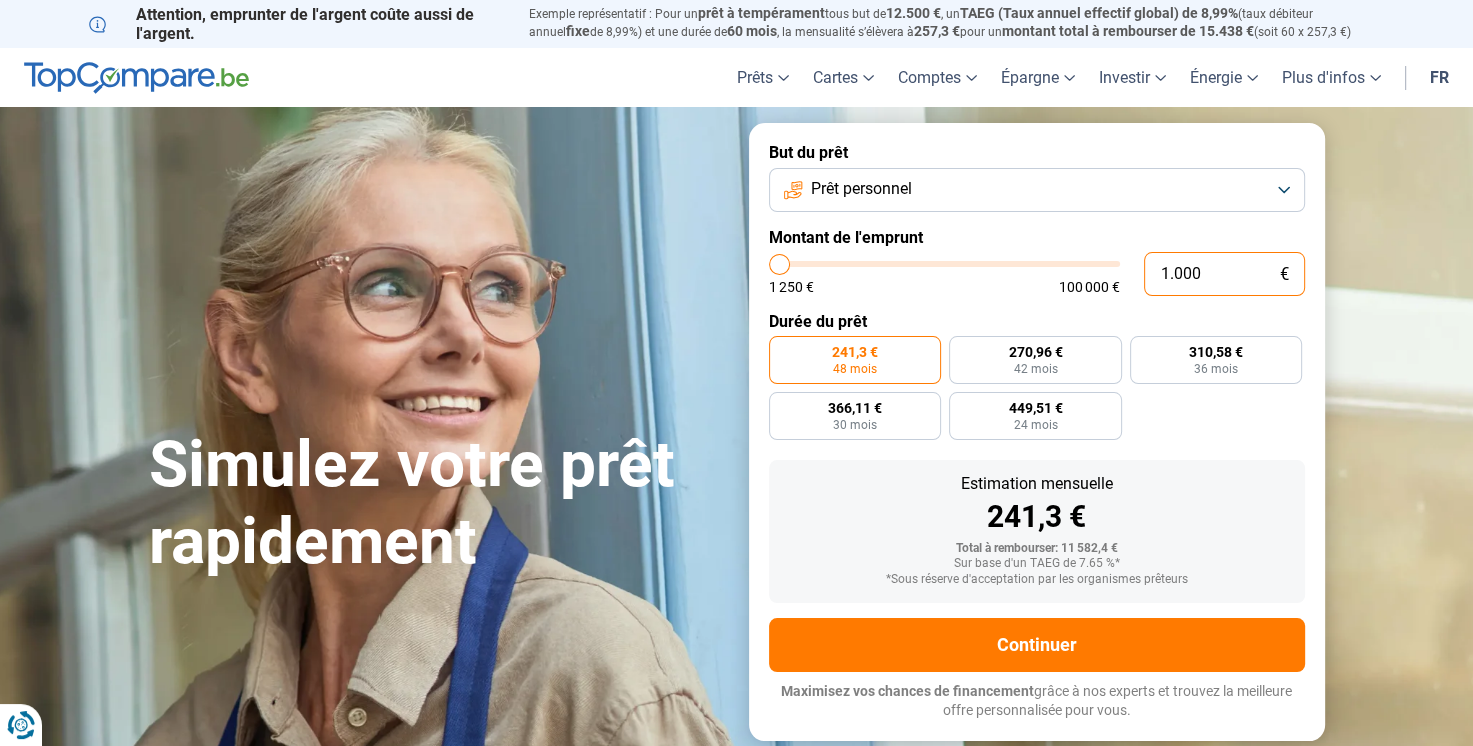 type on "10.001" 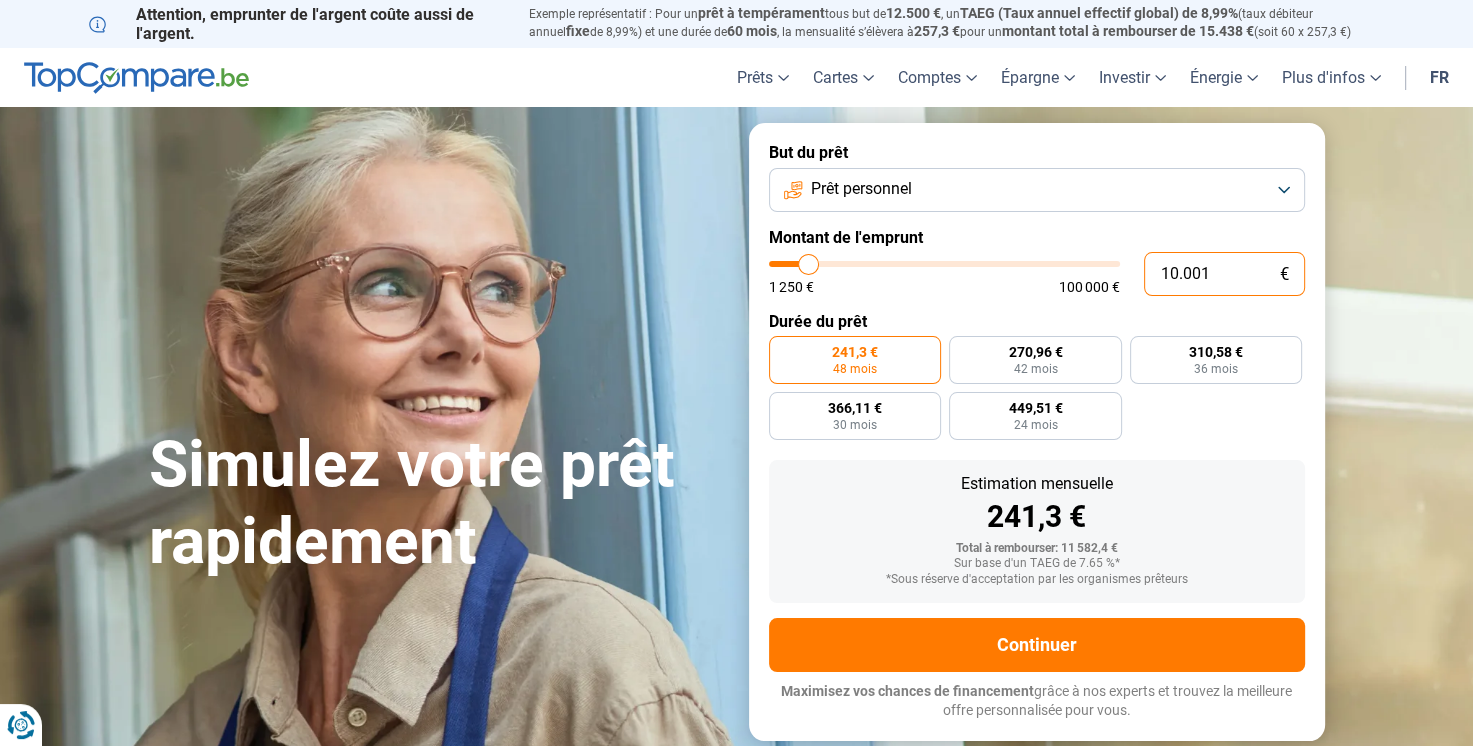 type on "10000" 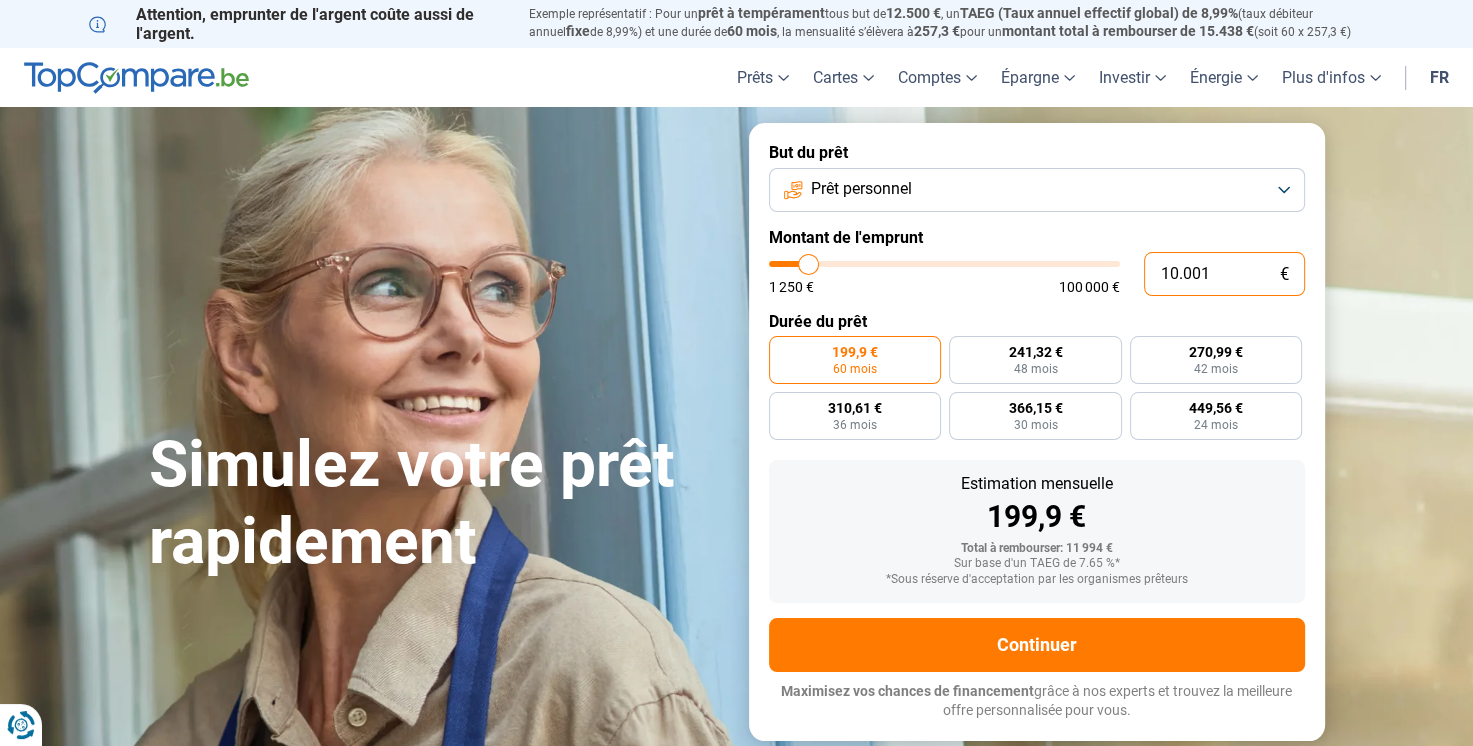 type on "1.000" 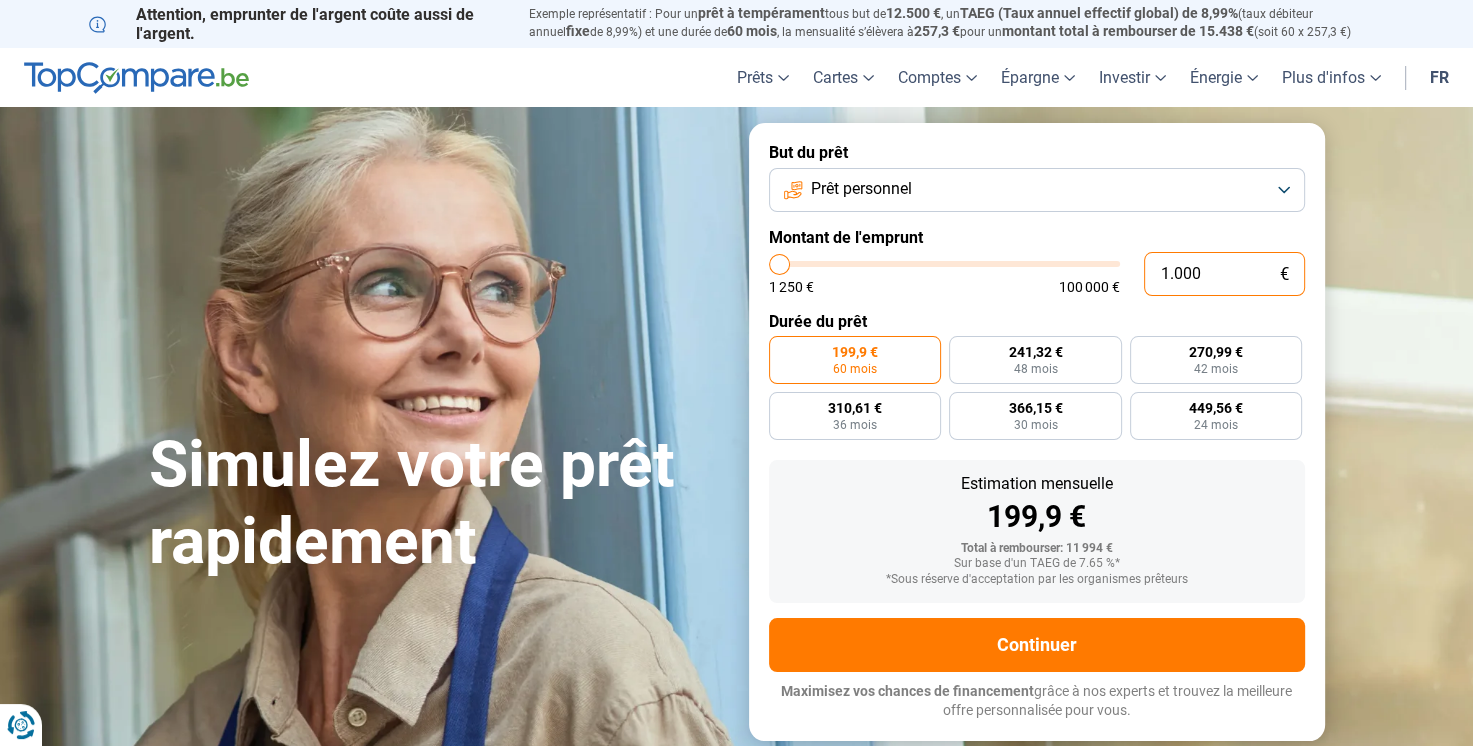 type on "10.000" 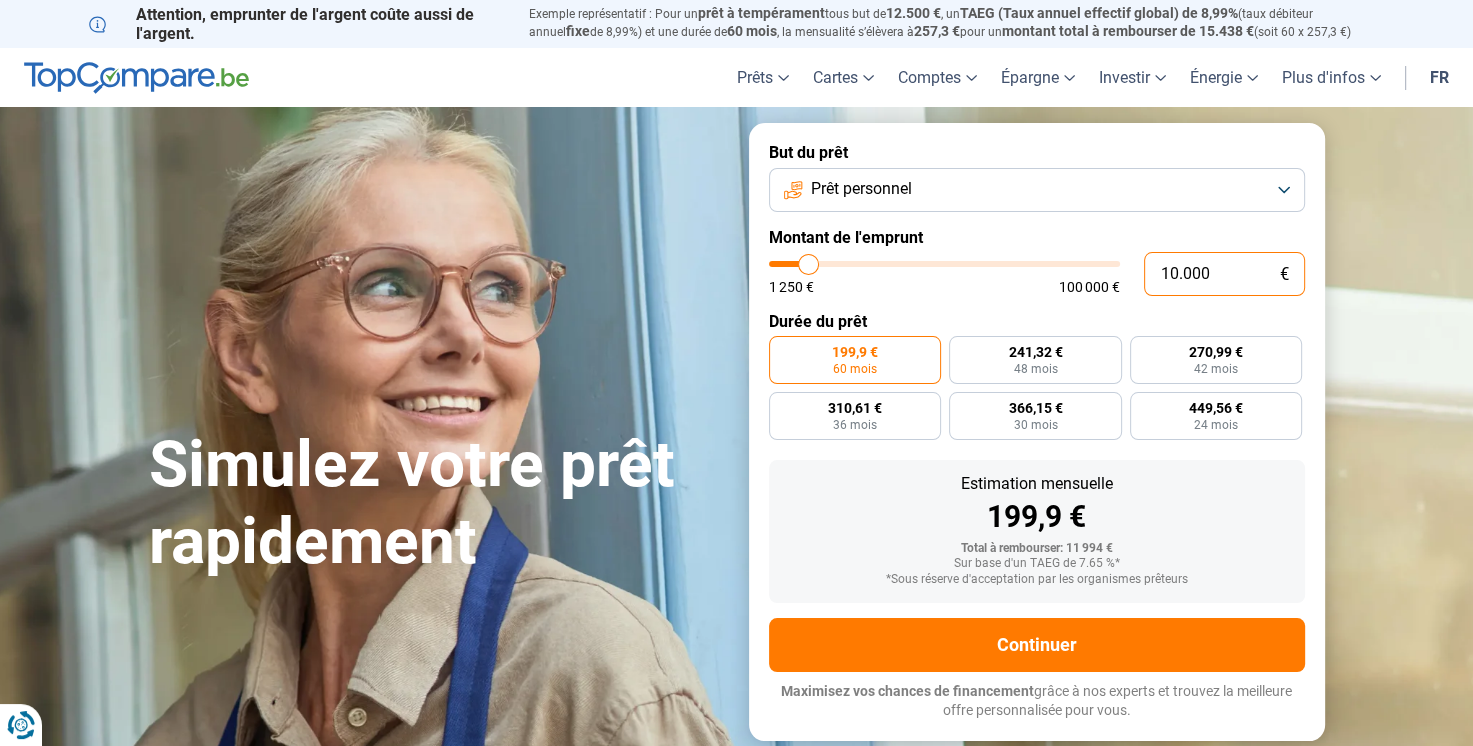 radio on "true" 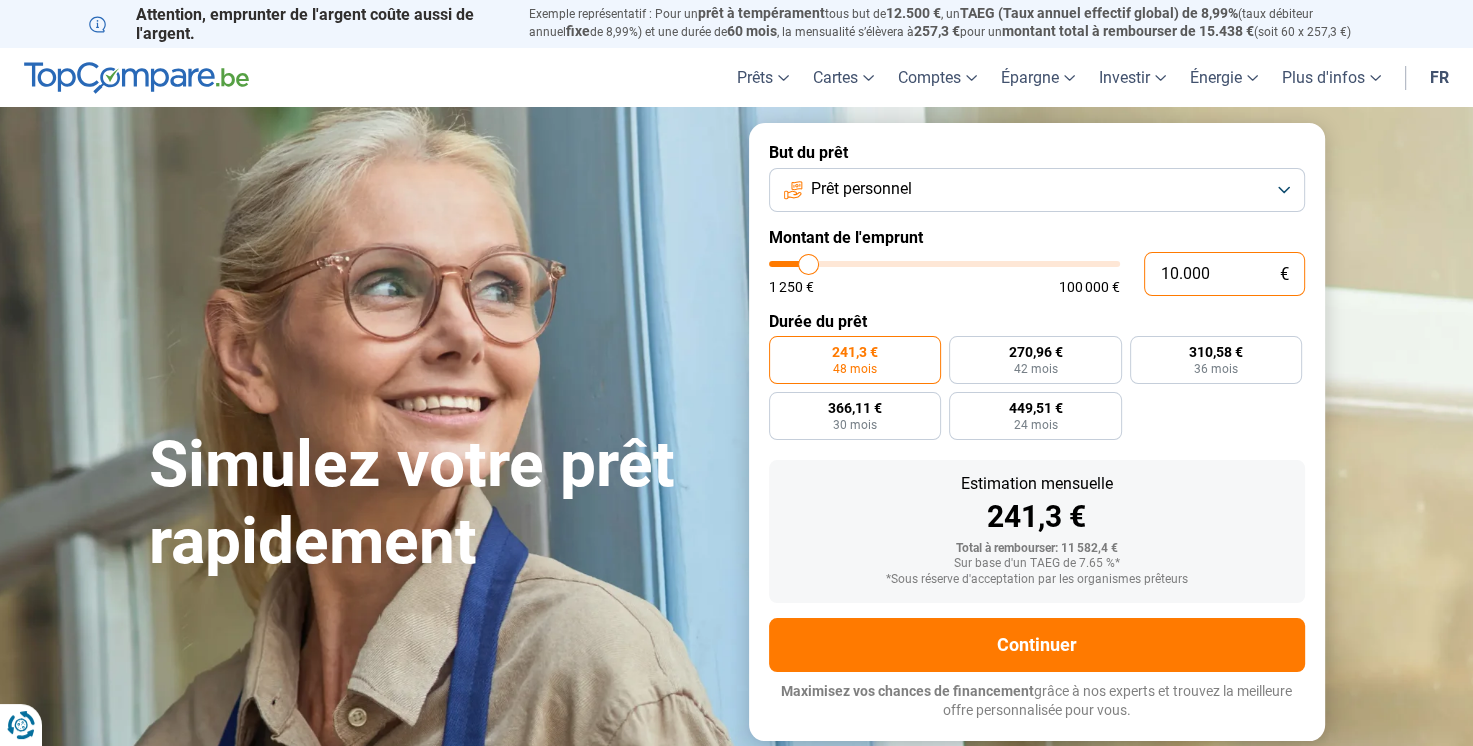 type on "1.000" 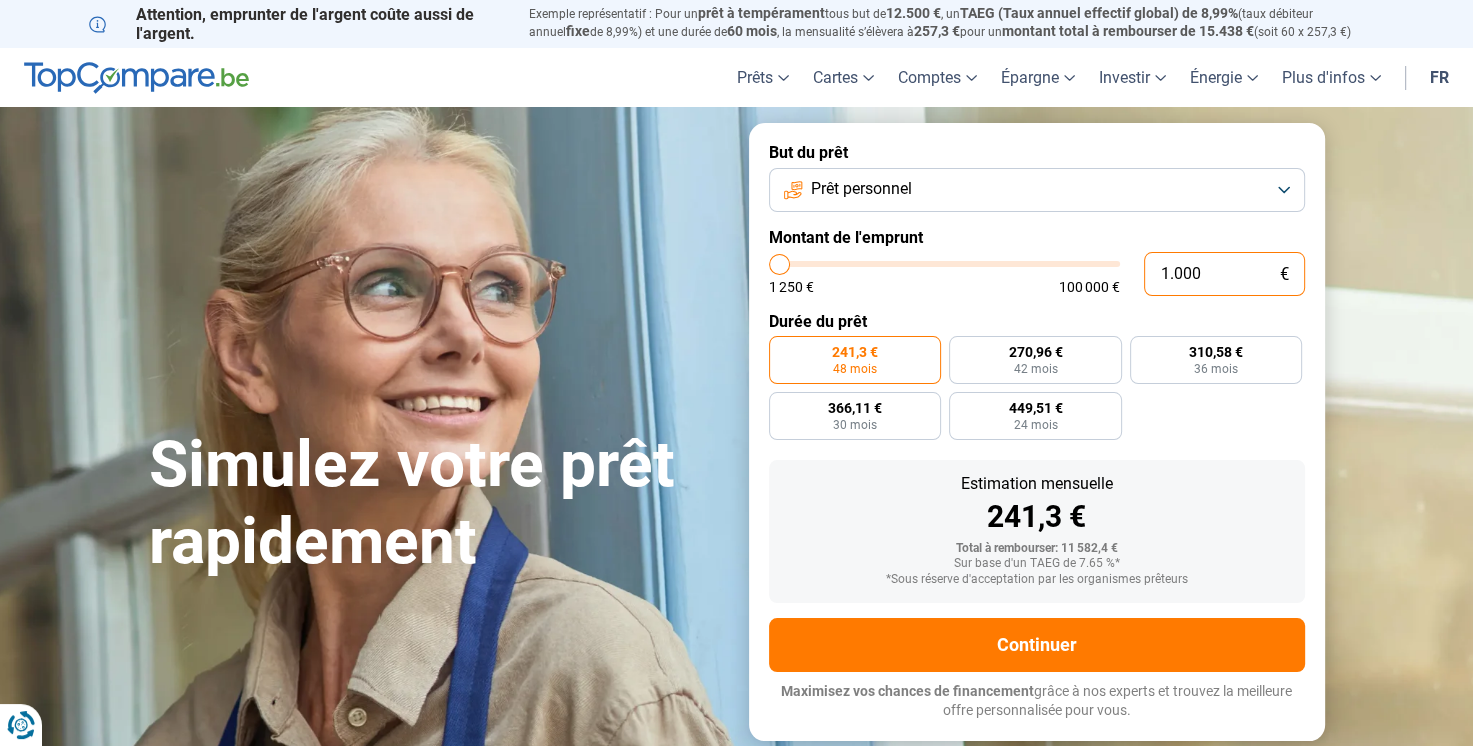 type on "100" 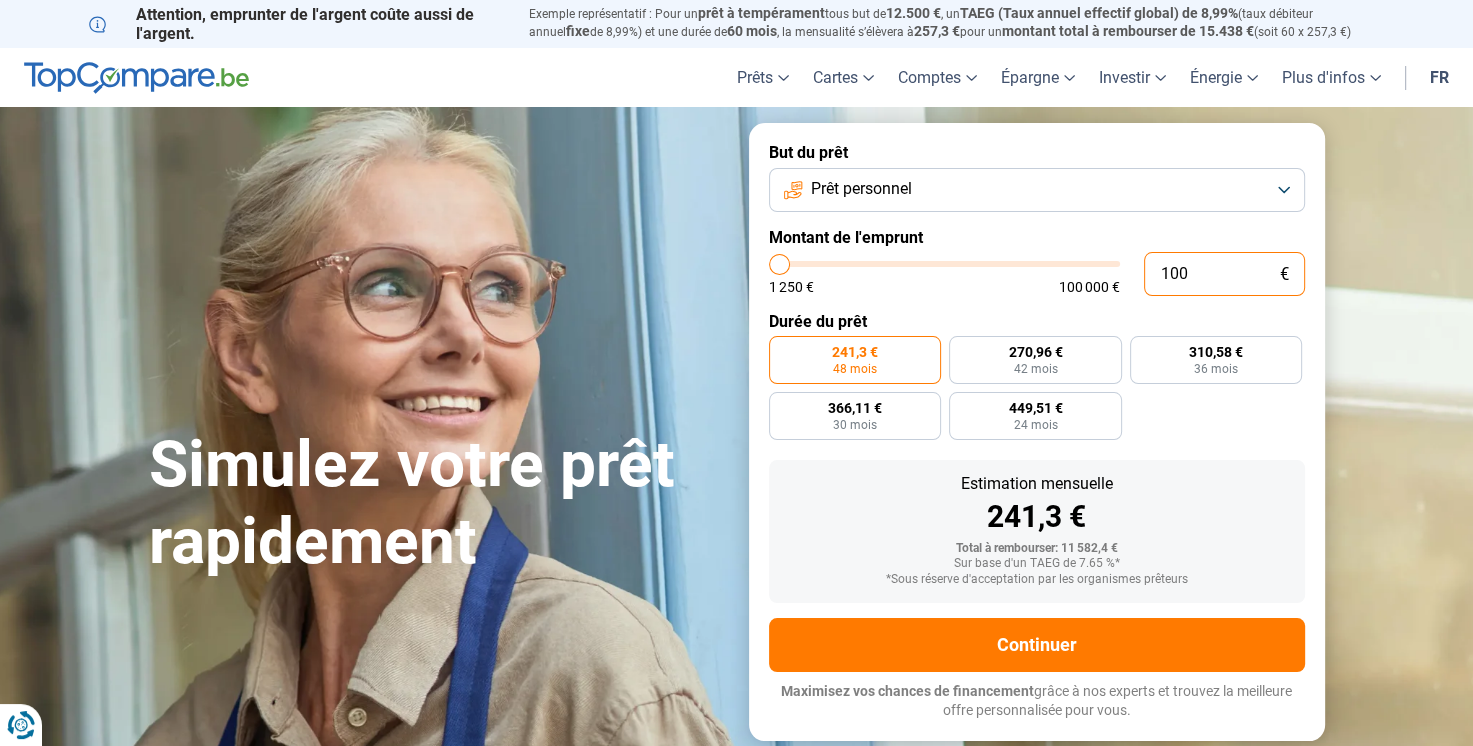 type on "10" 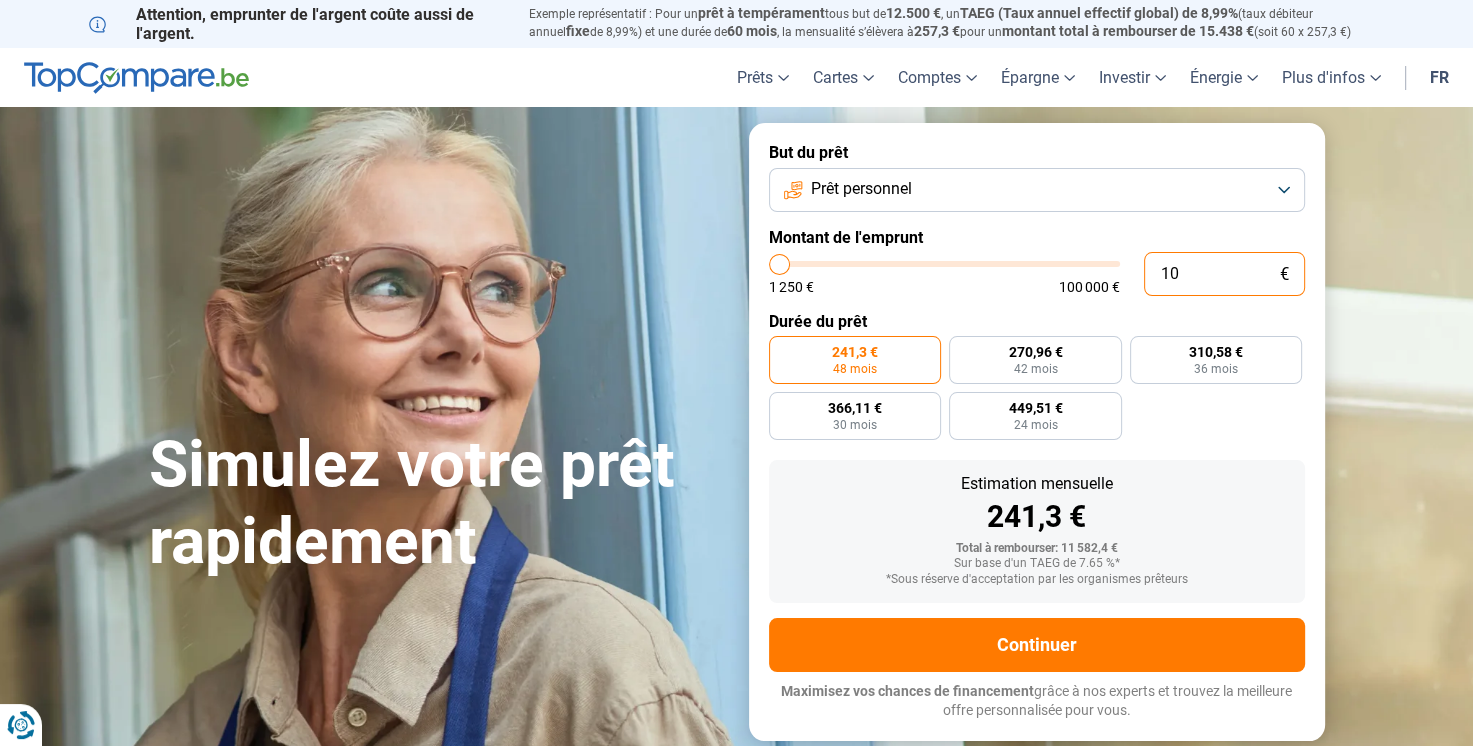 type on "1250" 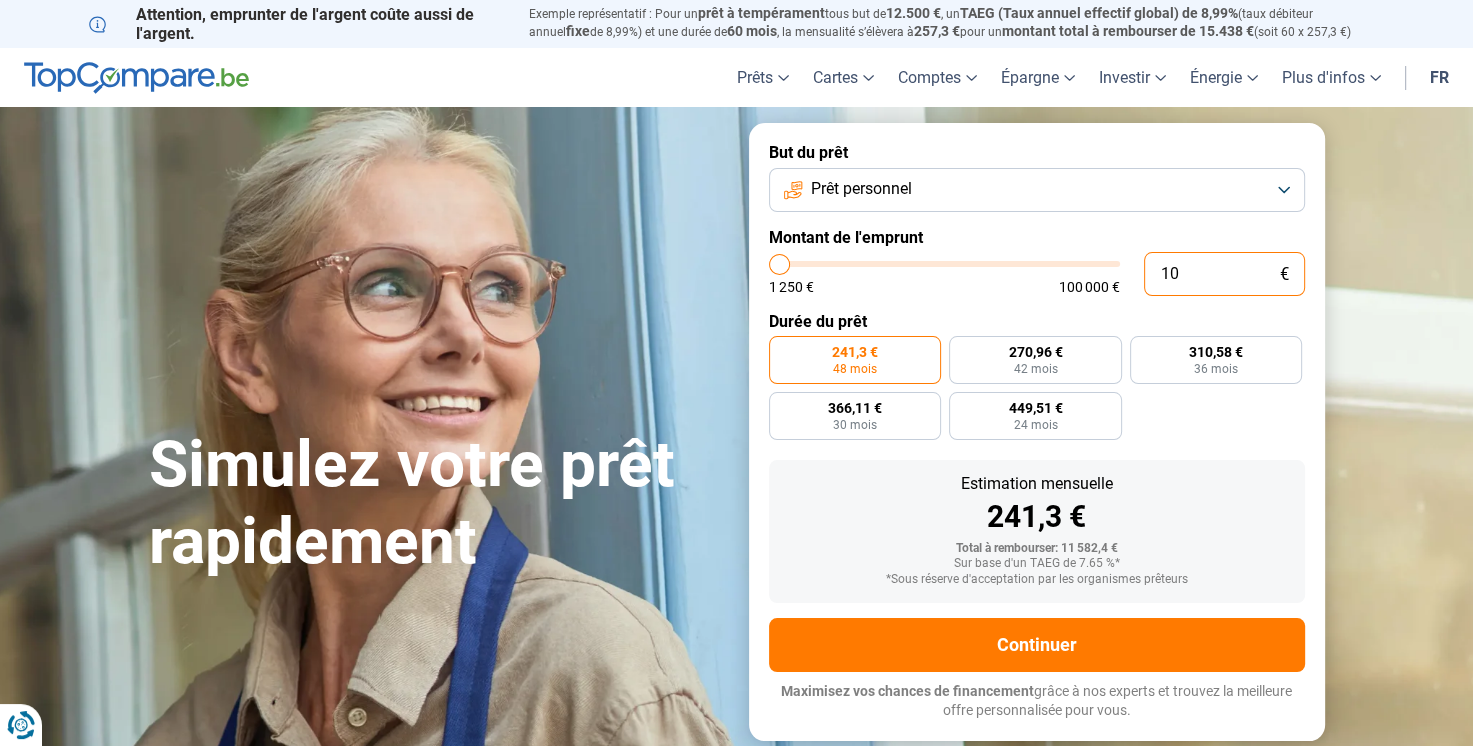 type on "1" 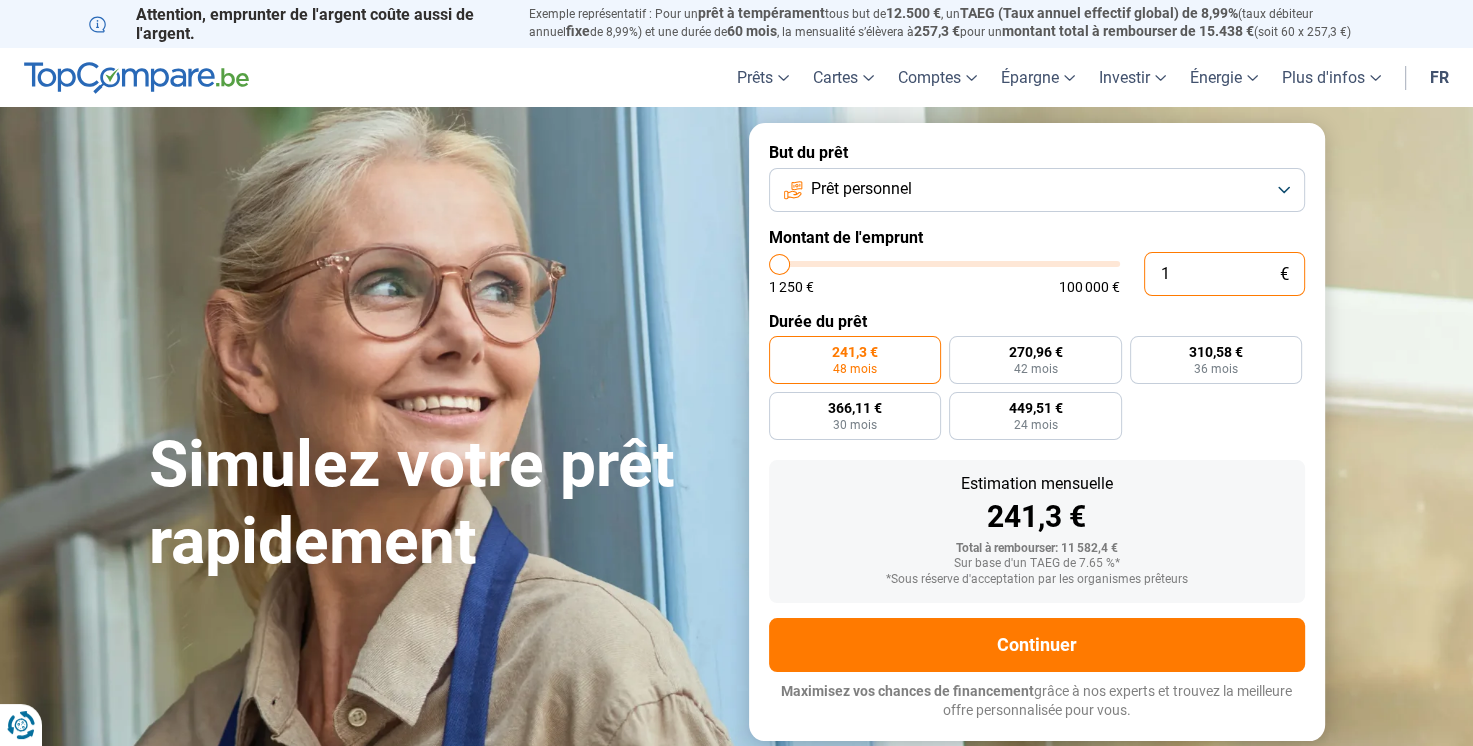 type on "0" 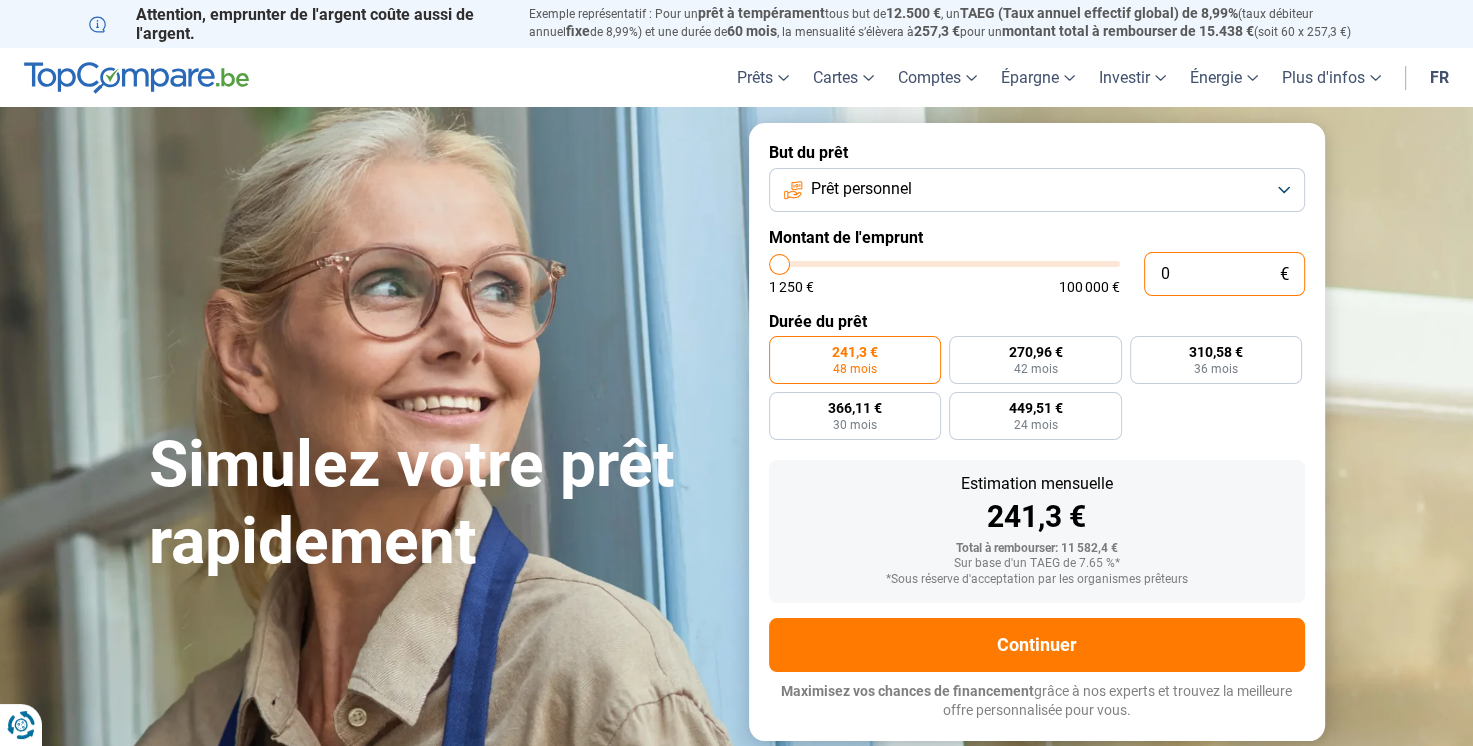 type on "1.250" 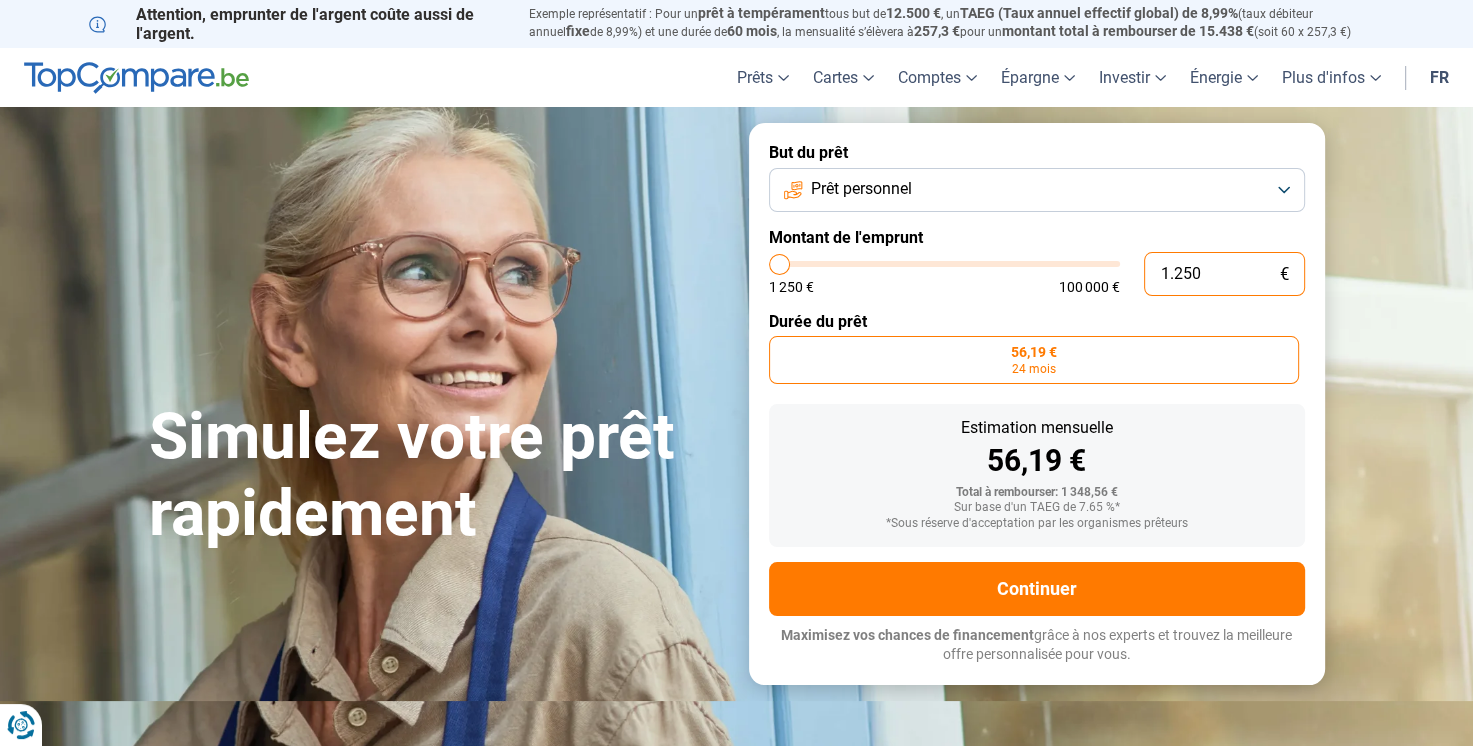 type on "125" 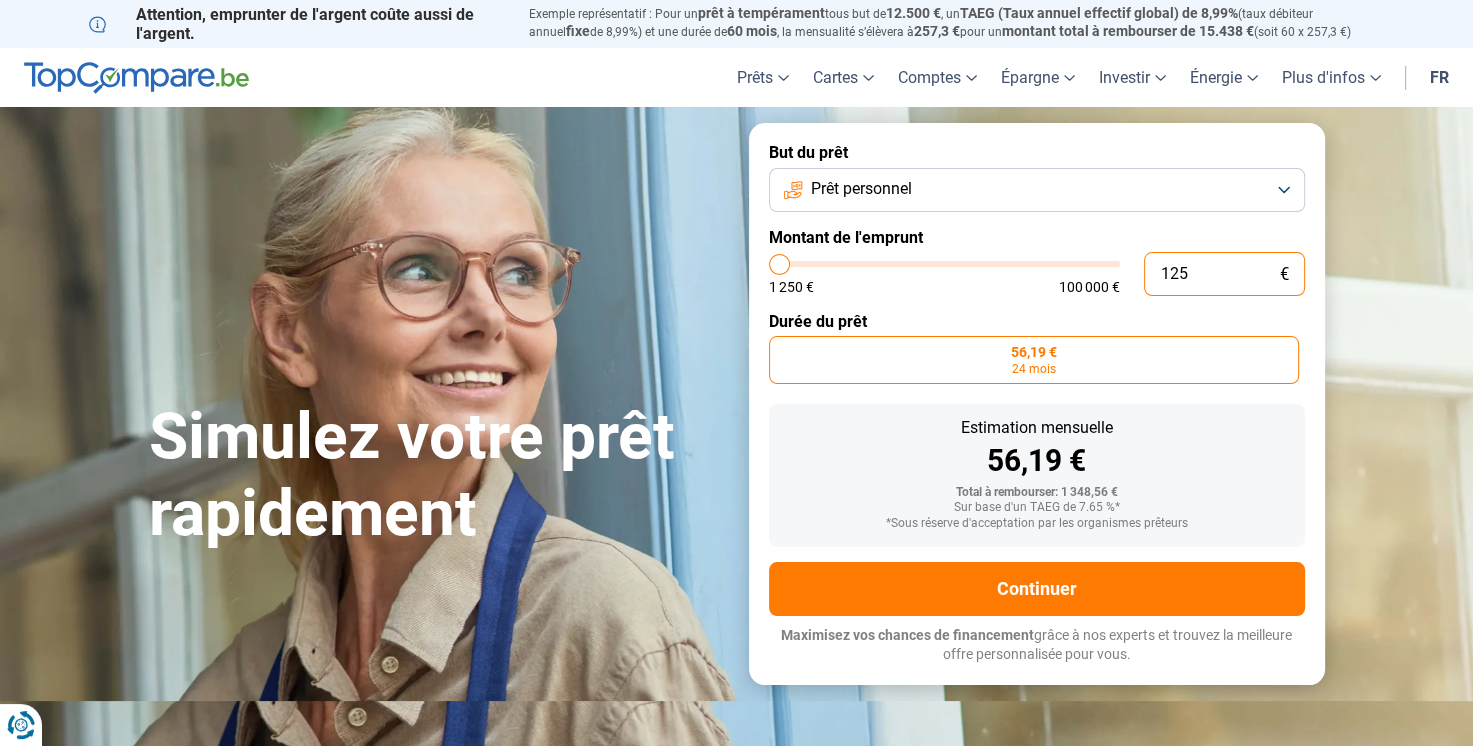 type on "12" 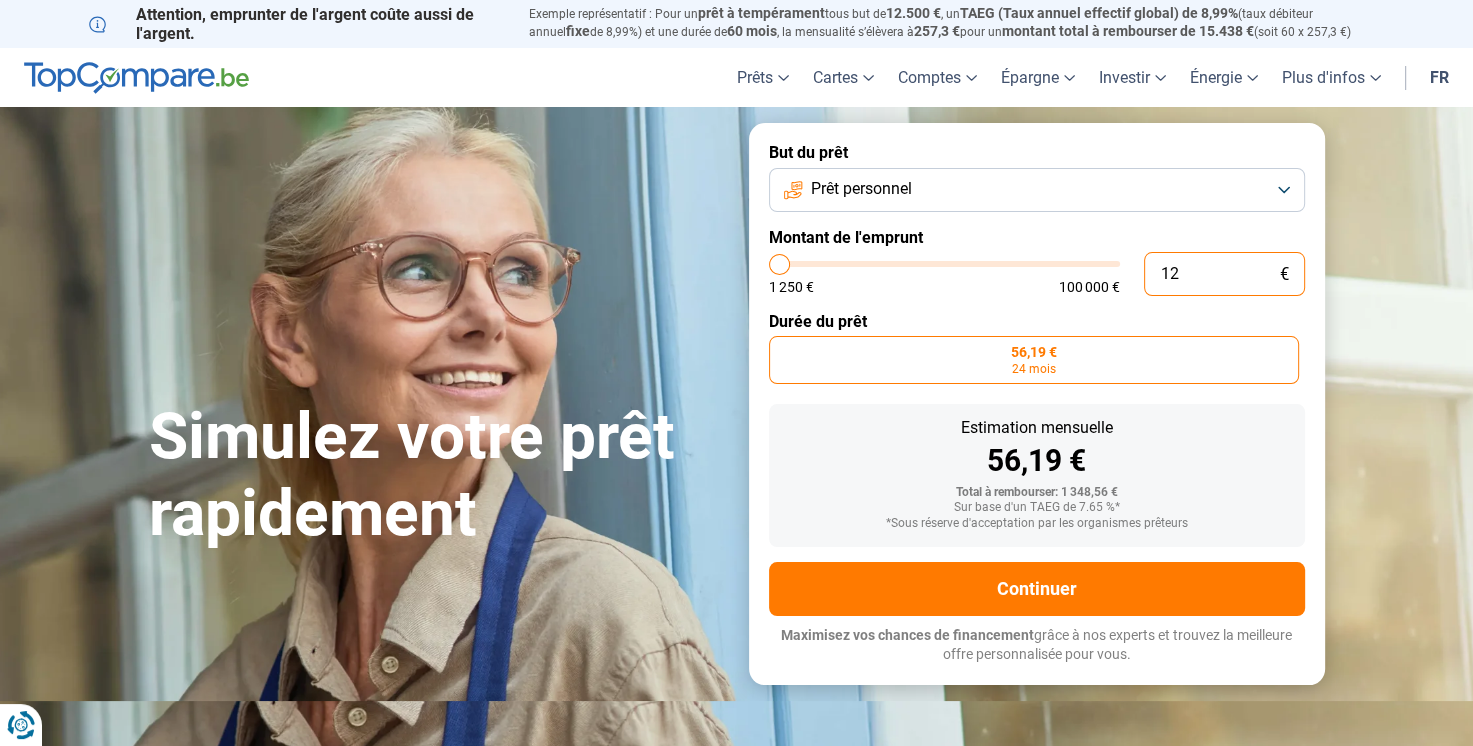 type on "1" 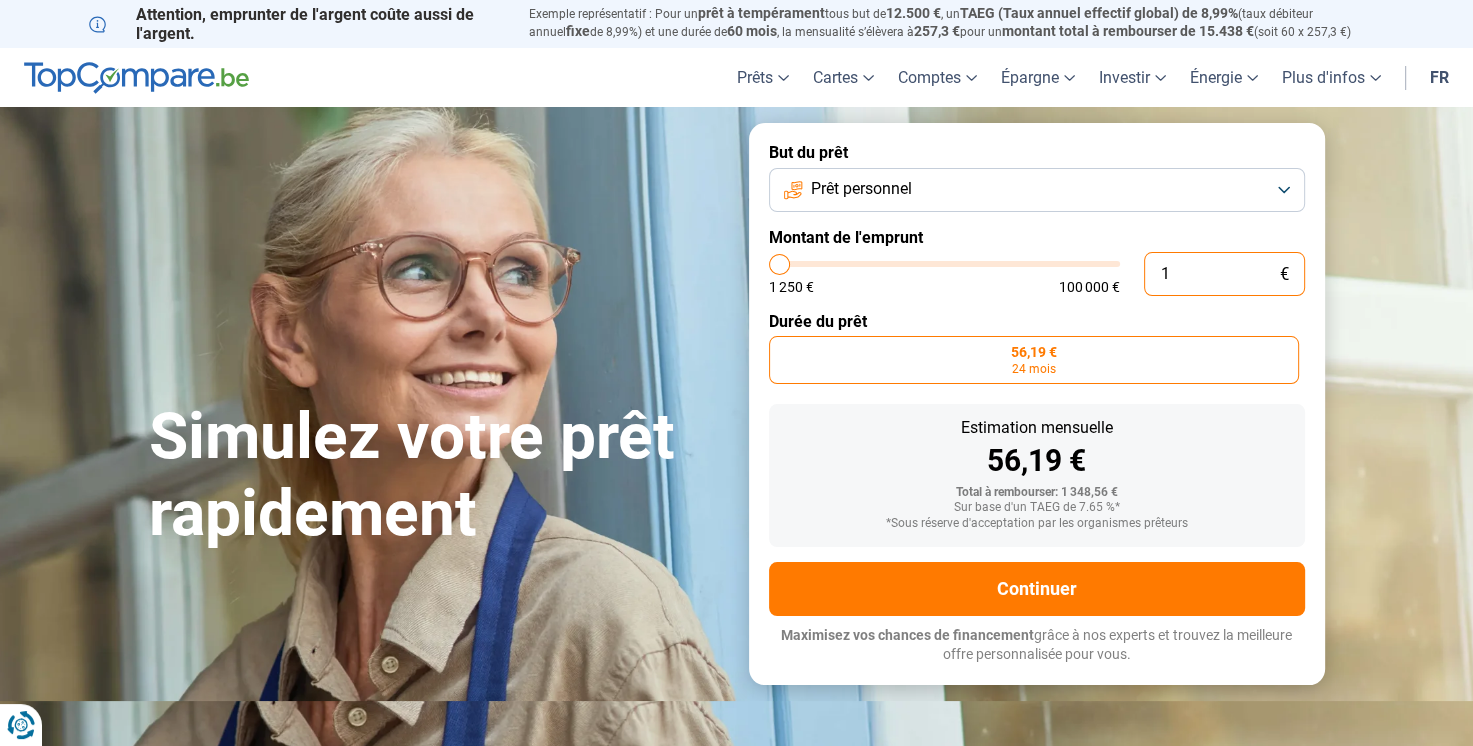 type on "0" 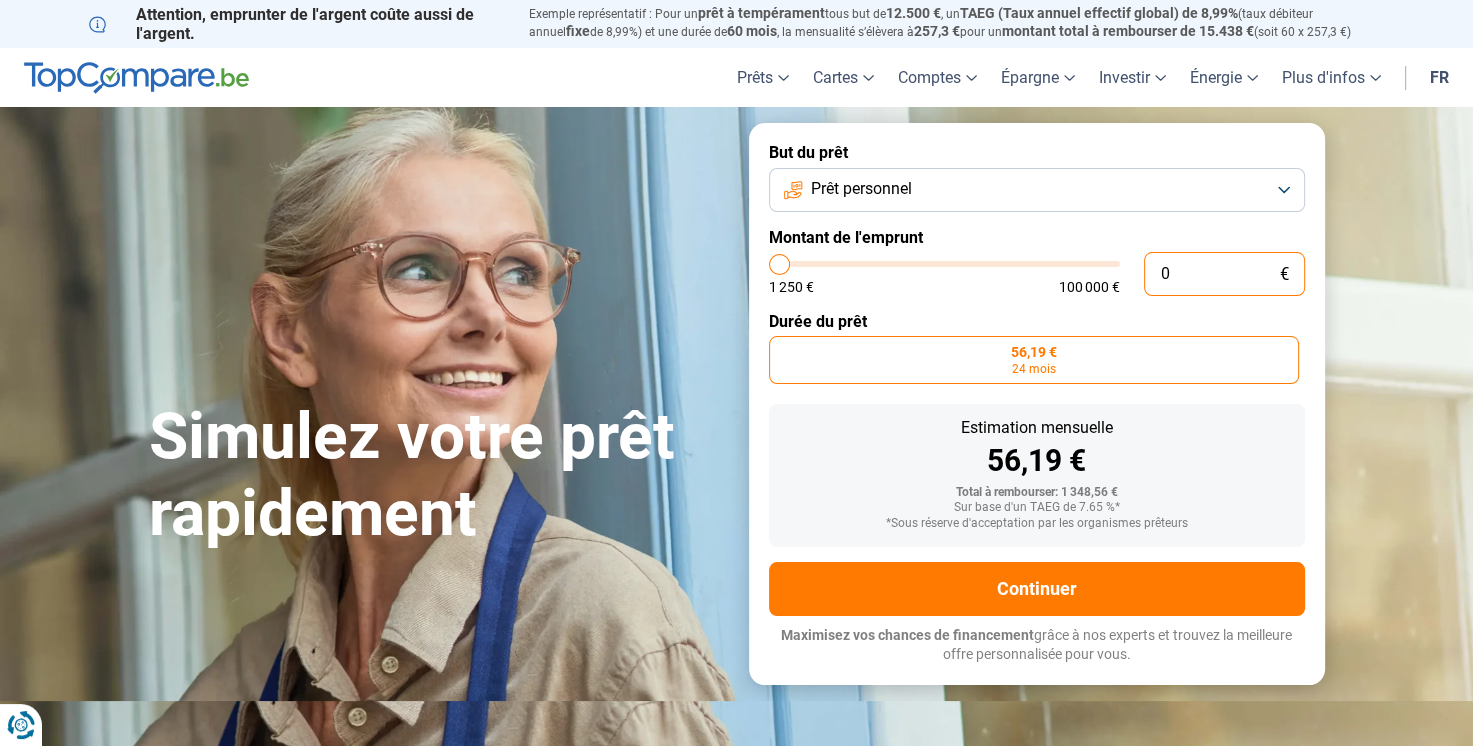 type on "3" 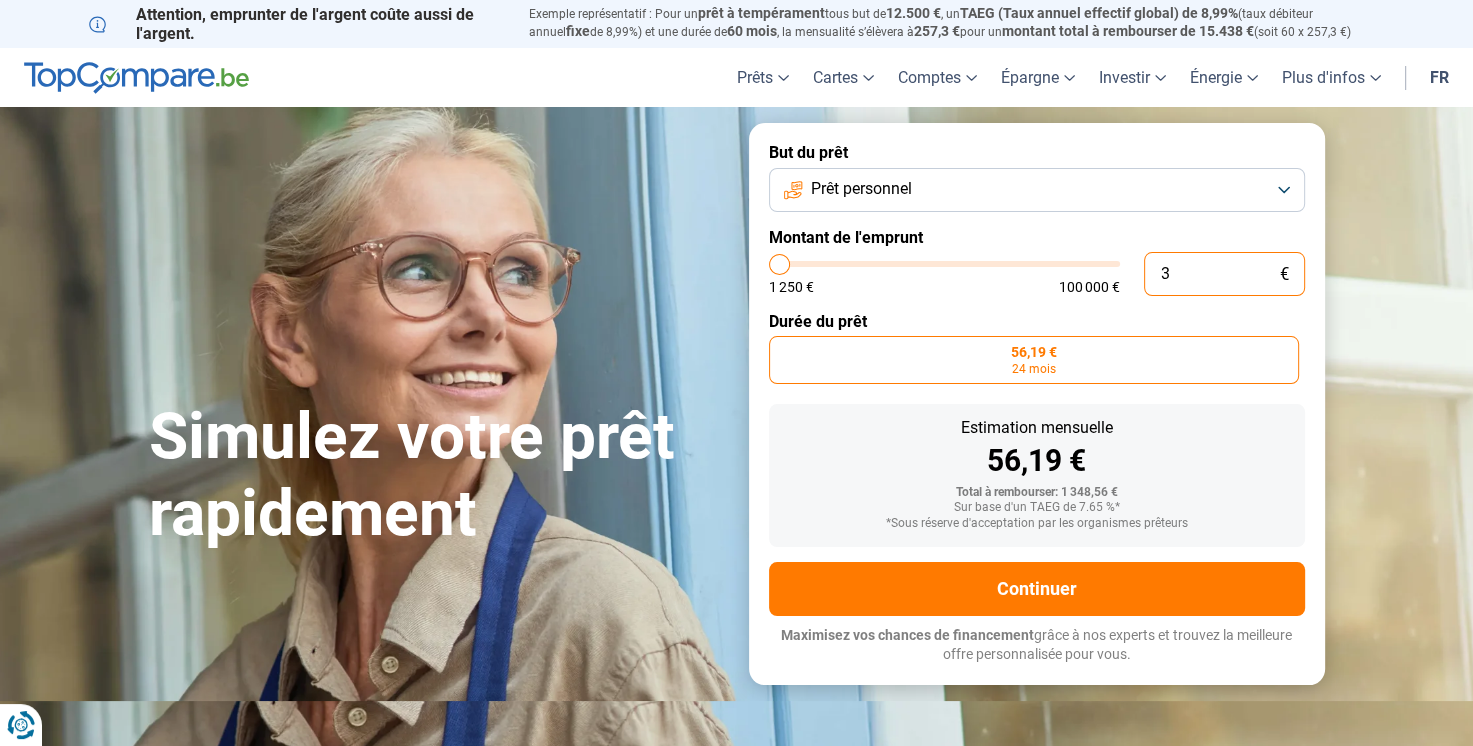 type on "36" 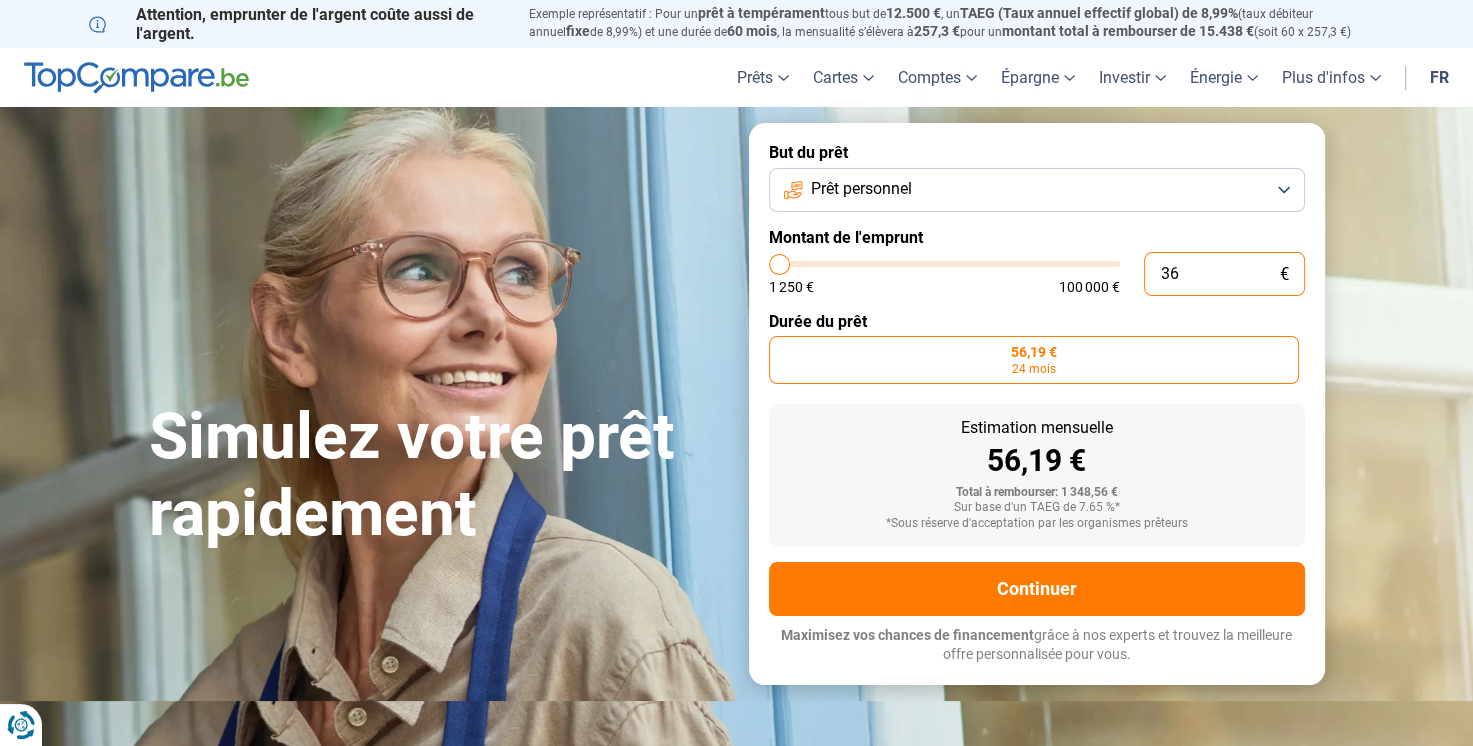 type on "360" 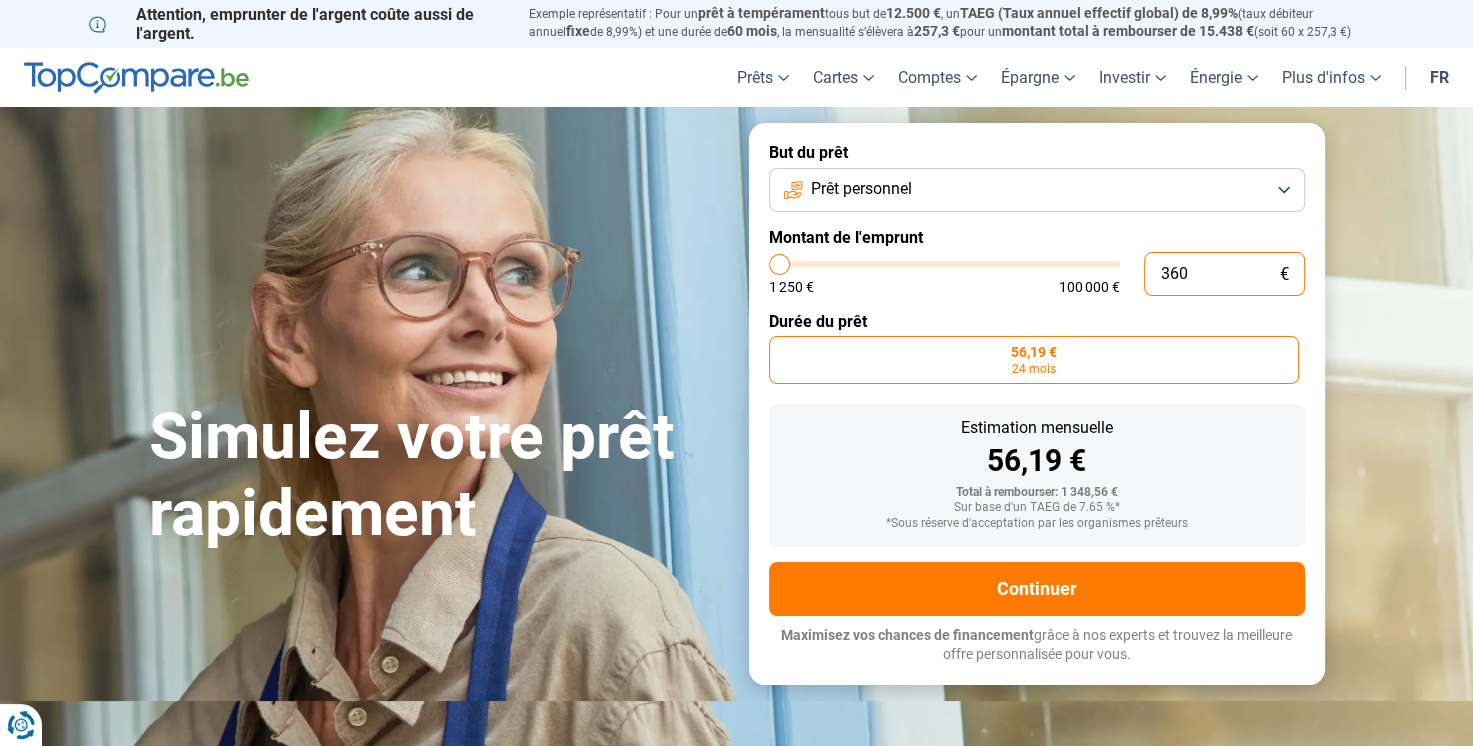 type on "3.600" 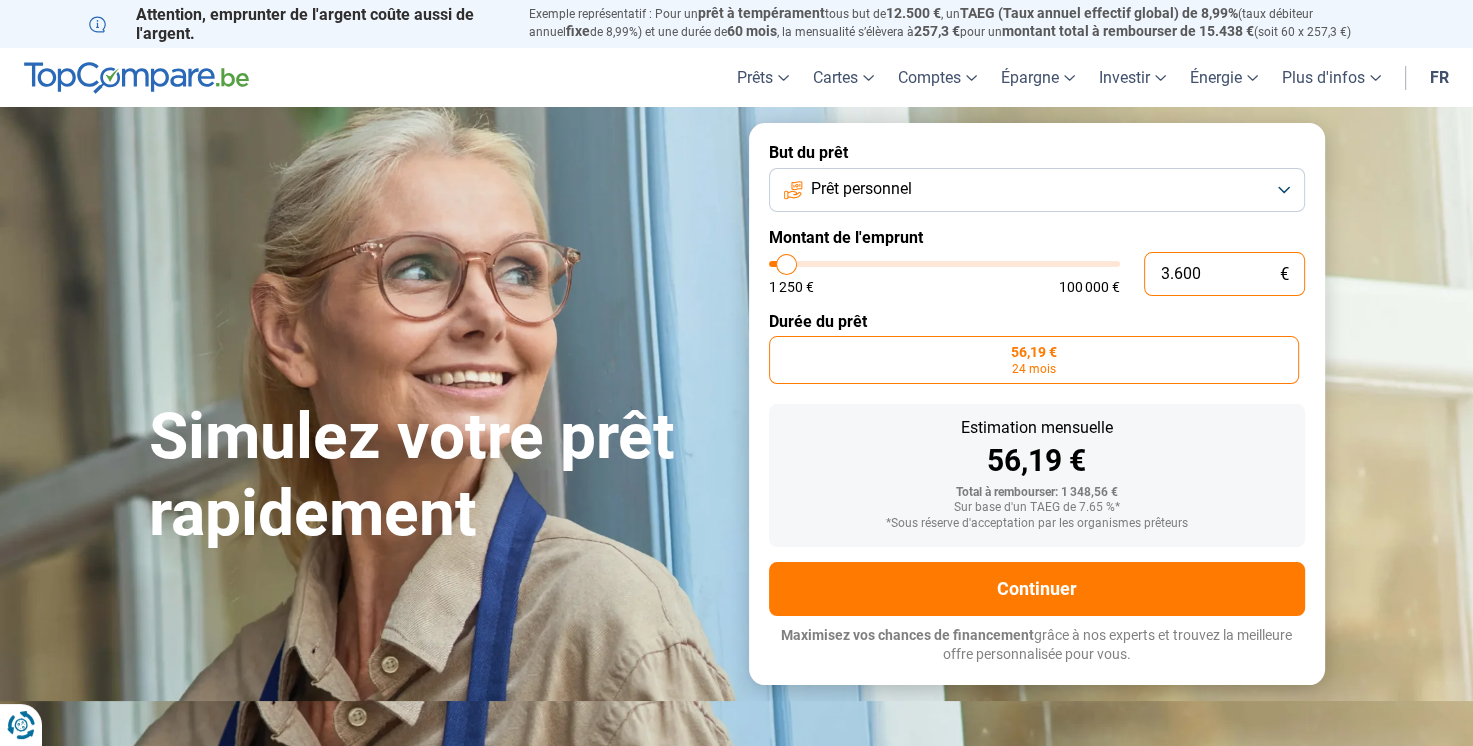 type on "3500" 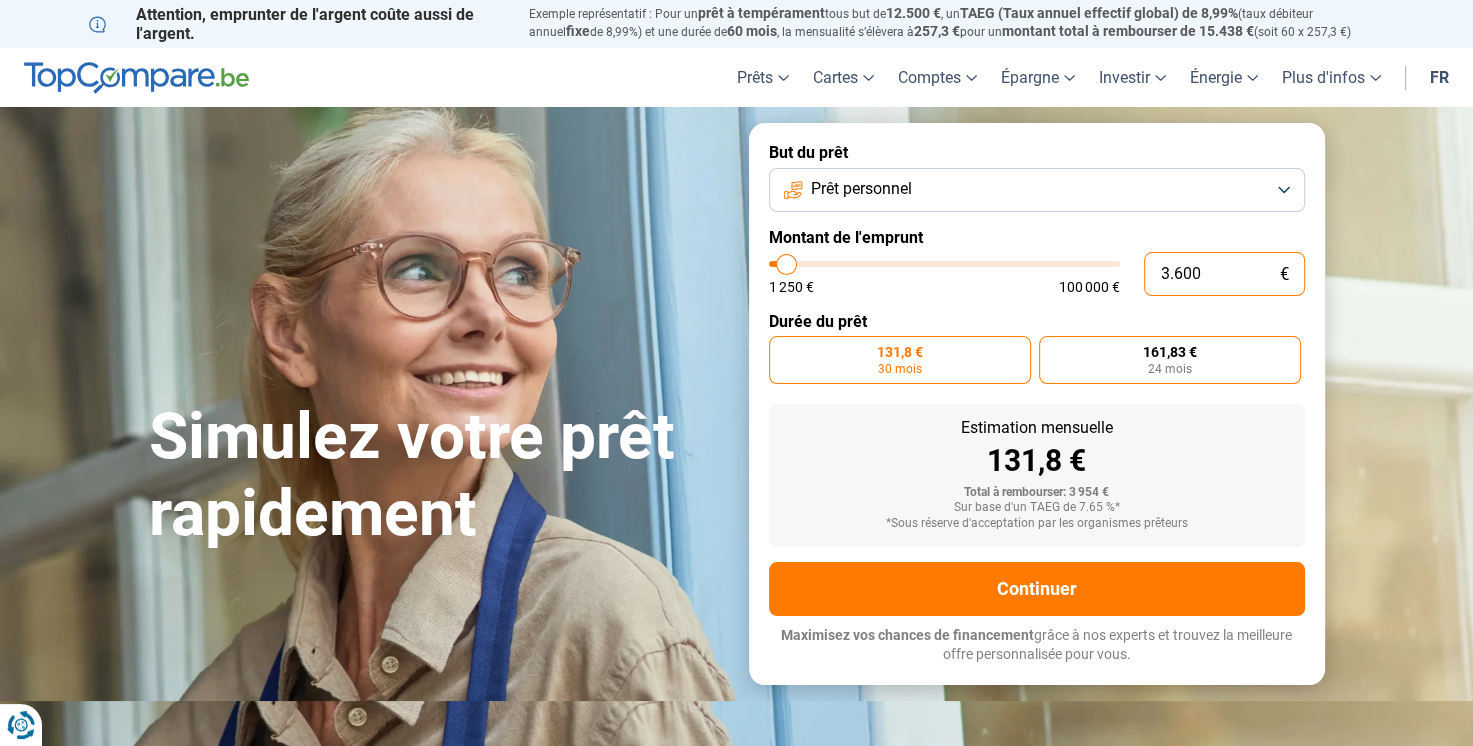 type on "360" 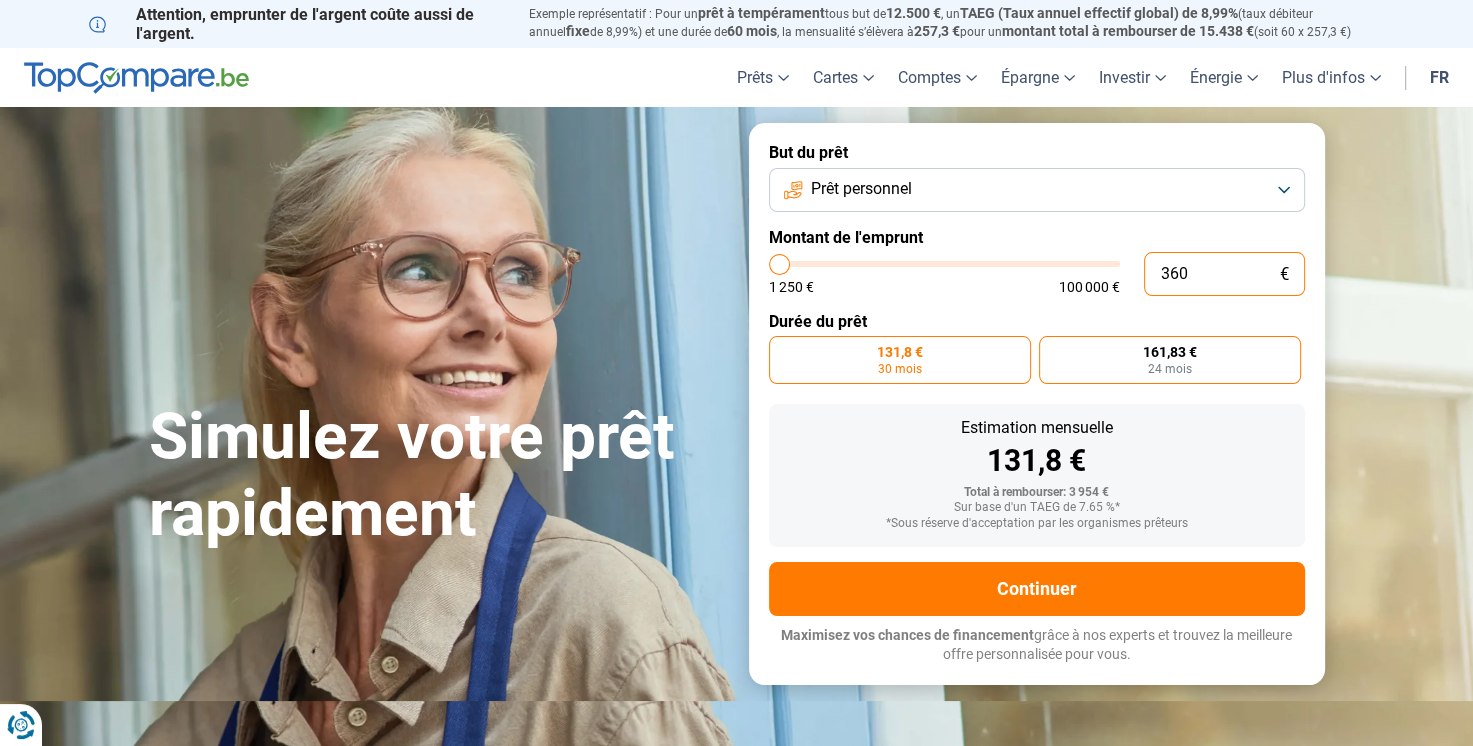 type on "3.601" 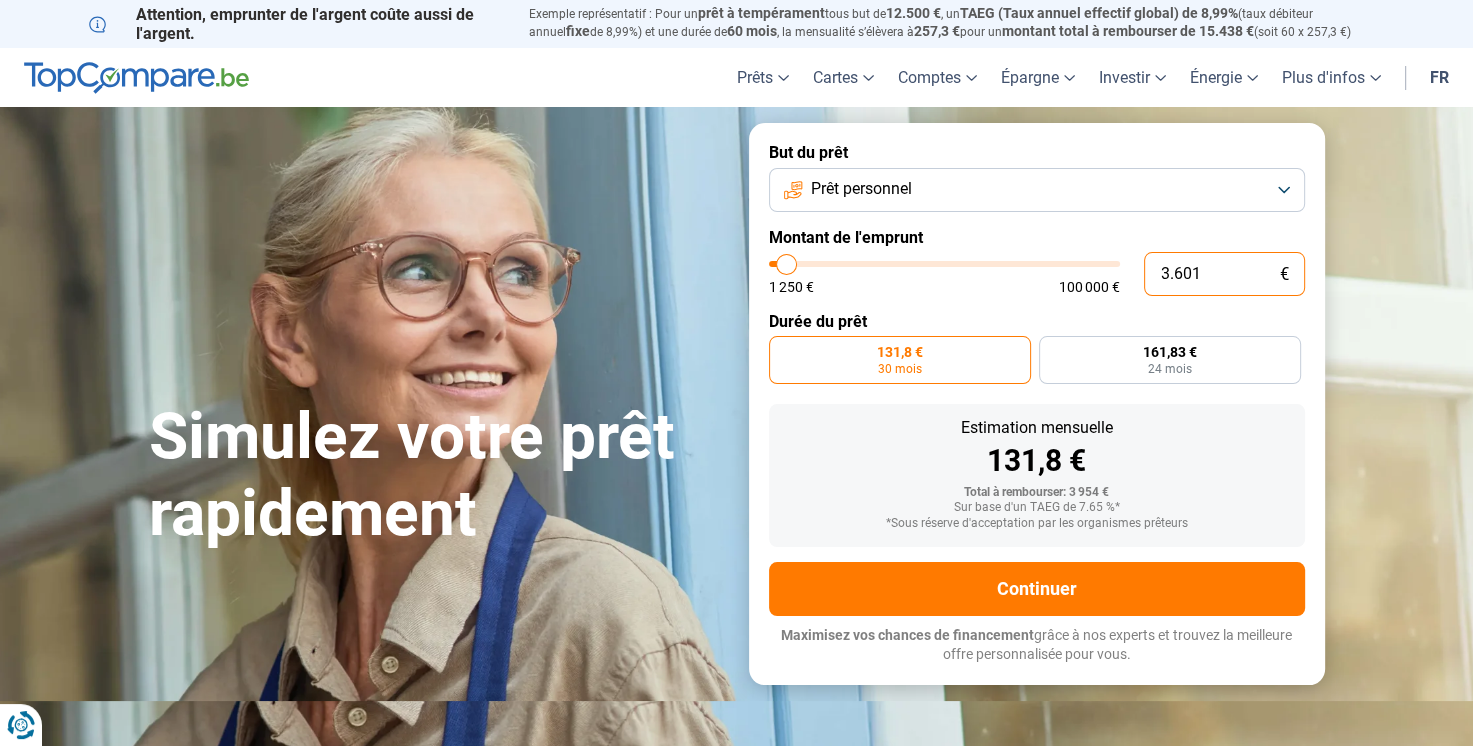 type on "3500" 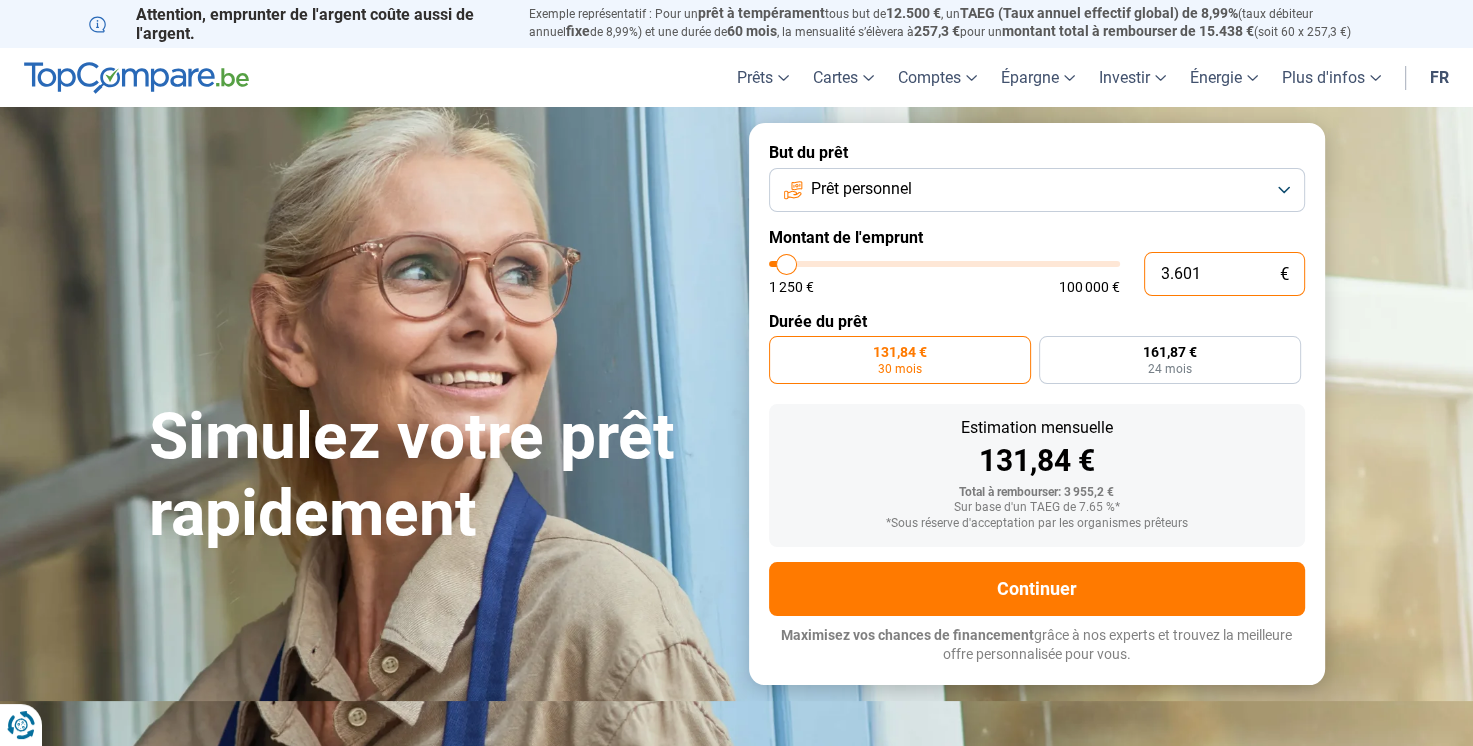 type on "360" 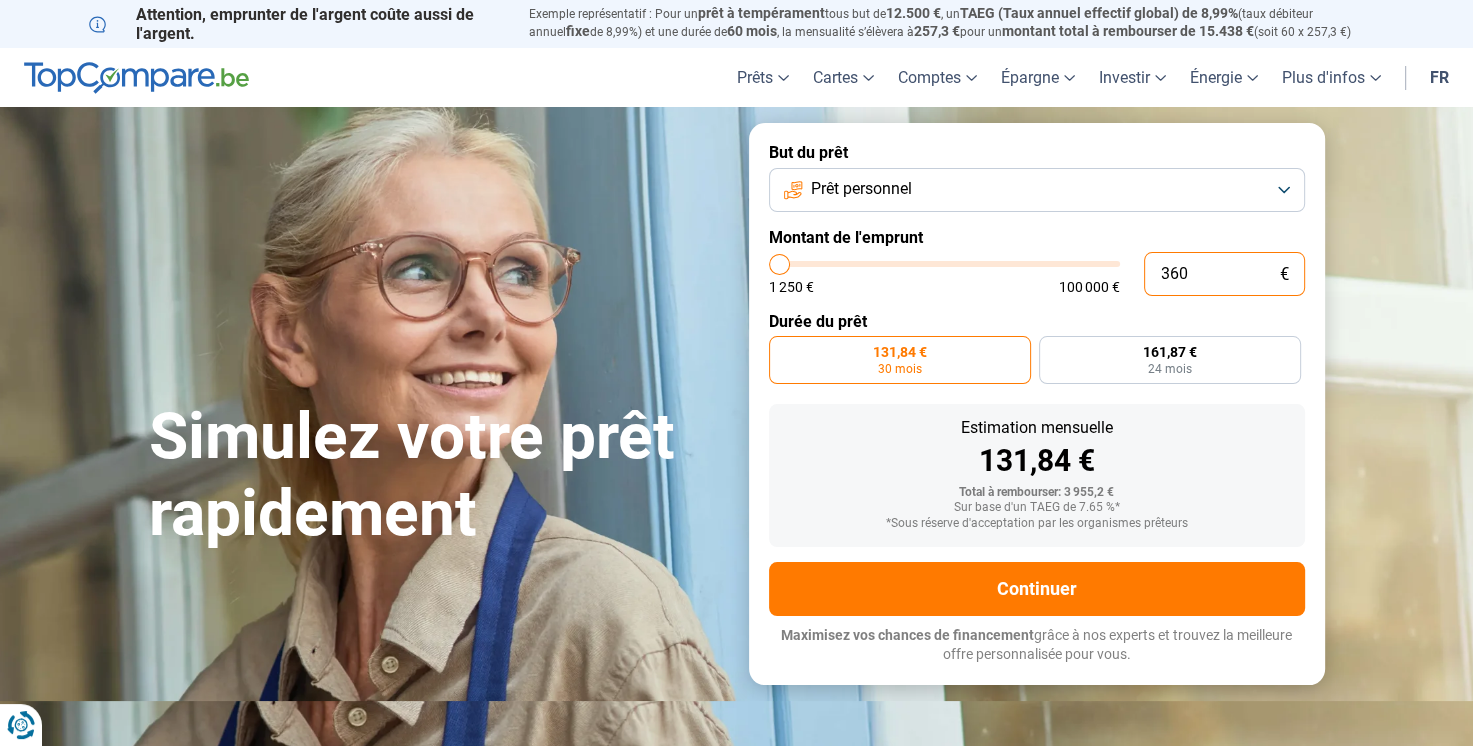 type on "3.600" 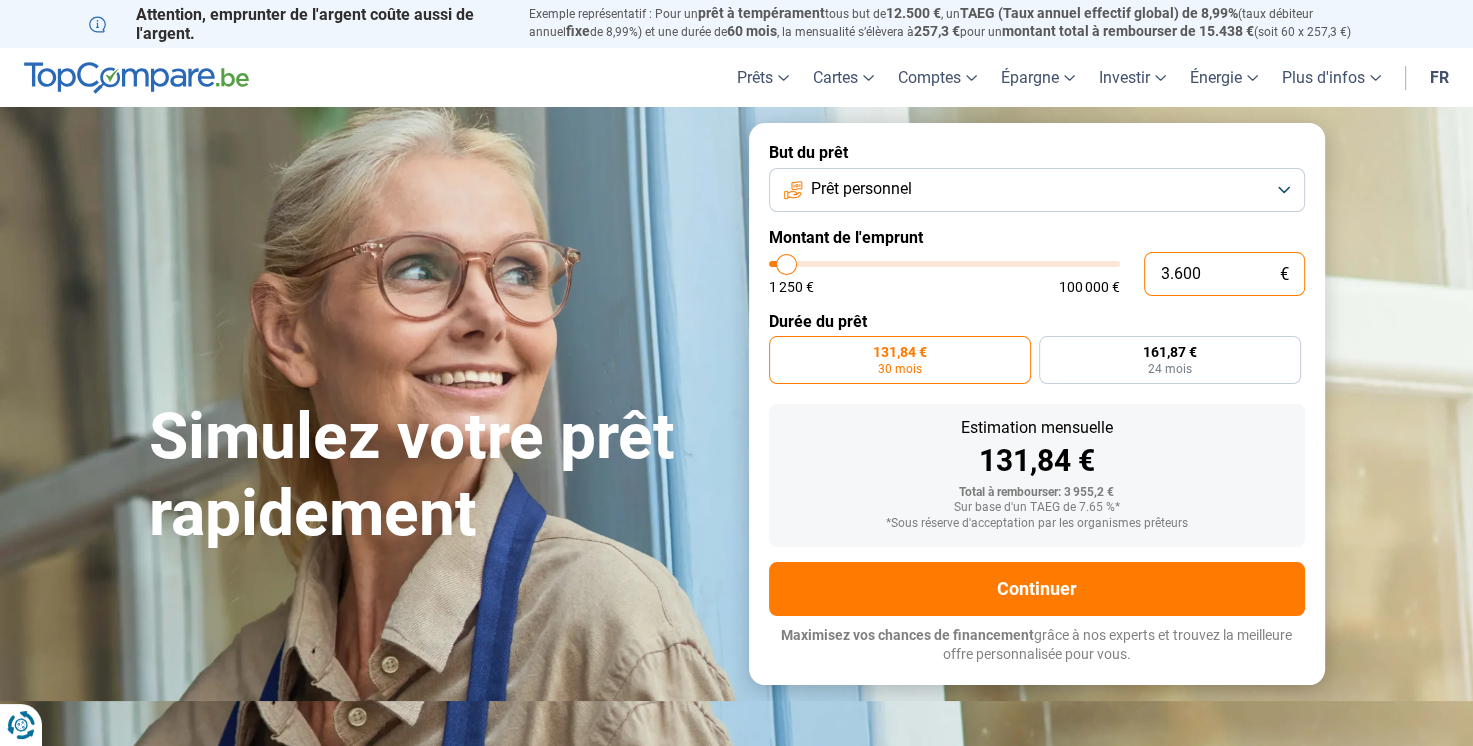 type on "3500" 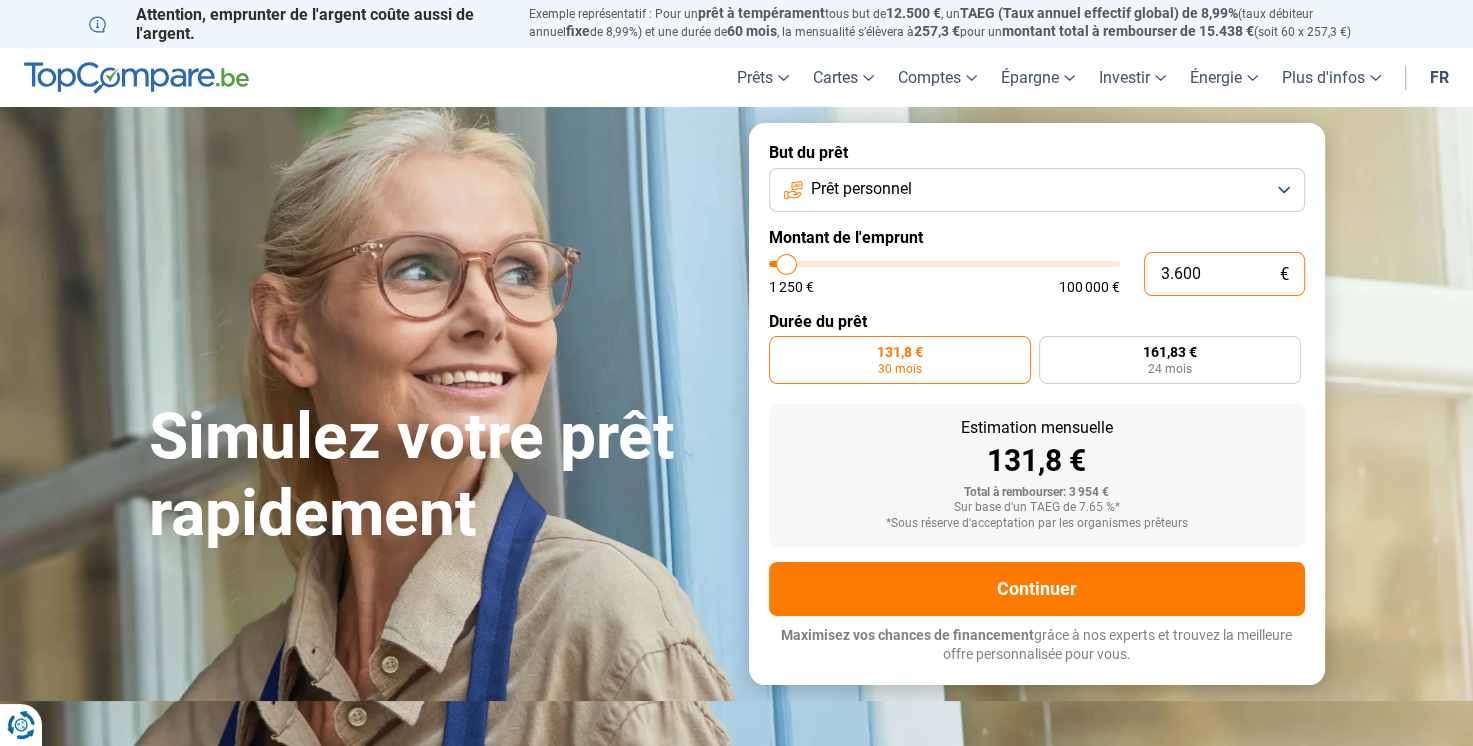 type on "360" 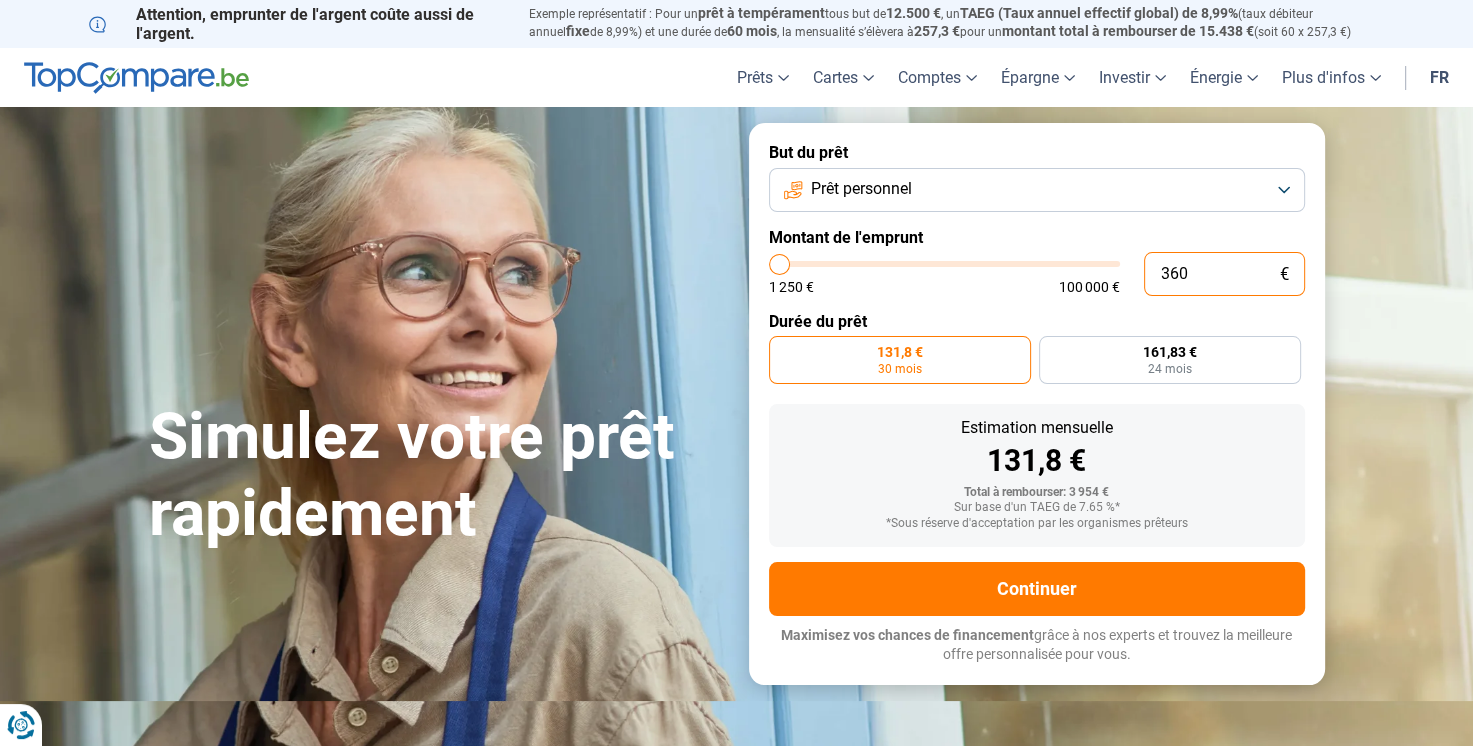 type on "3.601" 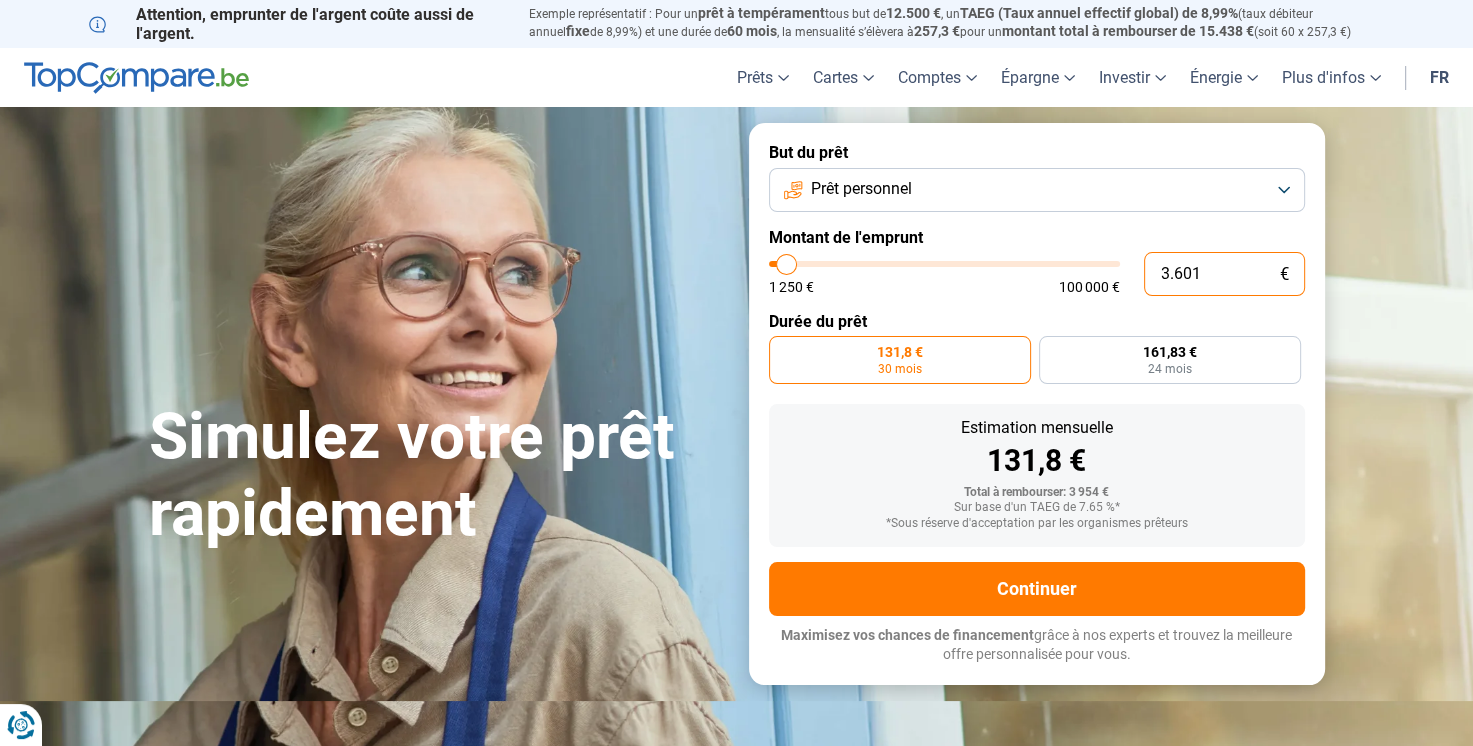 type on "3500" 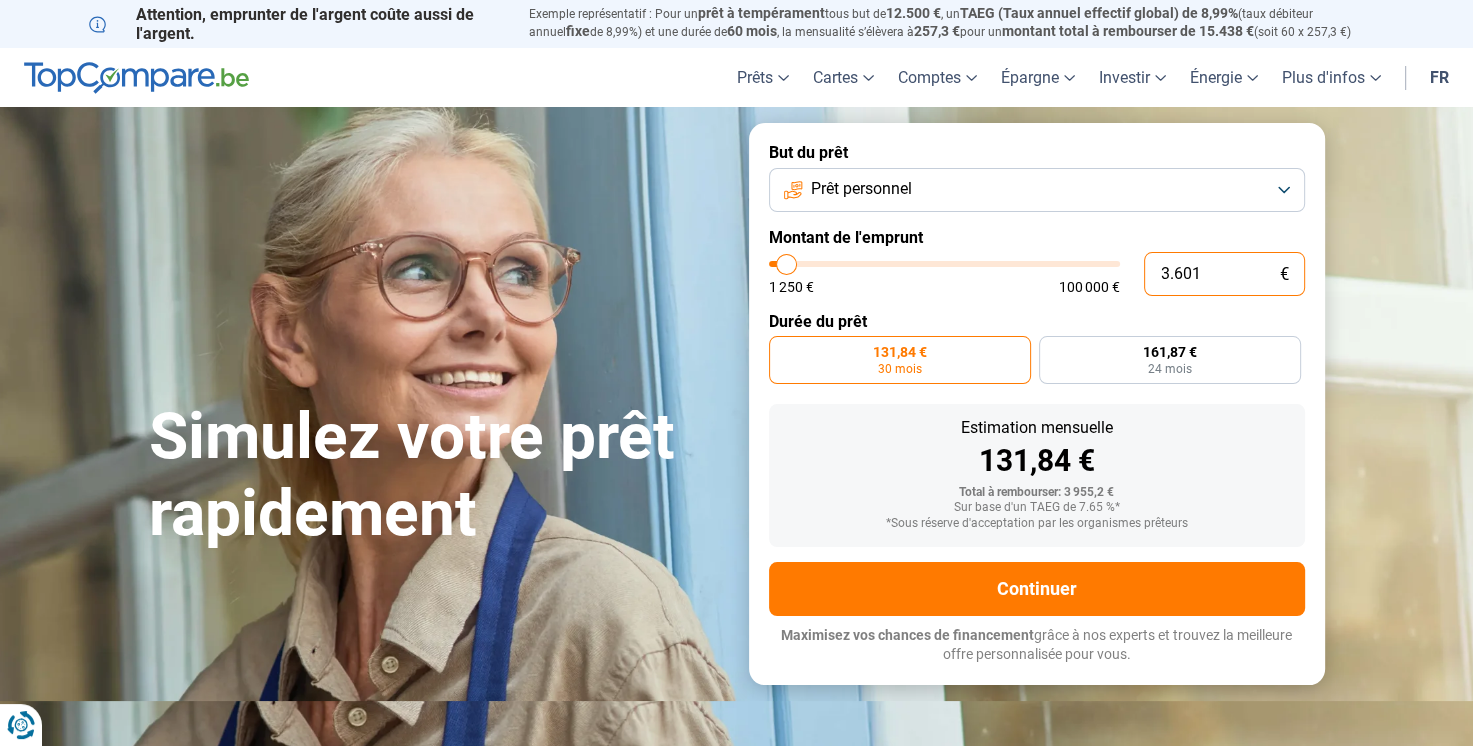 type on "360" 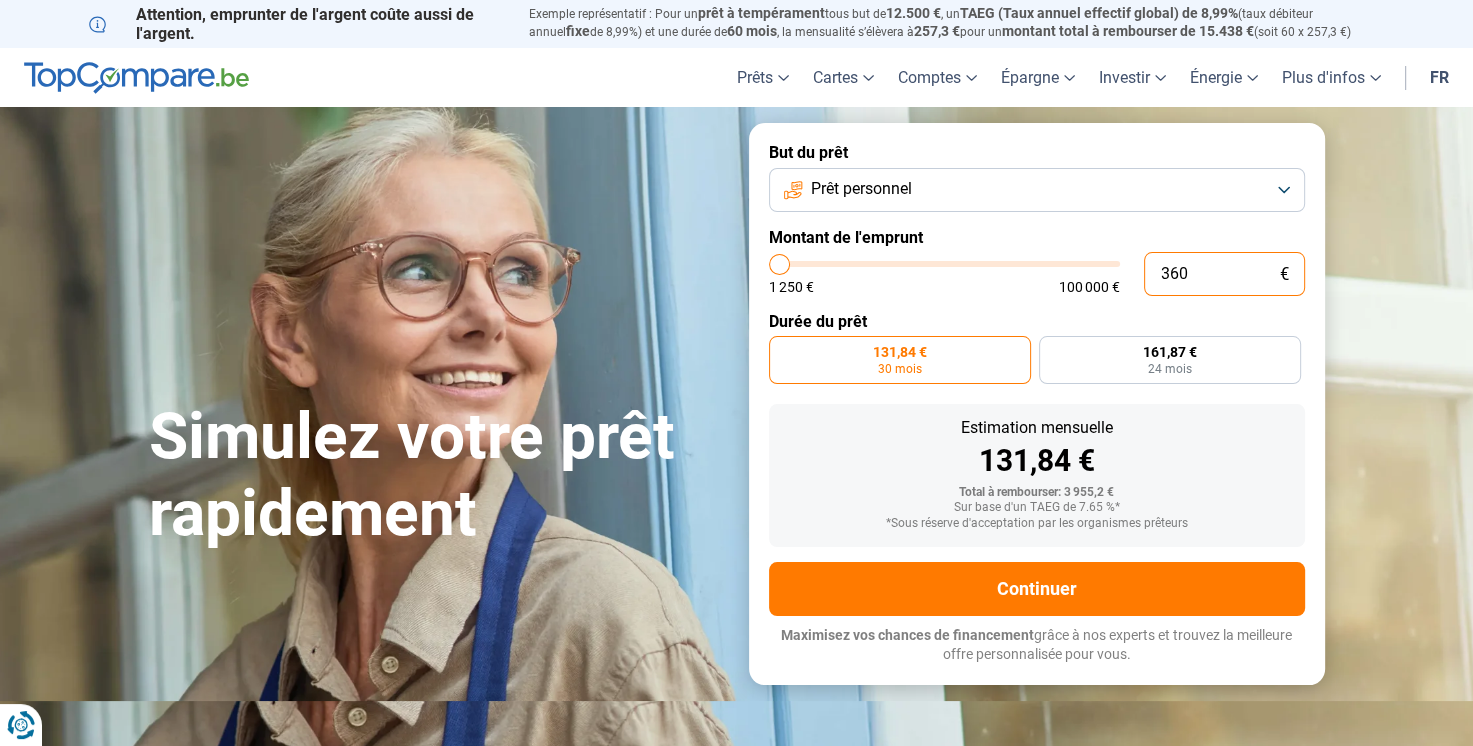 type on "1.250" 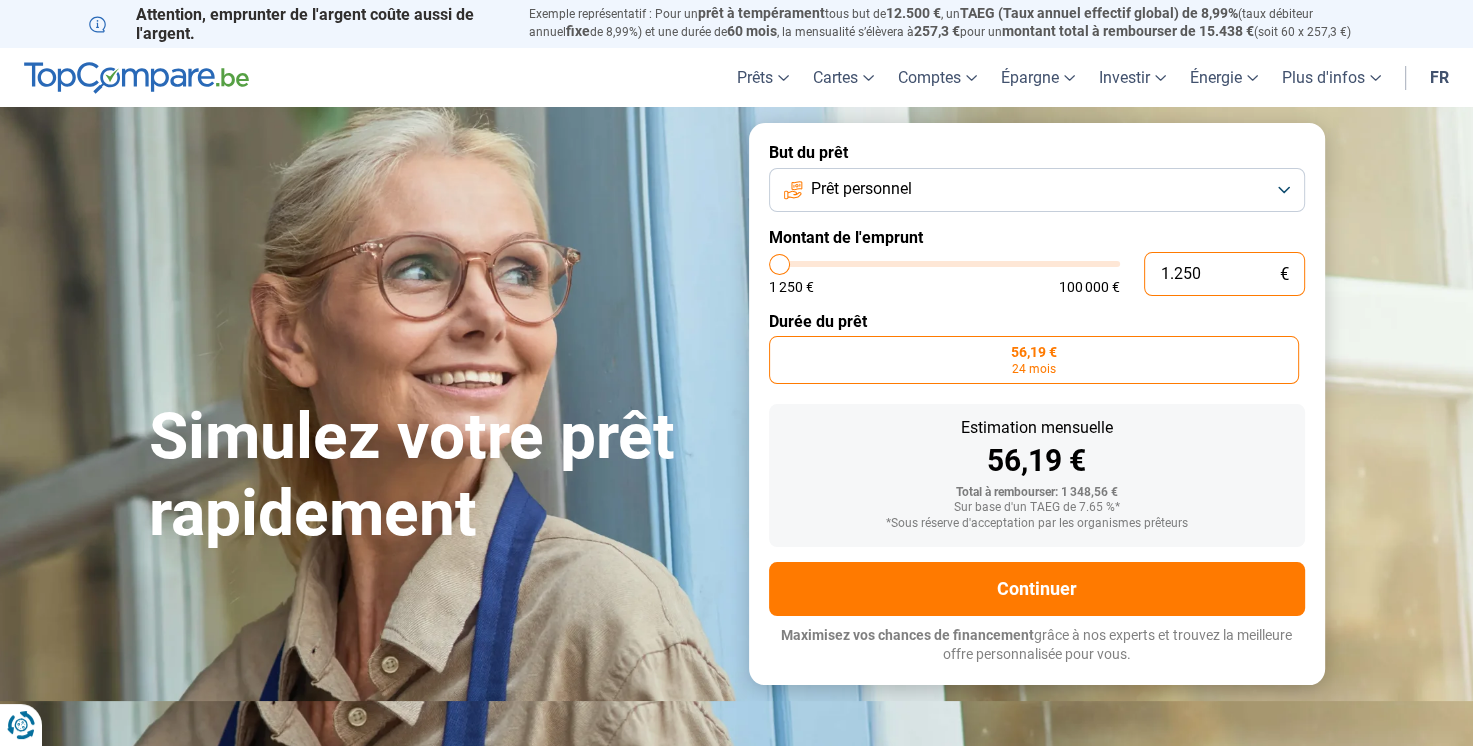 type on "125" 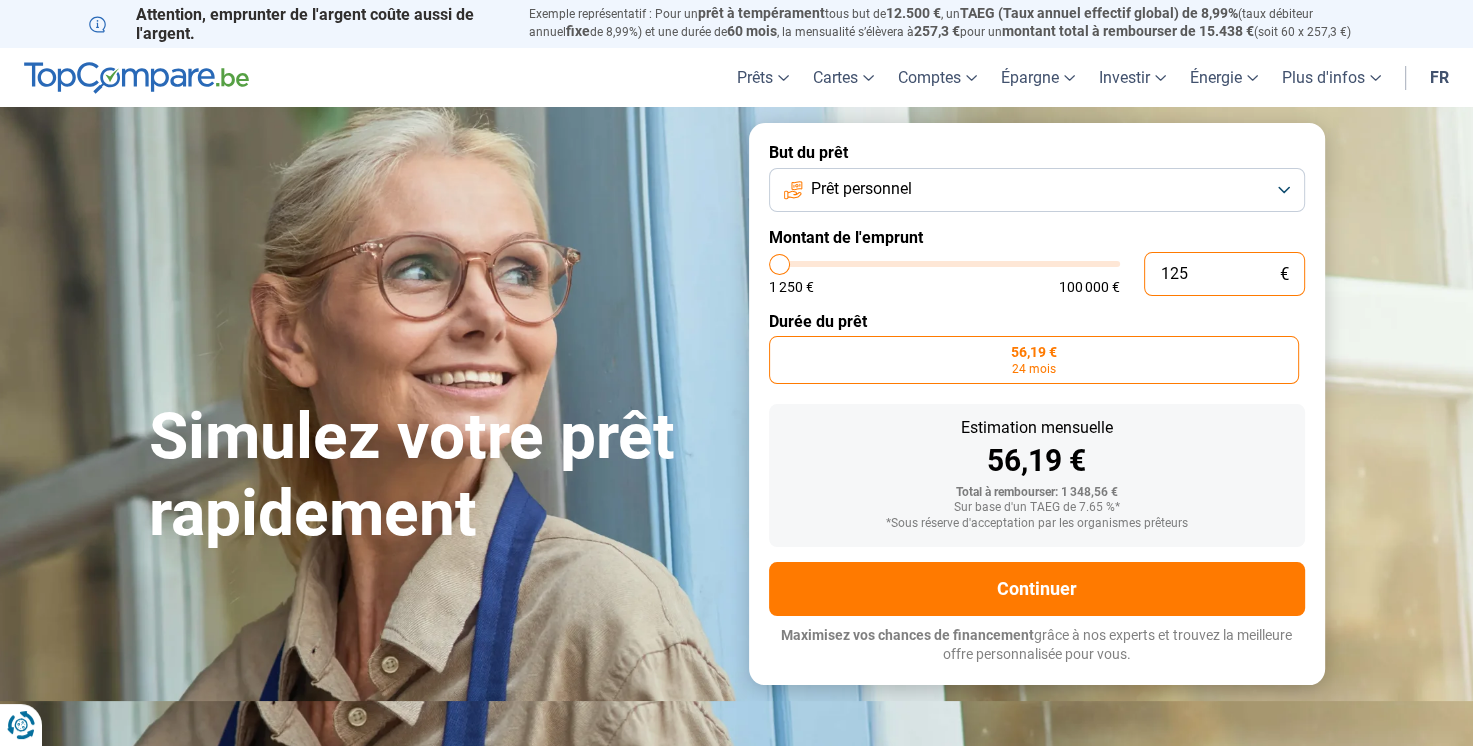 type on "12" 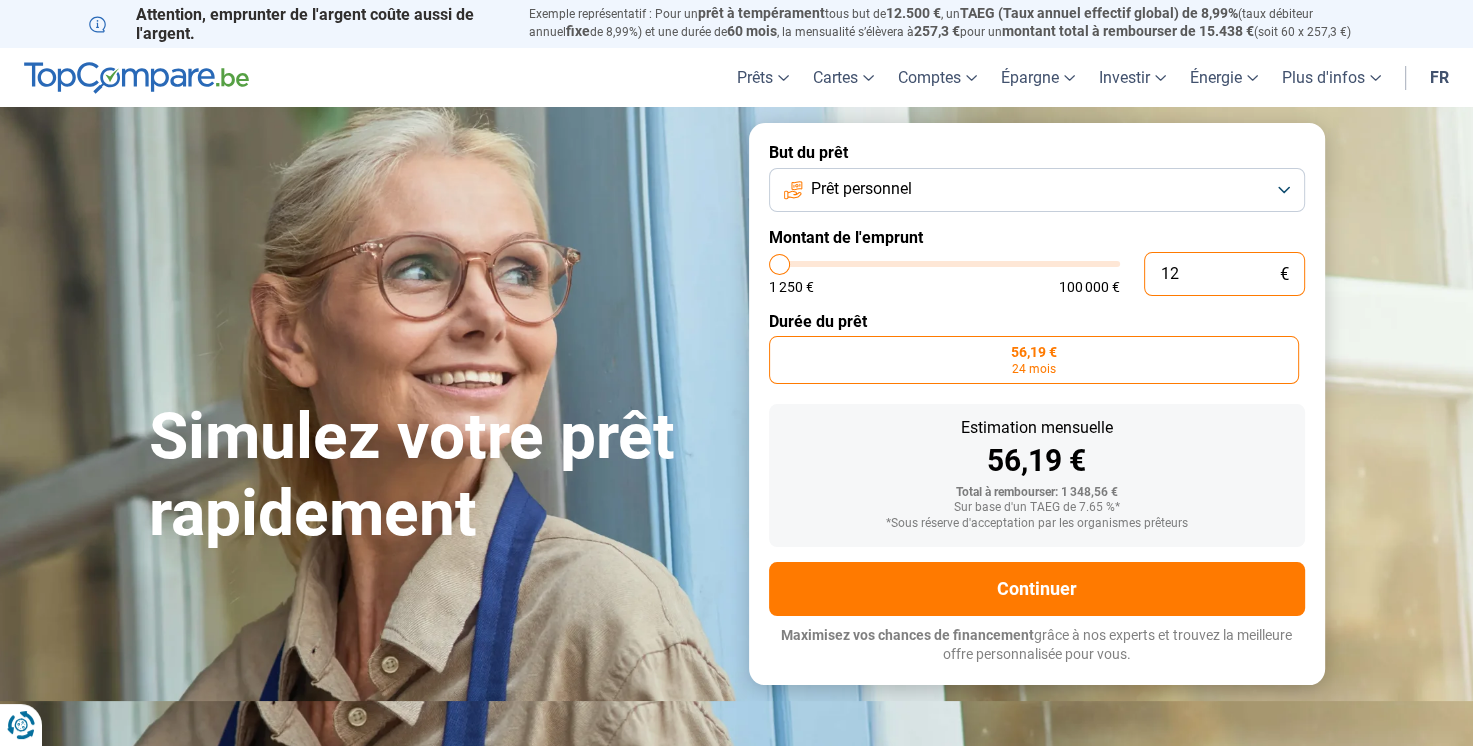 type on "1" 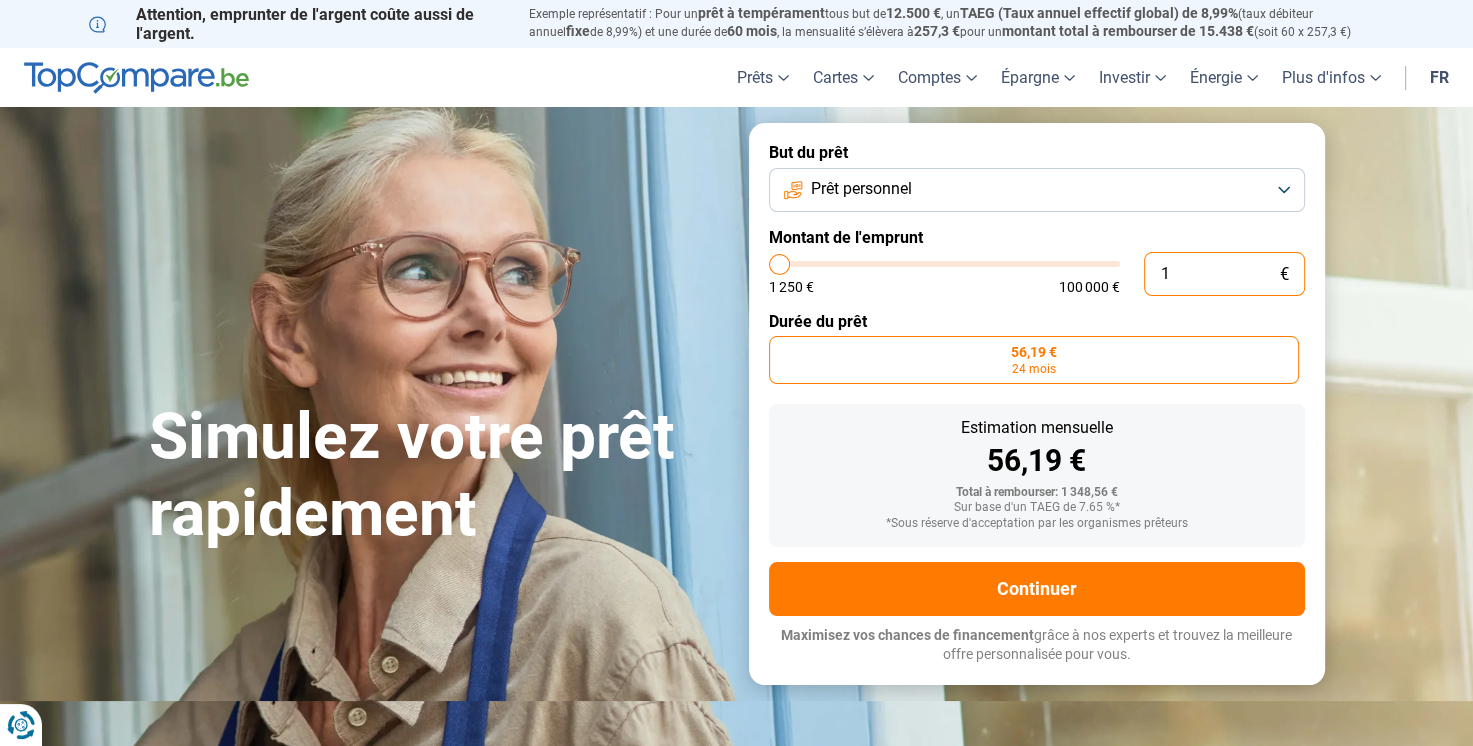 type on "0" 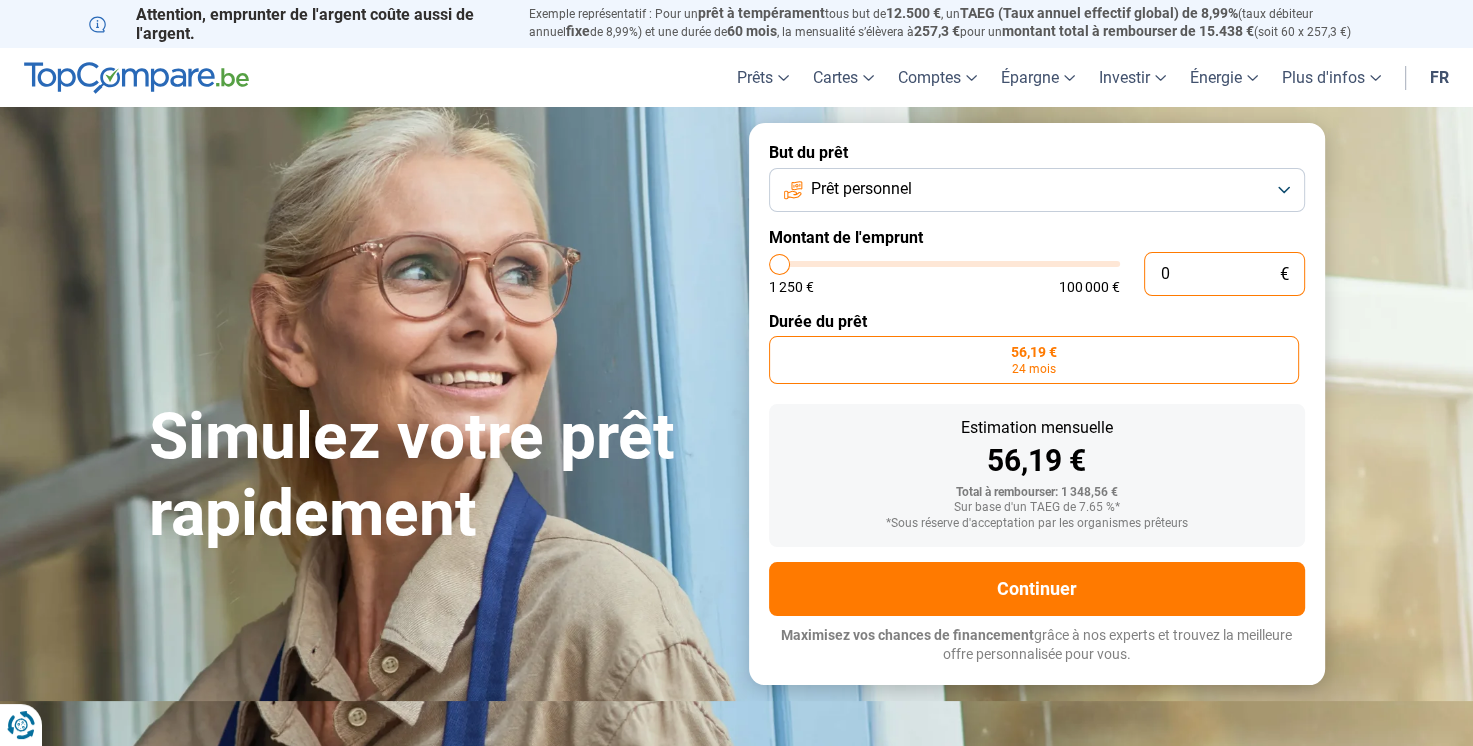 type on "1.250" 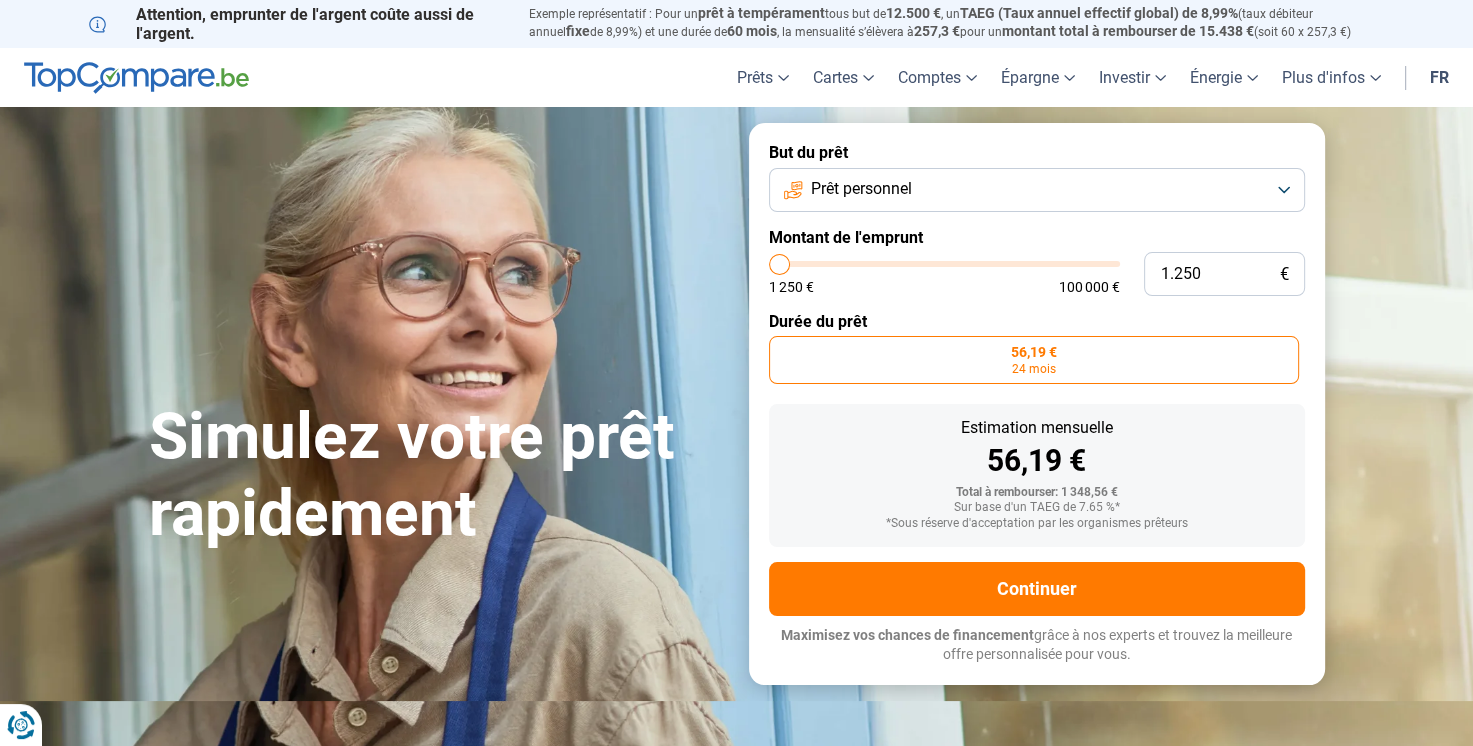 click on "Prêt personnel" at bounding box center (1037, 190) 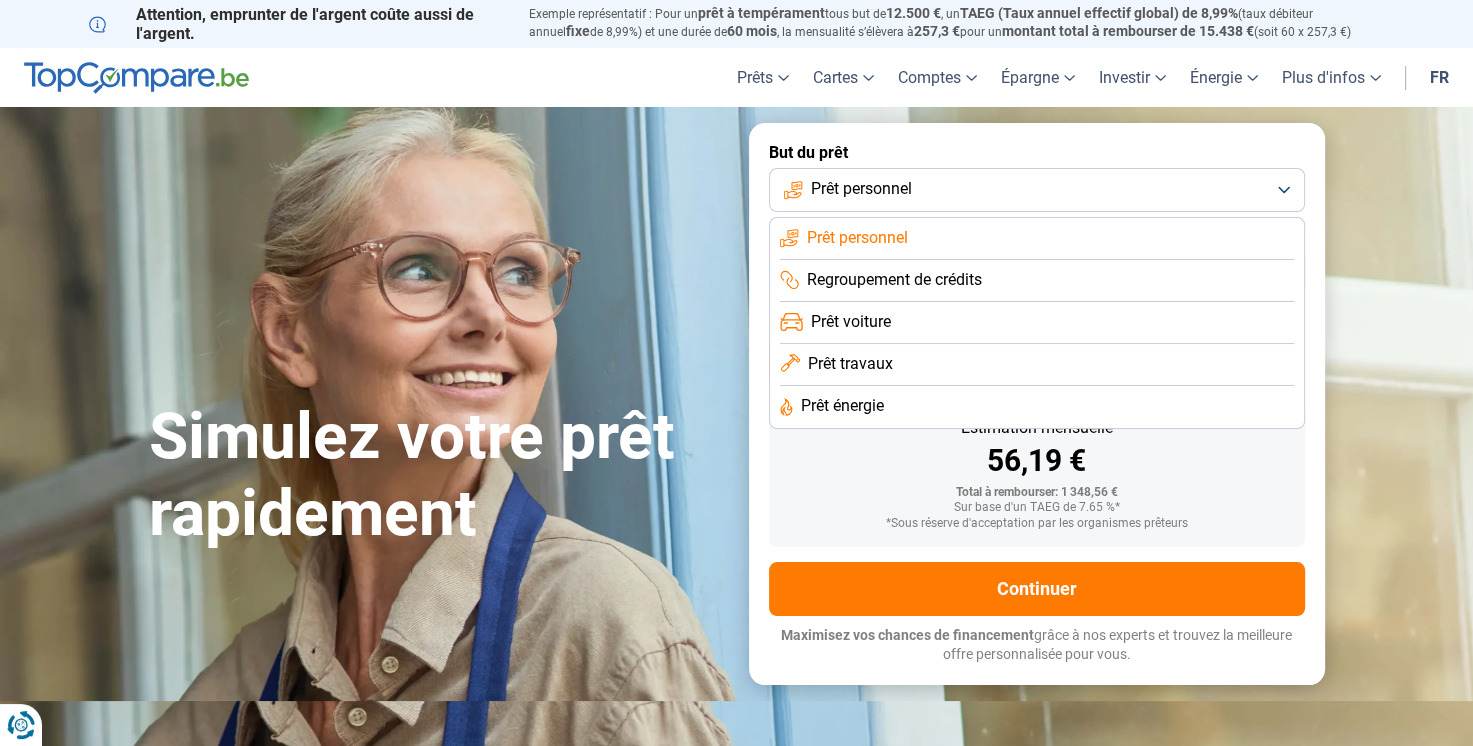 click on "Prêt travaux" at bounding box center (850, 364) 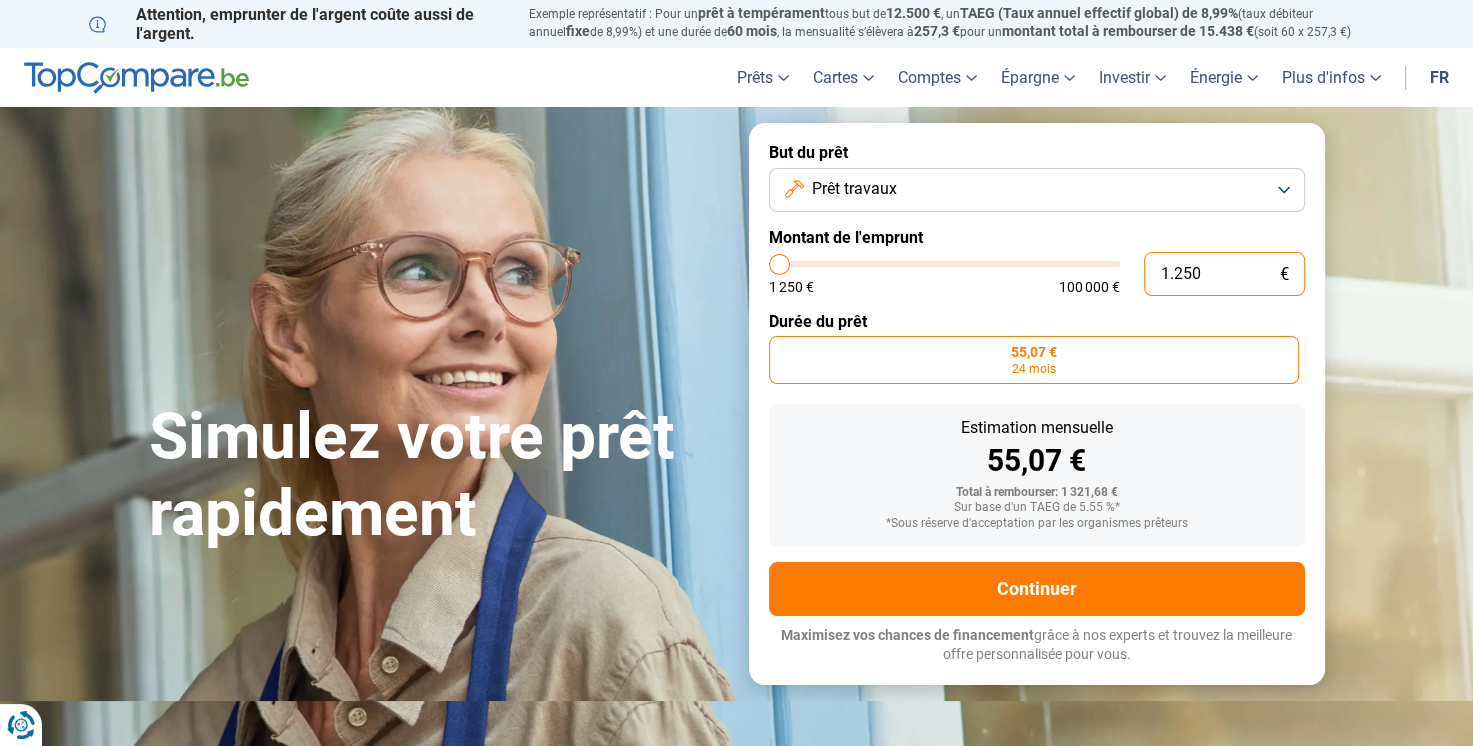 drag, startPoint x: 1204, startPoint y: 270, endPoint x: 1145, endPoint y: 276, distance: 59.3043 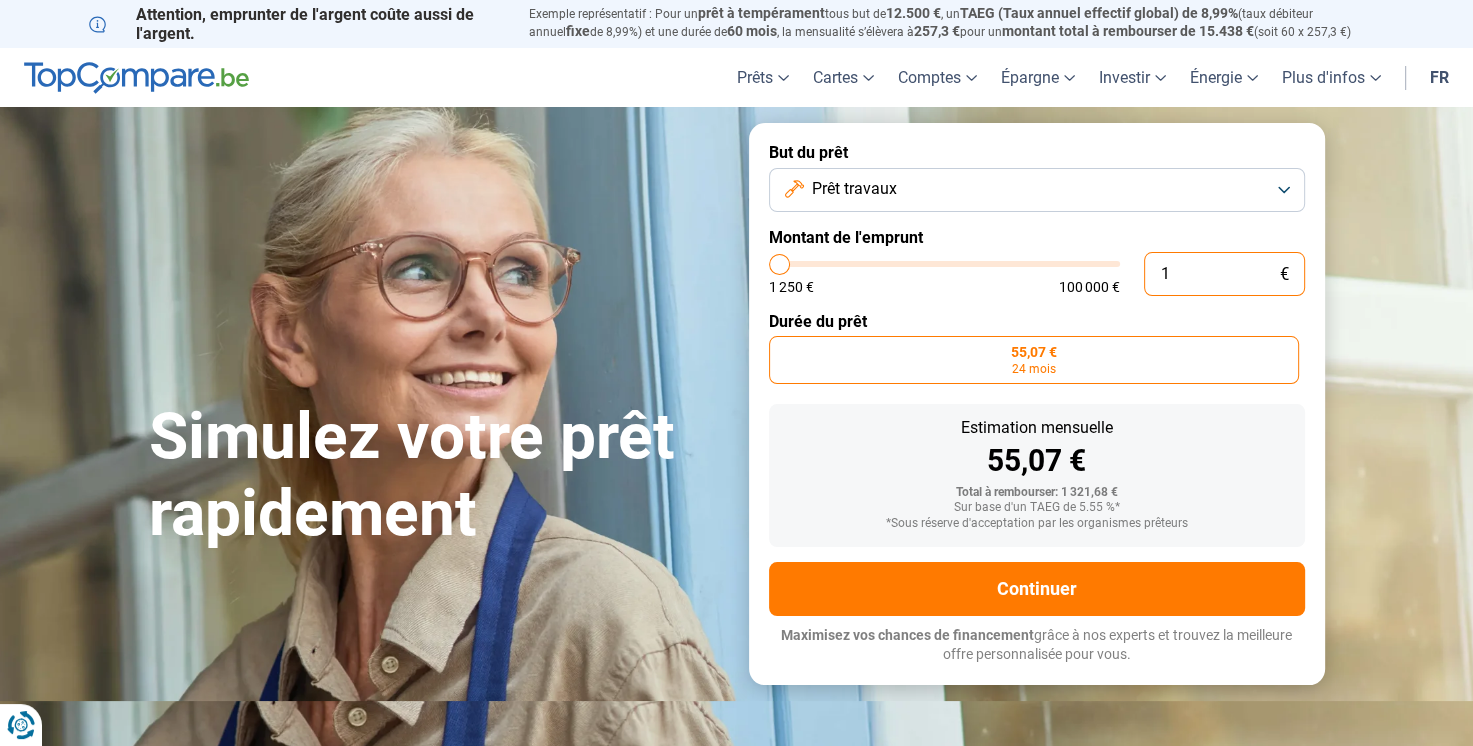 type on "10" 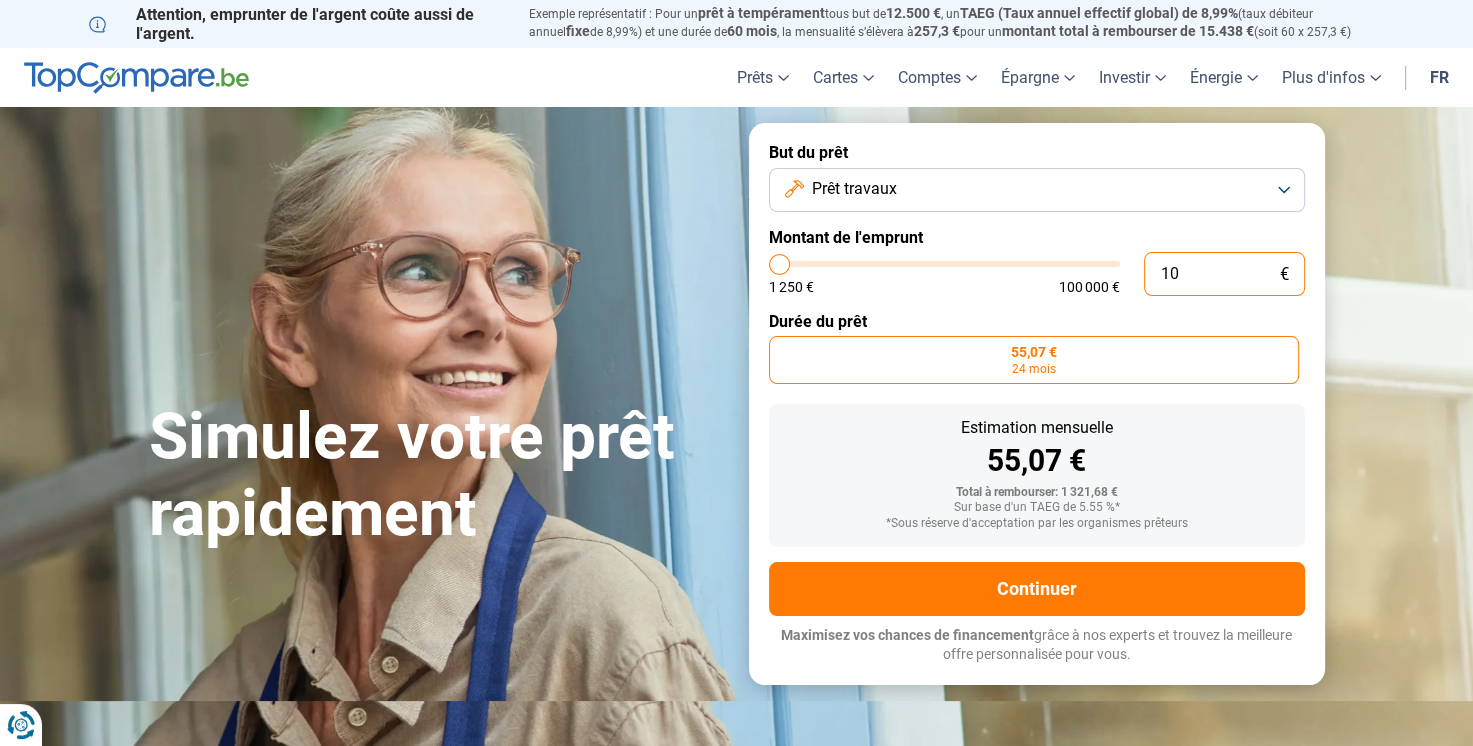 type on "100" 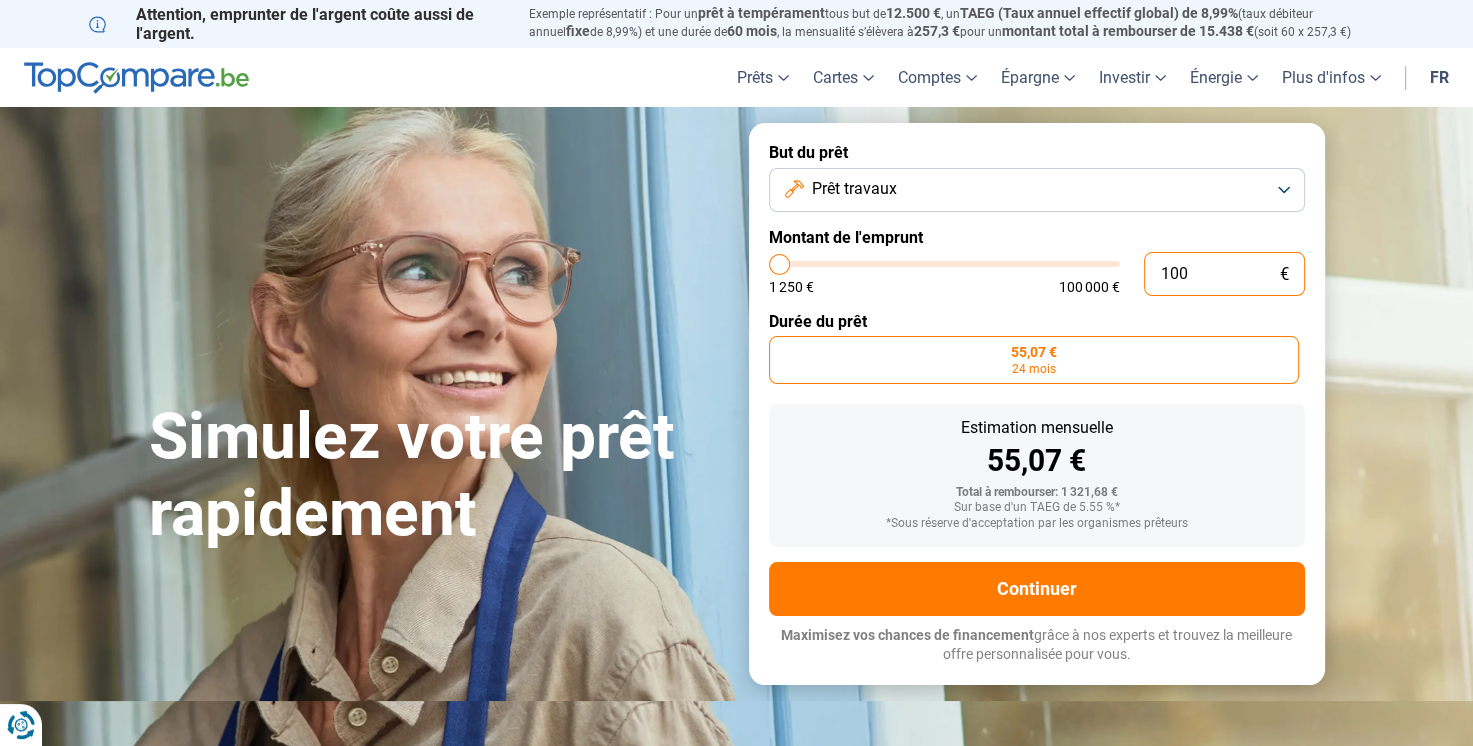 type on "1.000" 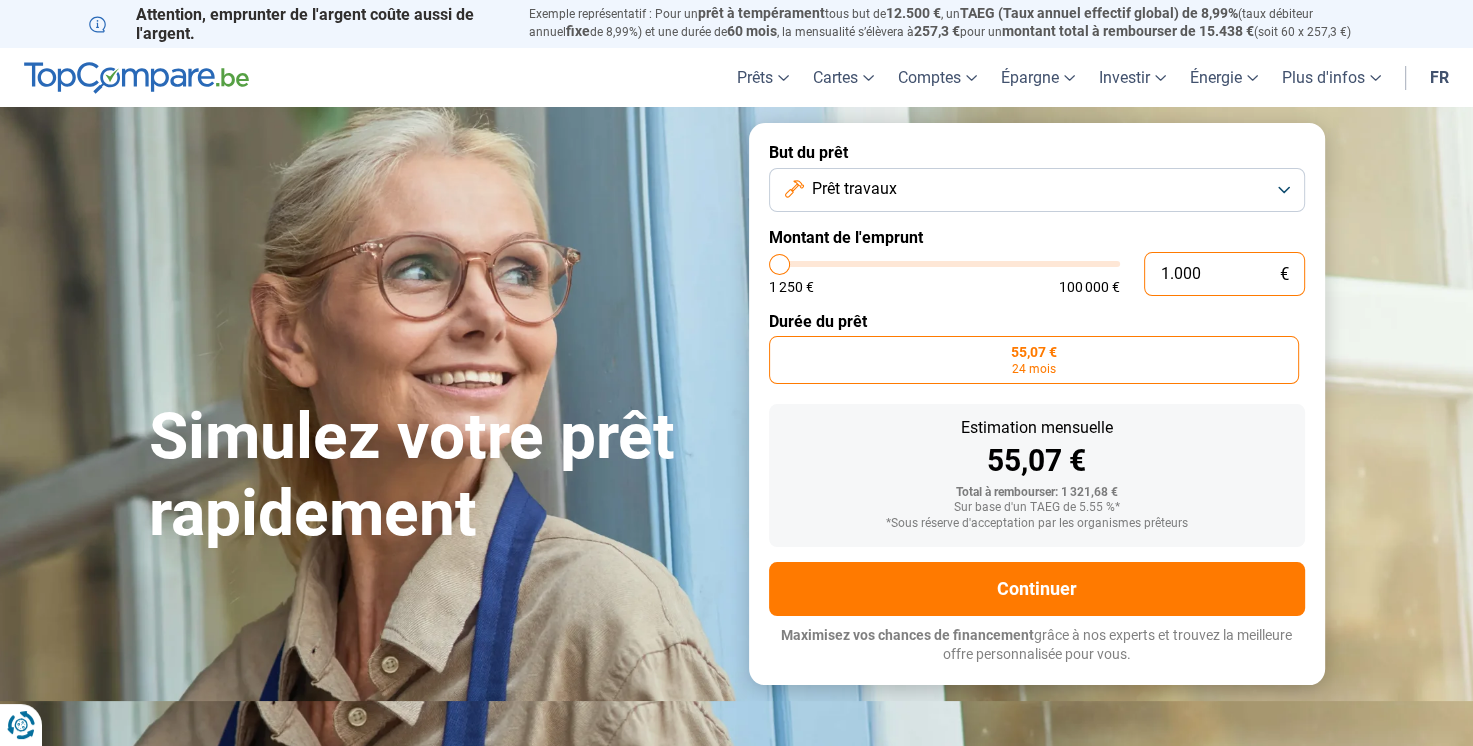 type on "10.000" 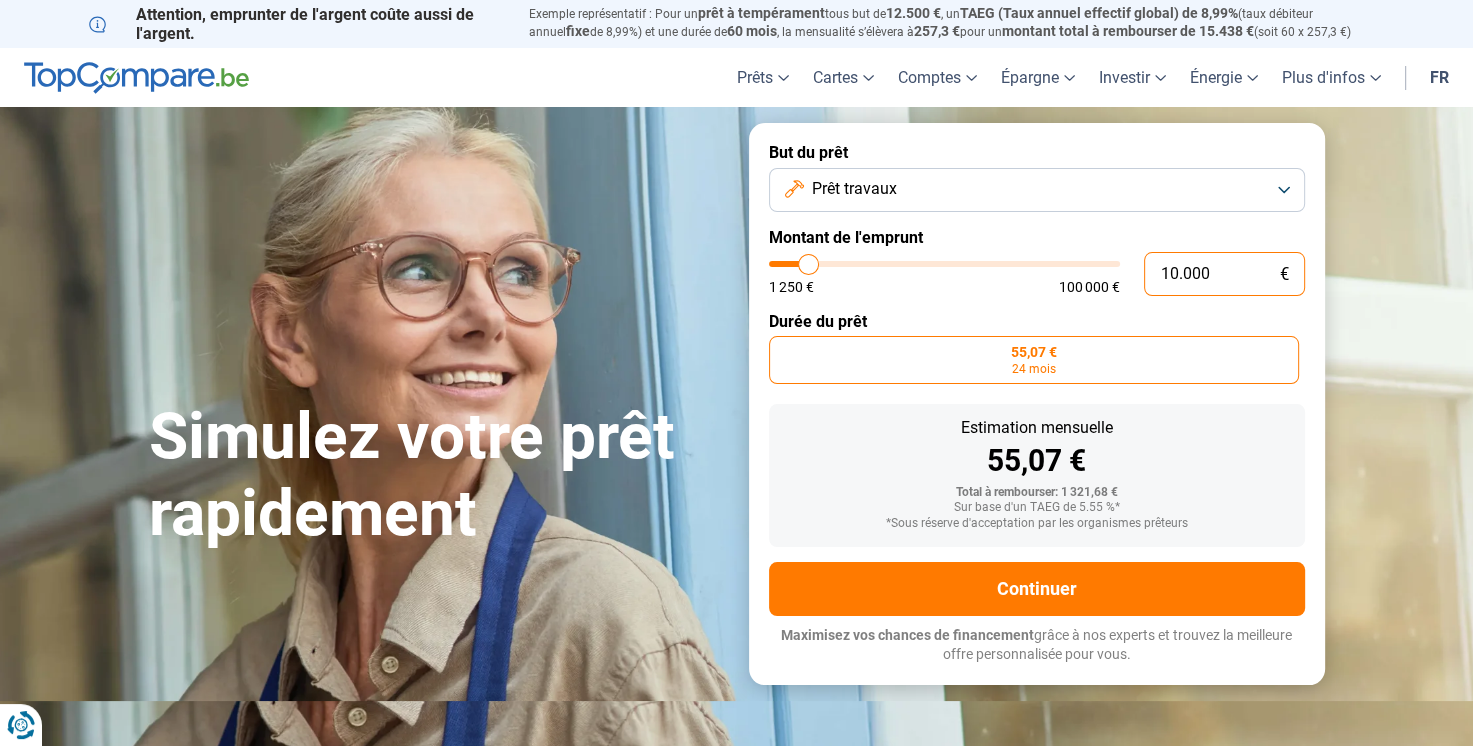 radio on "false" 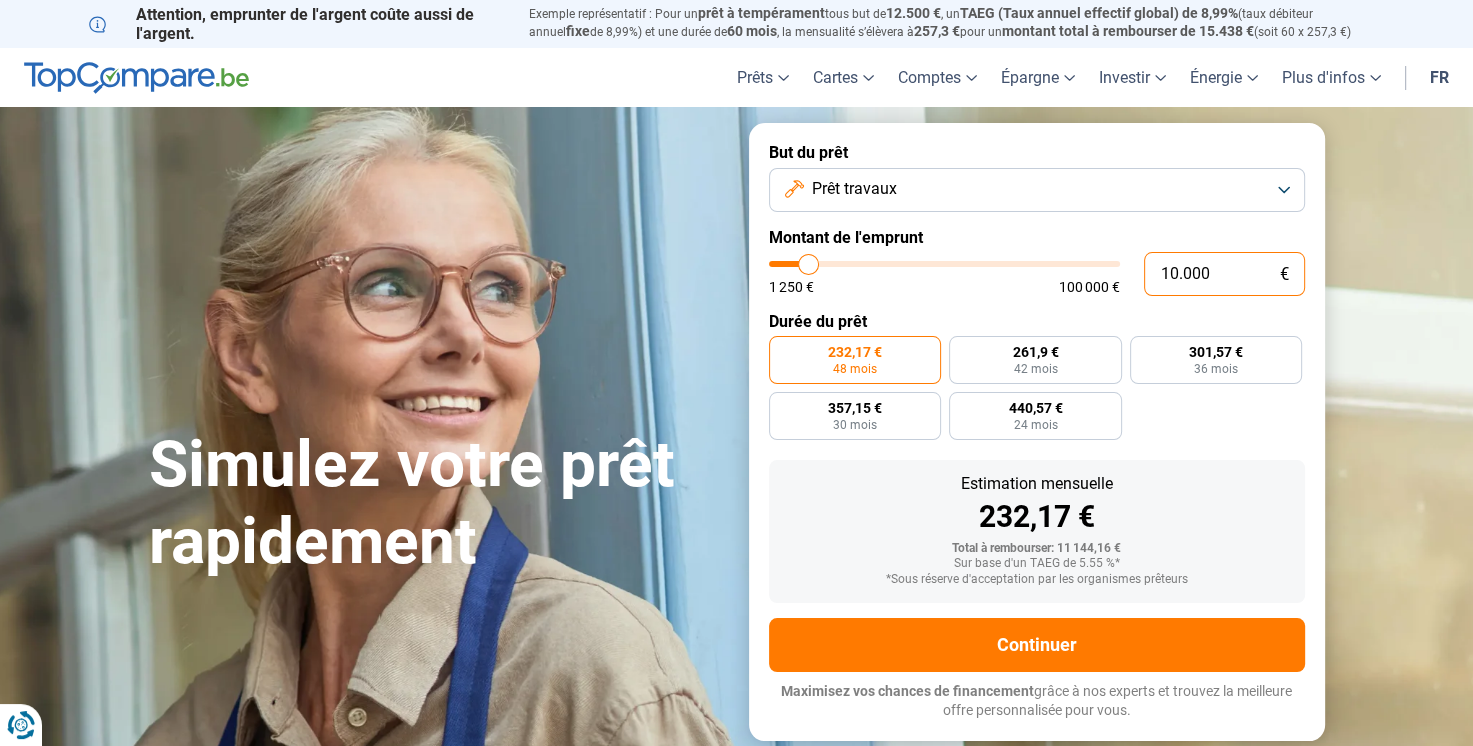 type on "1.000" 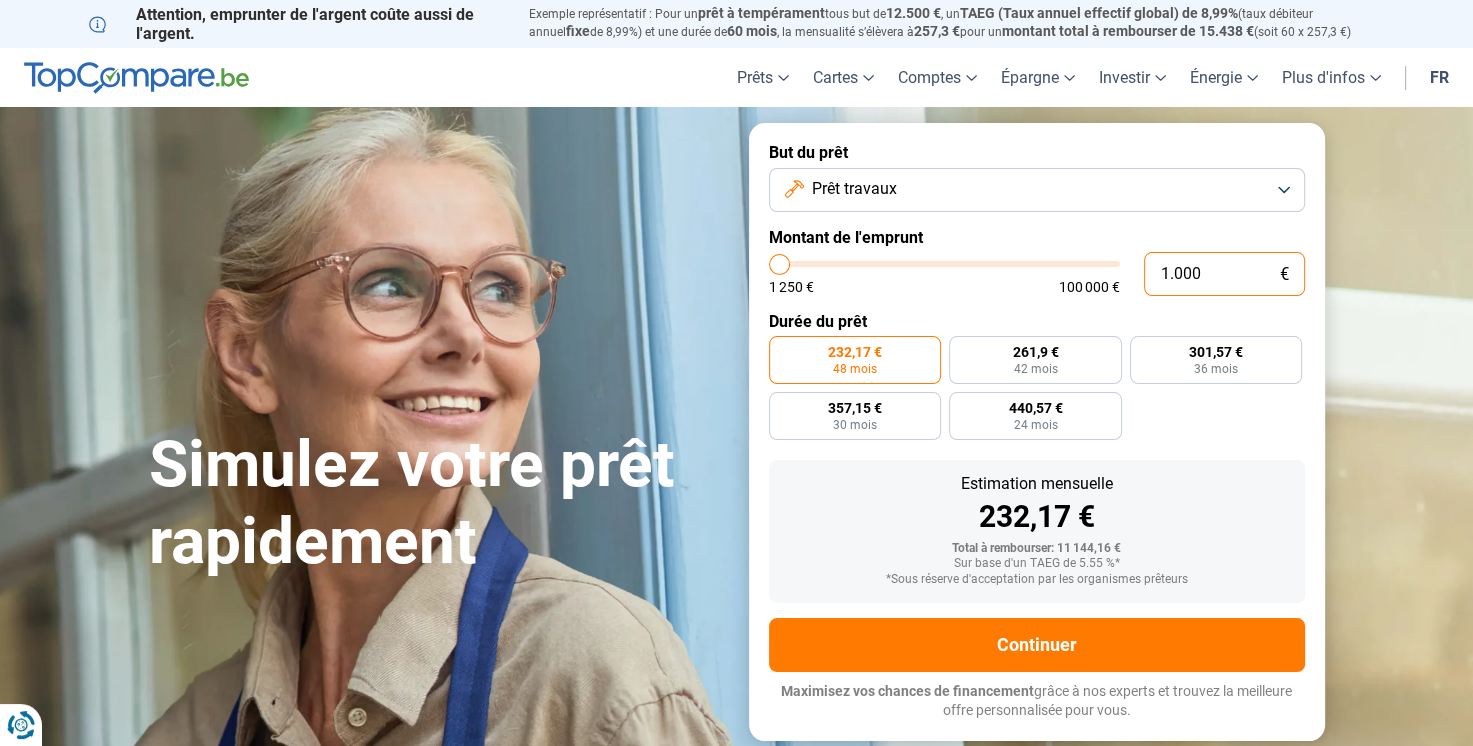 type on "10.001" 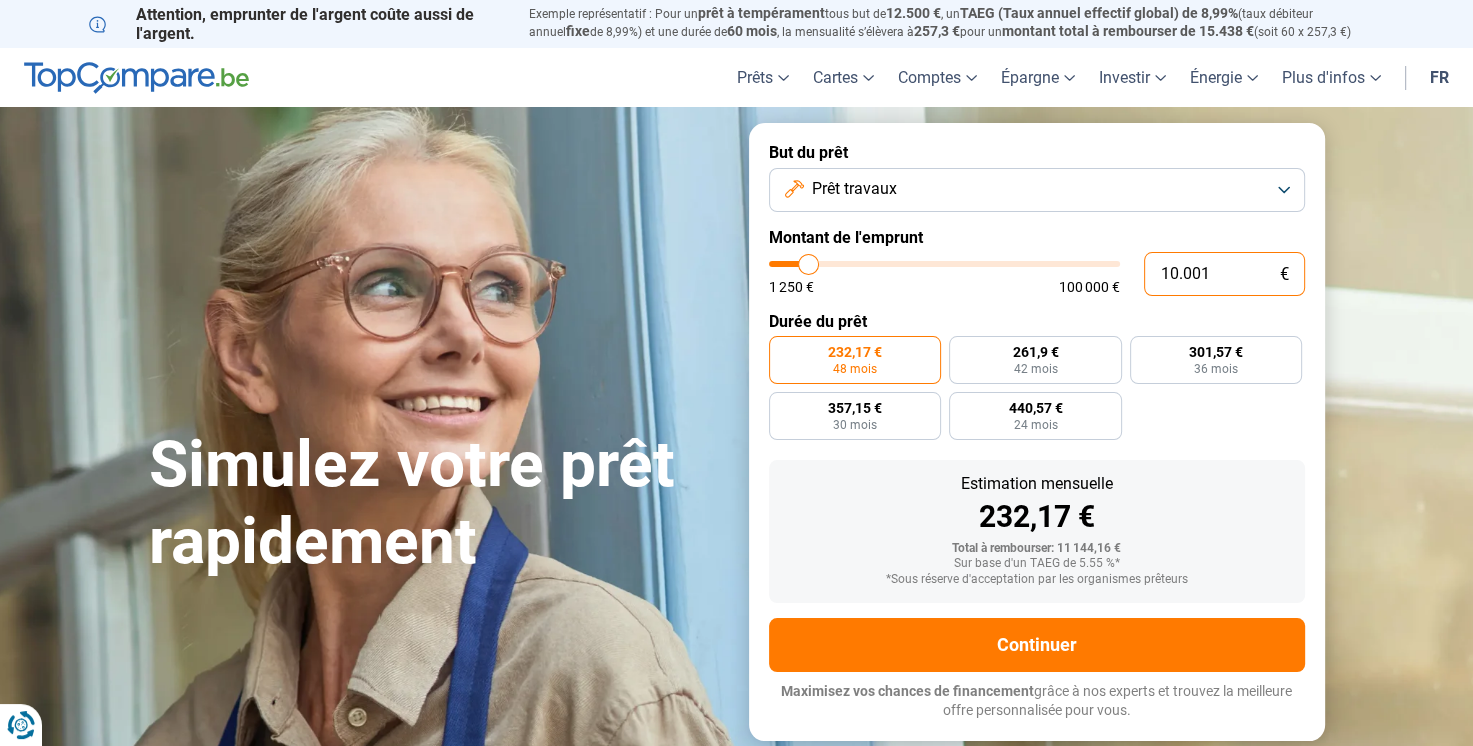 type on "10000" 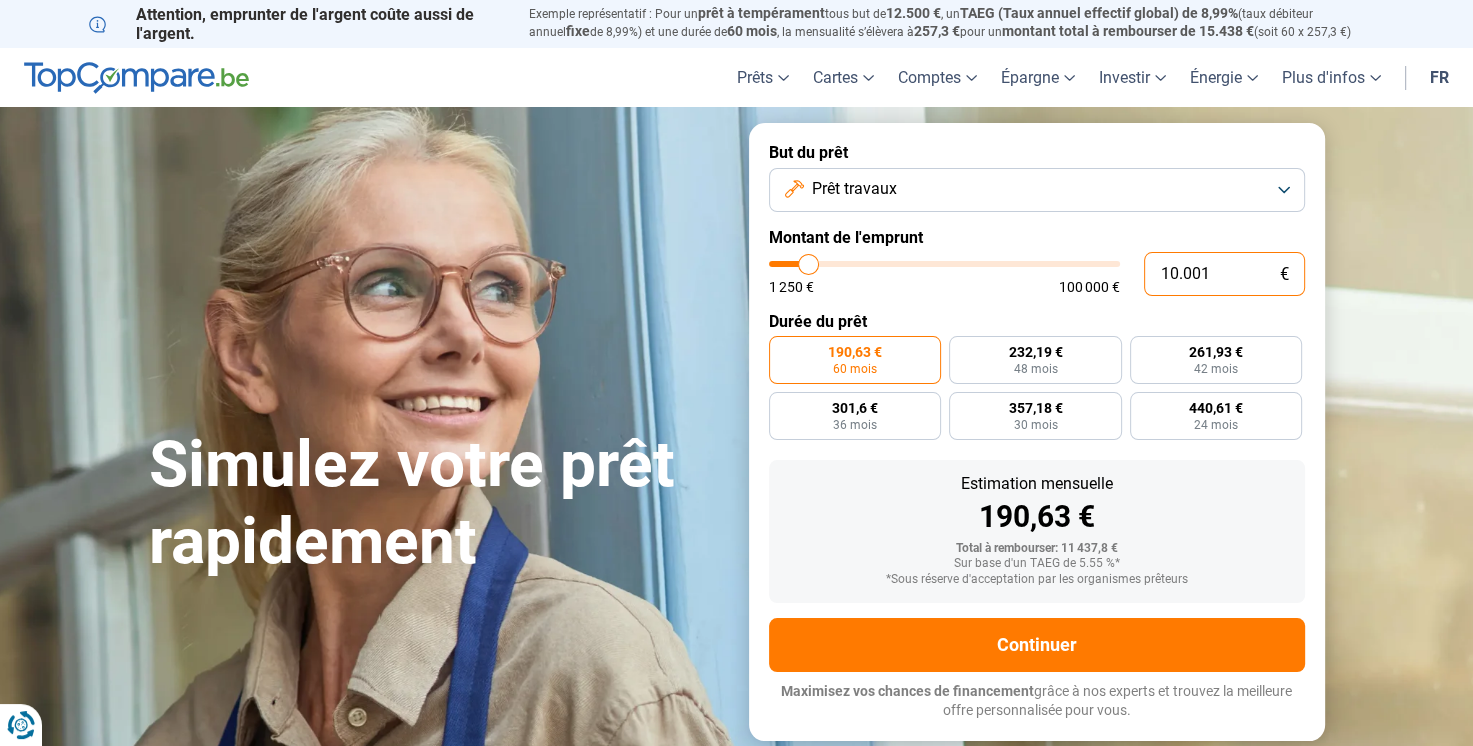 type on "10.001" 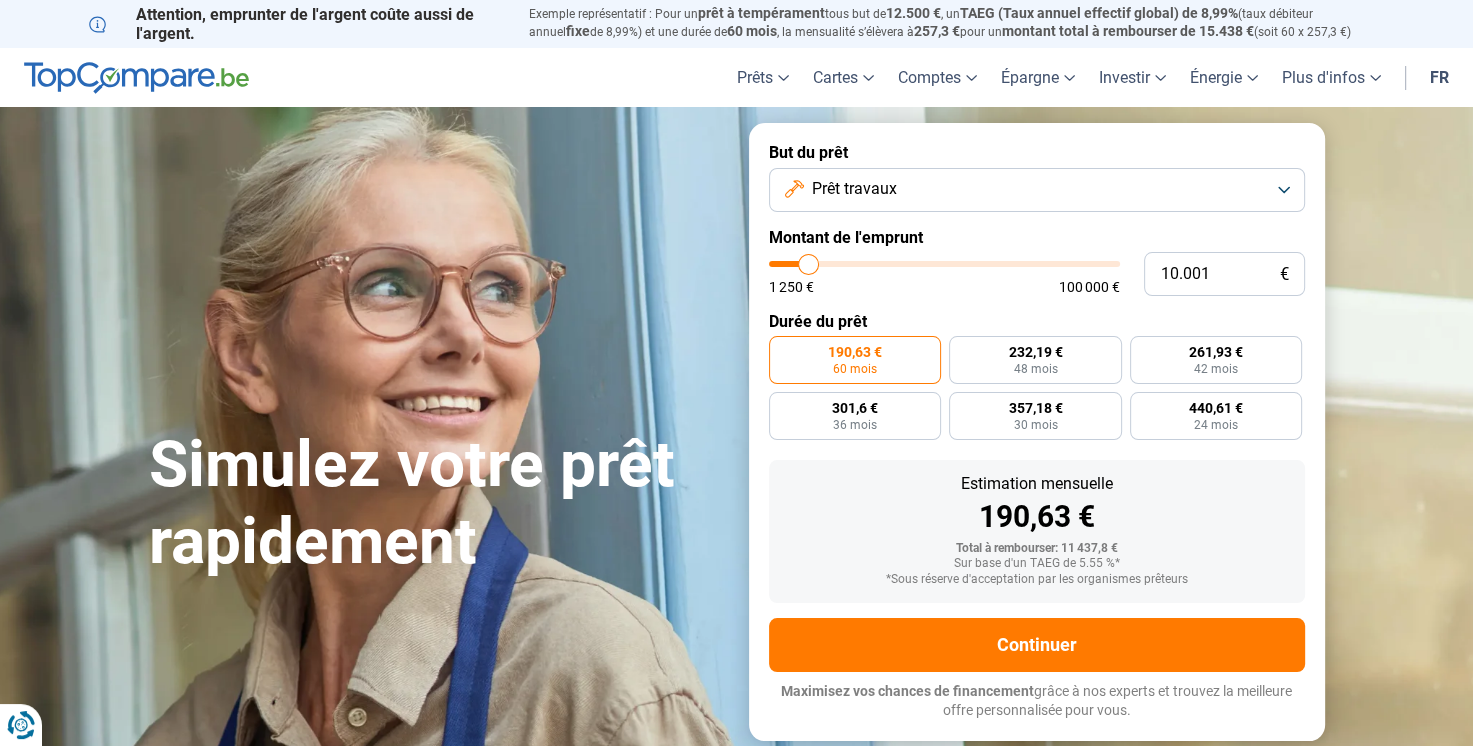 click on "Prêt travaux" at bounding box center (1037, 190) 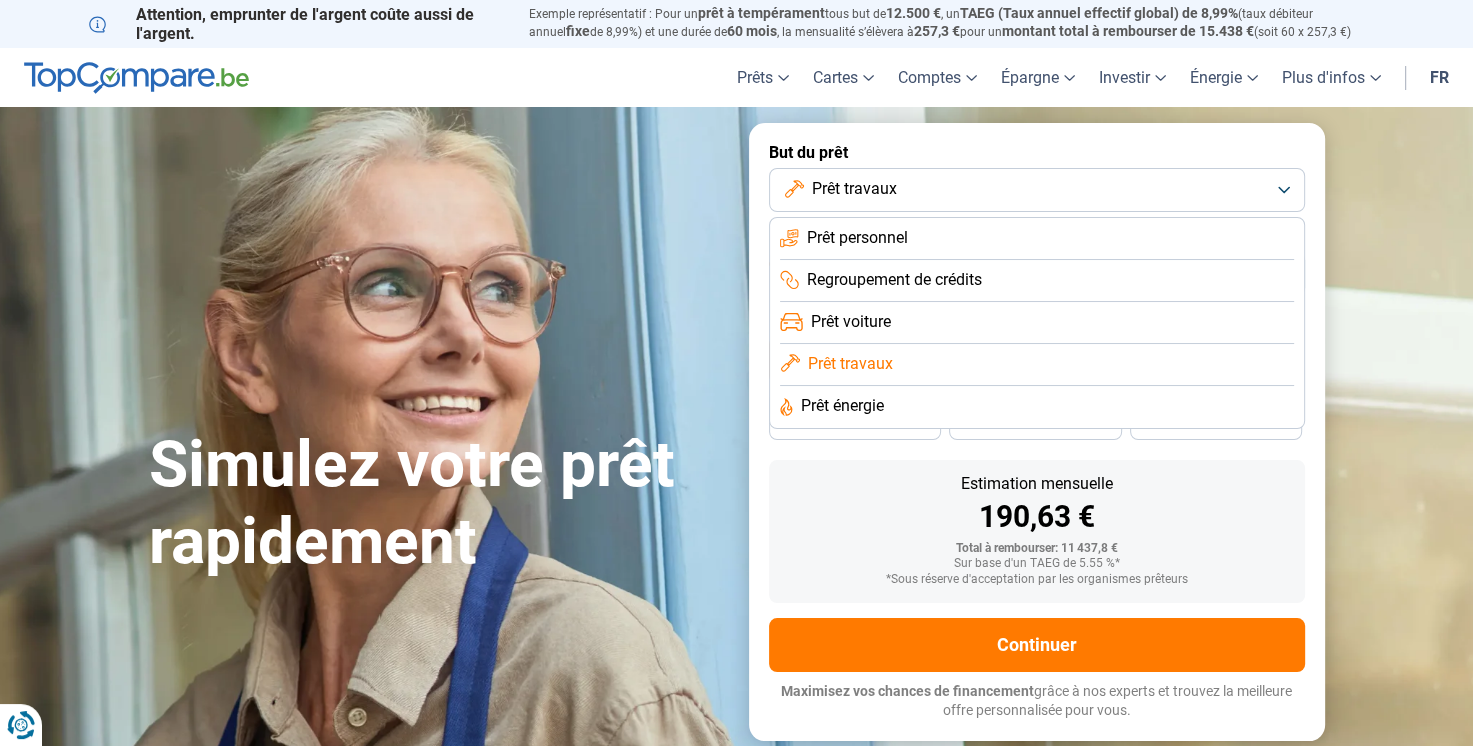 click on "Prêt personnel" at bounding box center (857, 238) 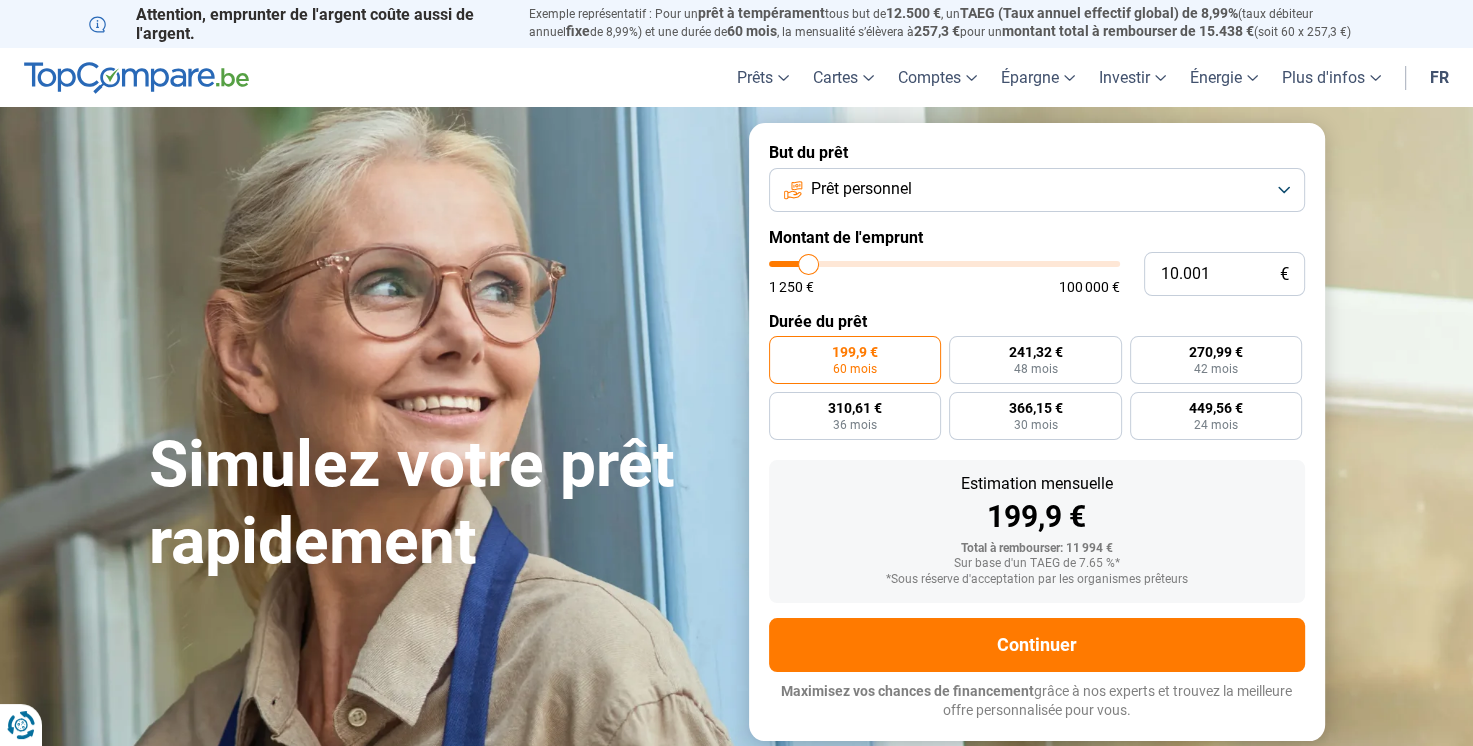 click on "Prêt personnel" at bounding box center (1037, 190) 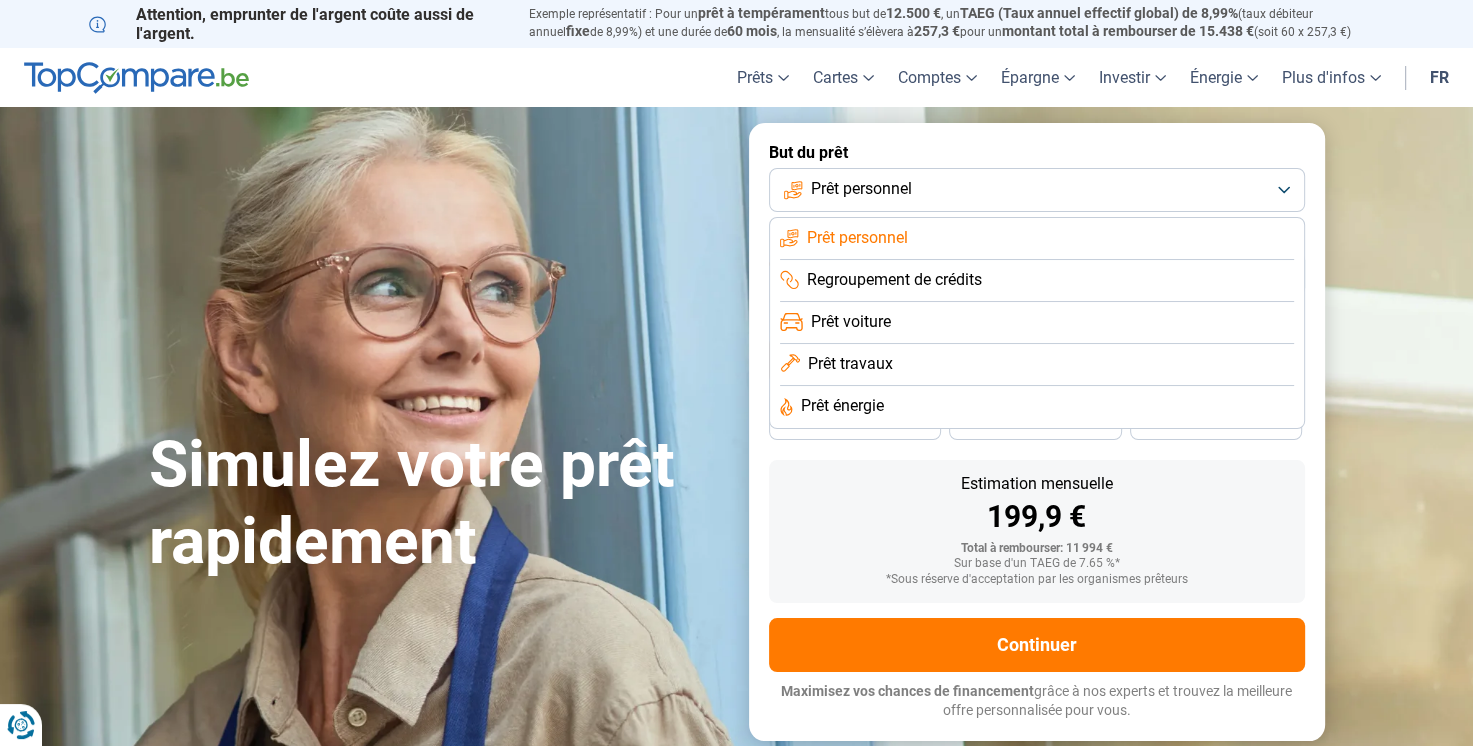 click on "Regroupement de crédits" at bounding box center [894, 280] 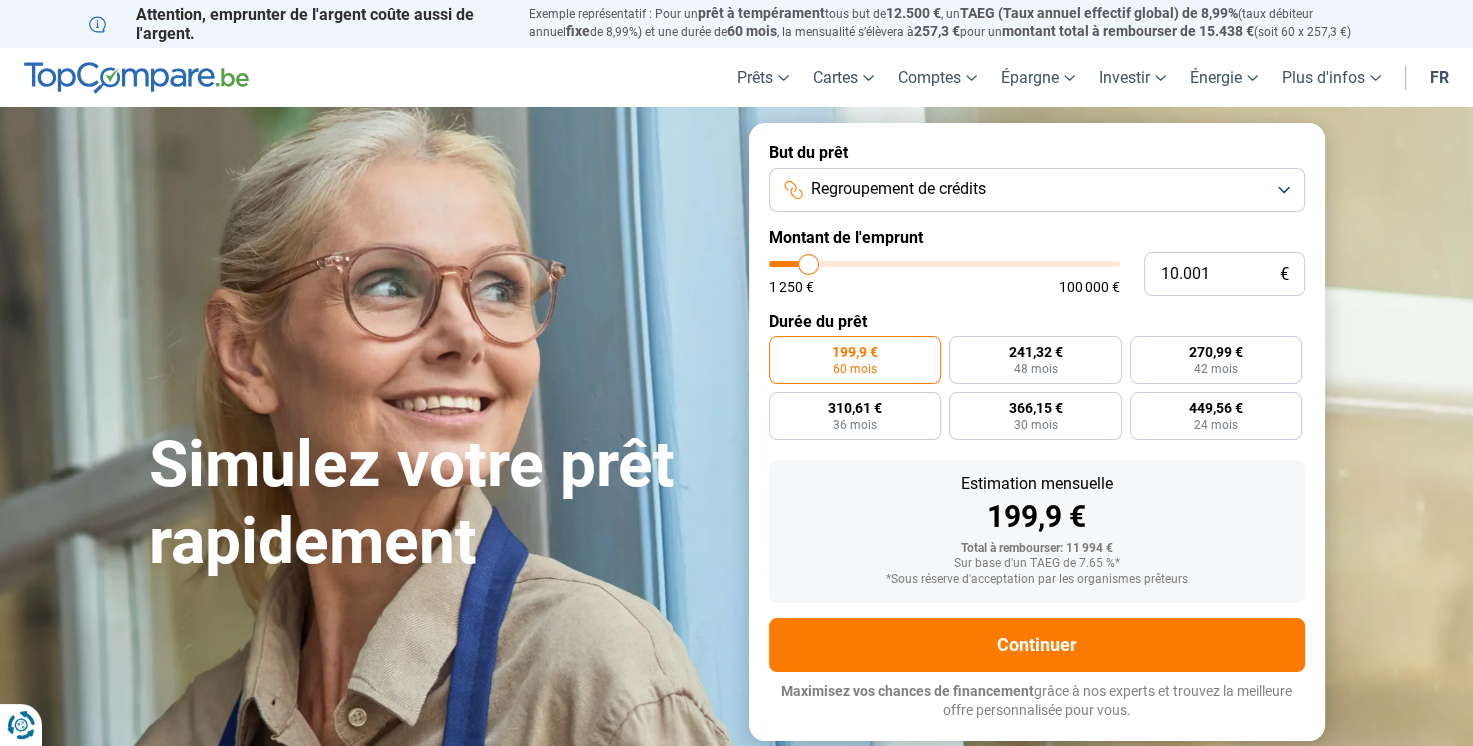 click on "Regroupement de crédits" at bounding box center [898, 189] 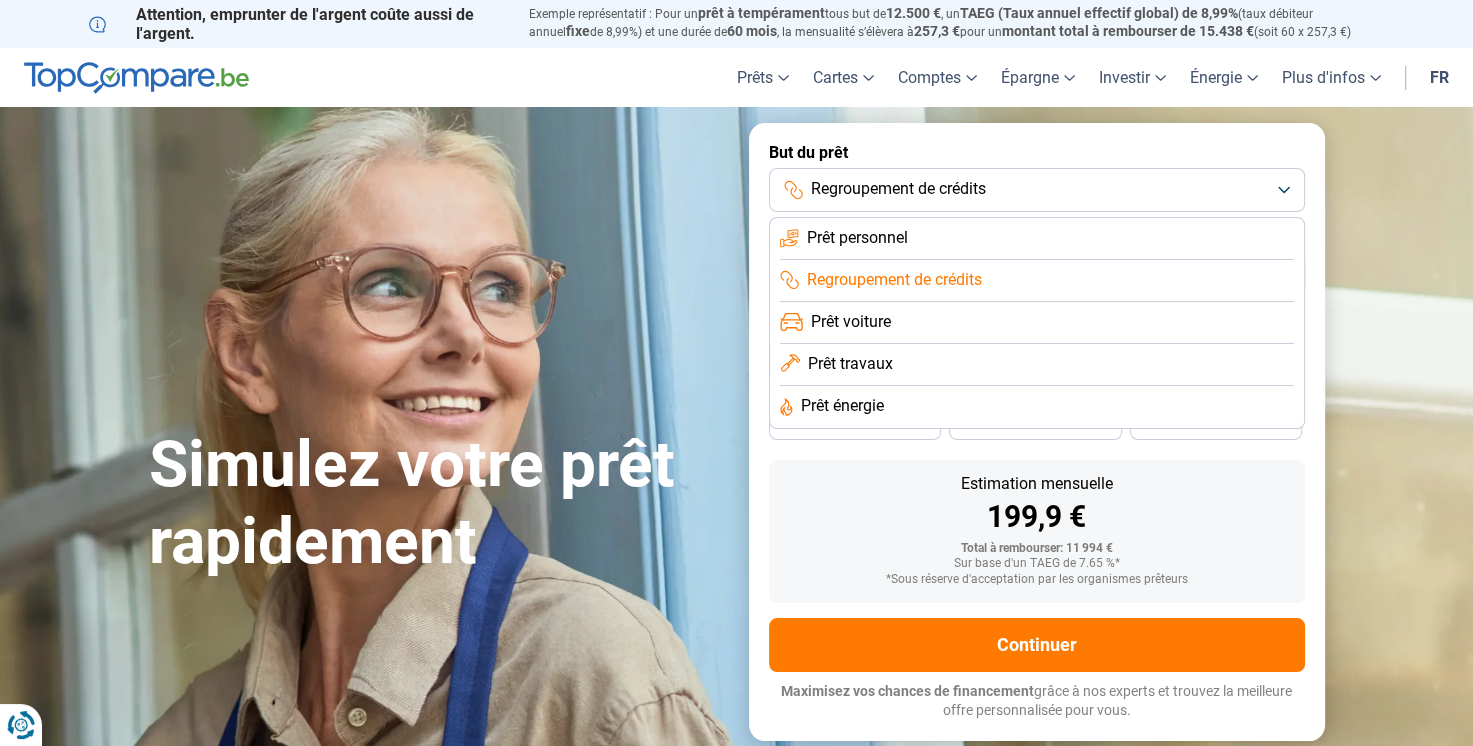 click on "Prêt voiture" at bounding box center [851, 322] 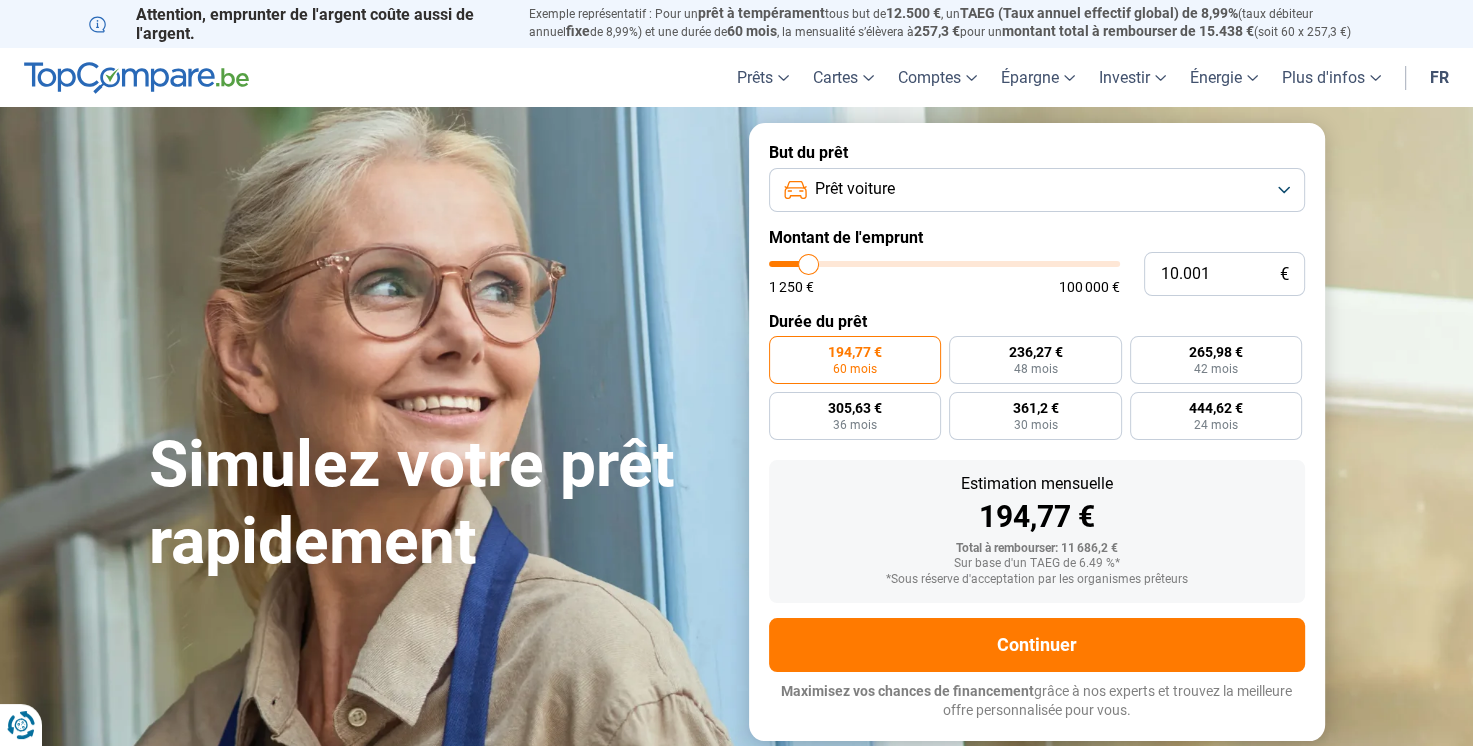 click on "Prêt voiture" at bounding box center [855, 189] 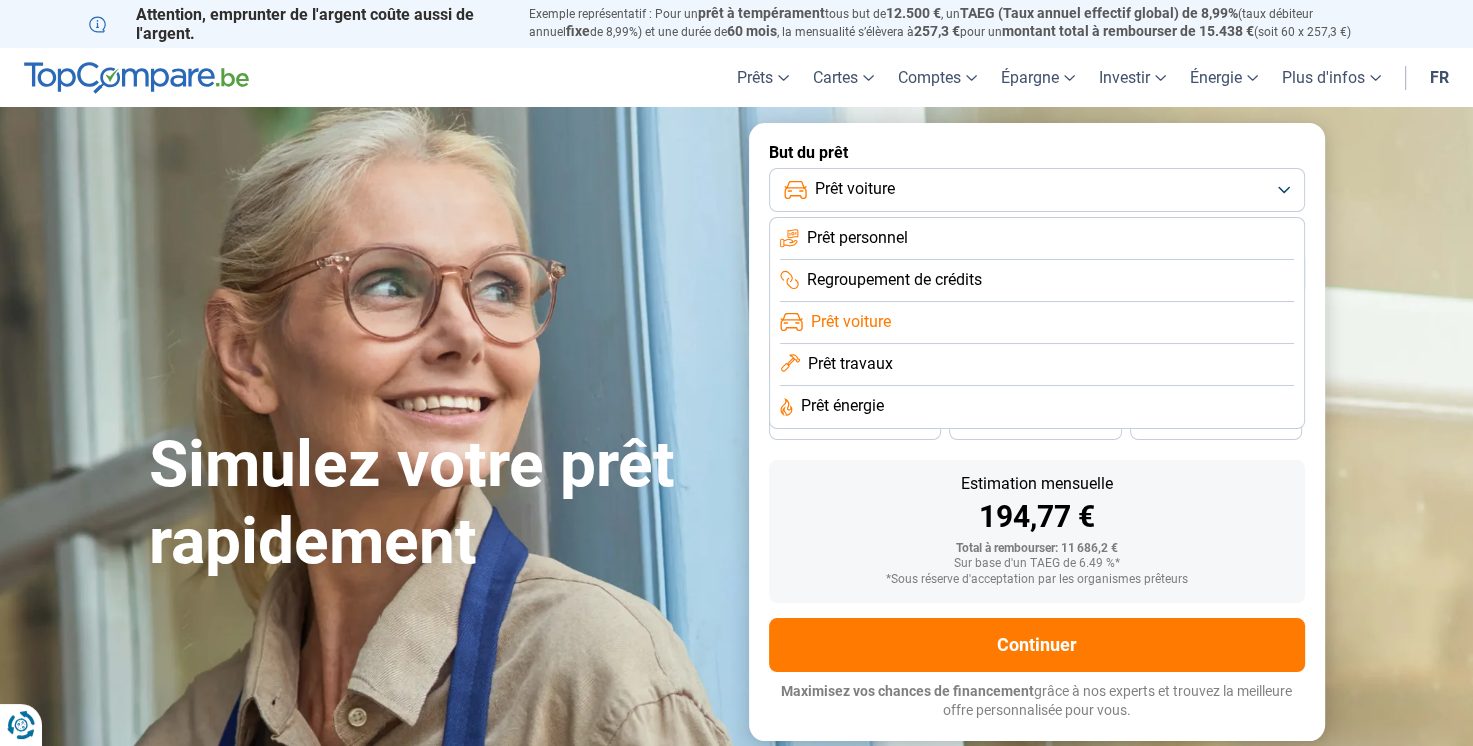 click on "Prêt travaux" at bounding box center [850, 364] 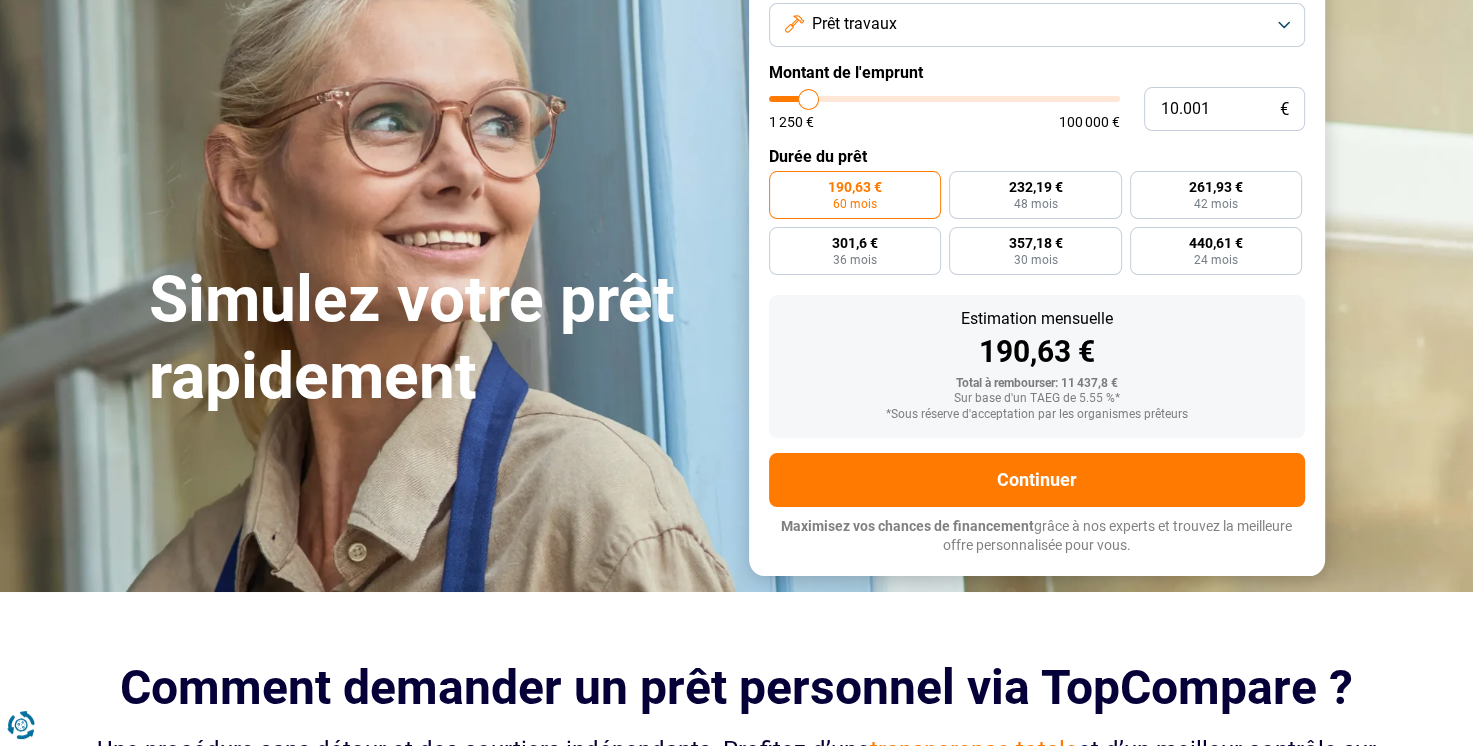 scroll, scrollTop: 0, scrollLeft: 0, axis: both 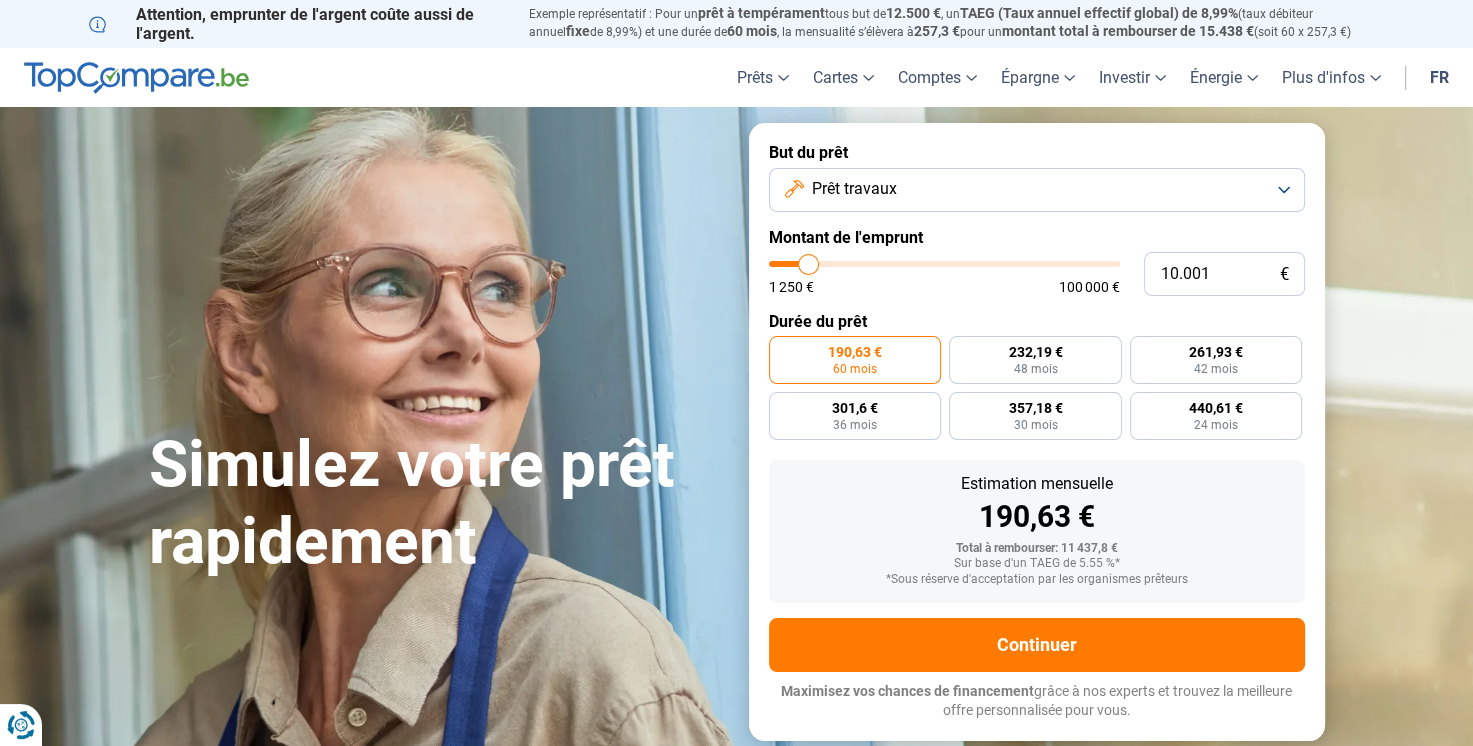 click on "Prêt travaux" at bounding box center [1037, 190] 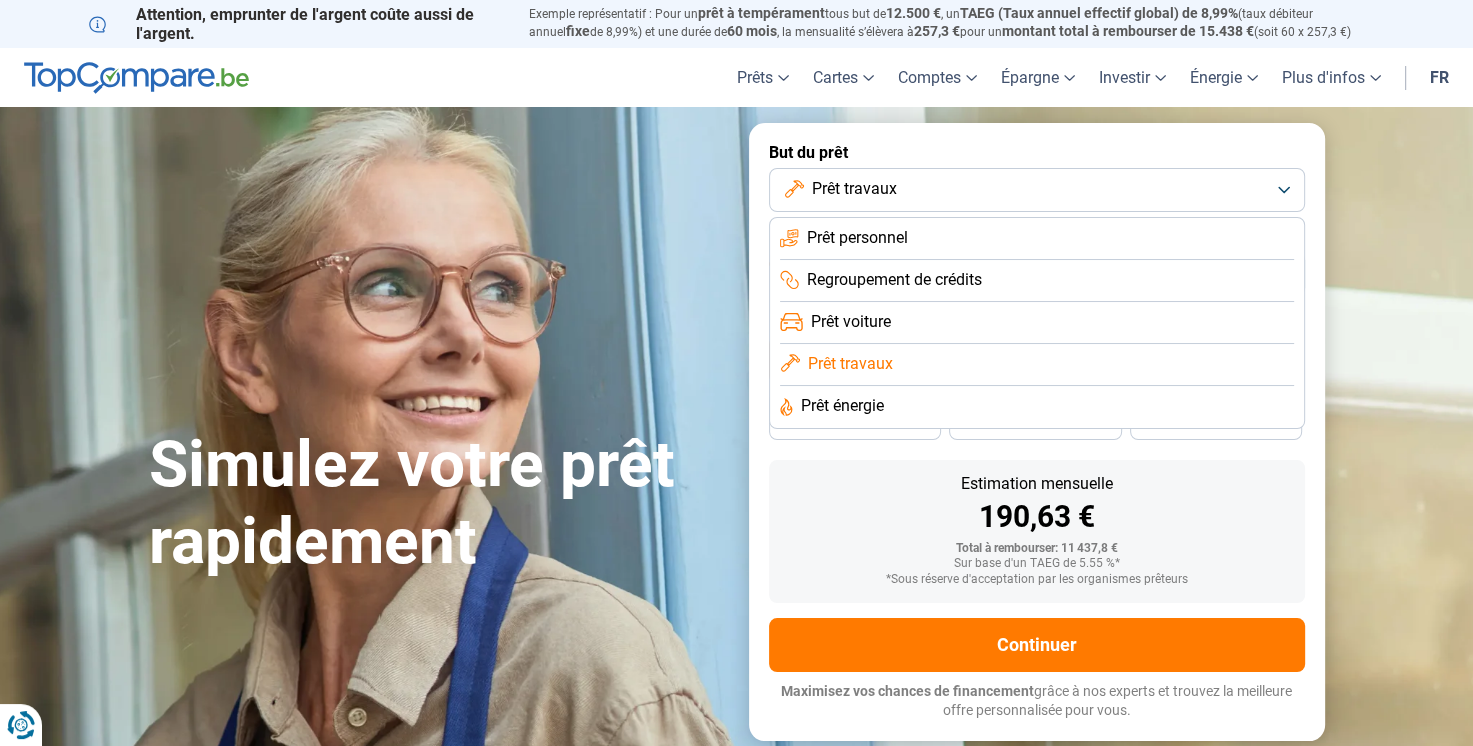 click on "Prêt énergie" at bounding box center [842, 406] 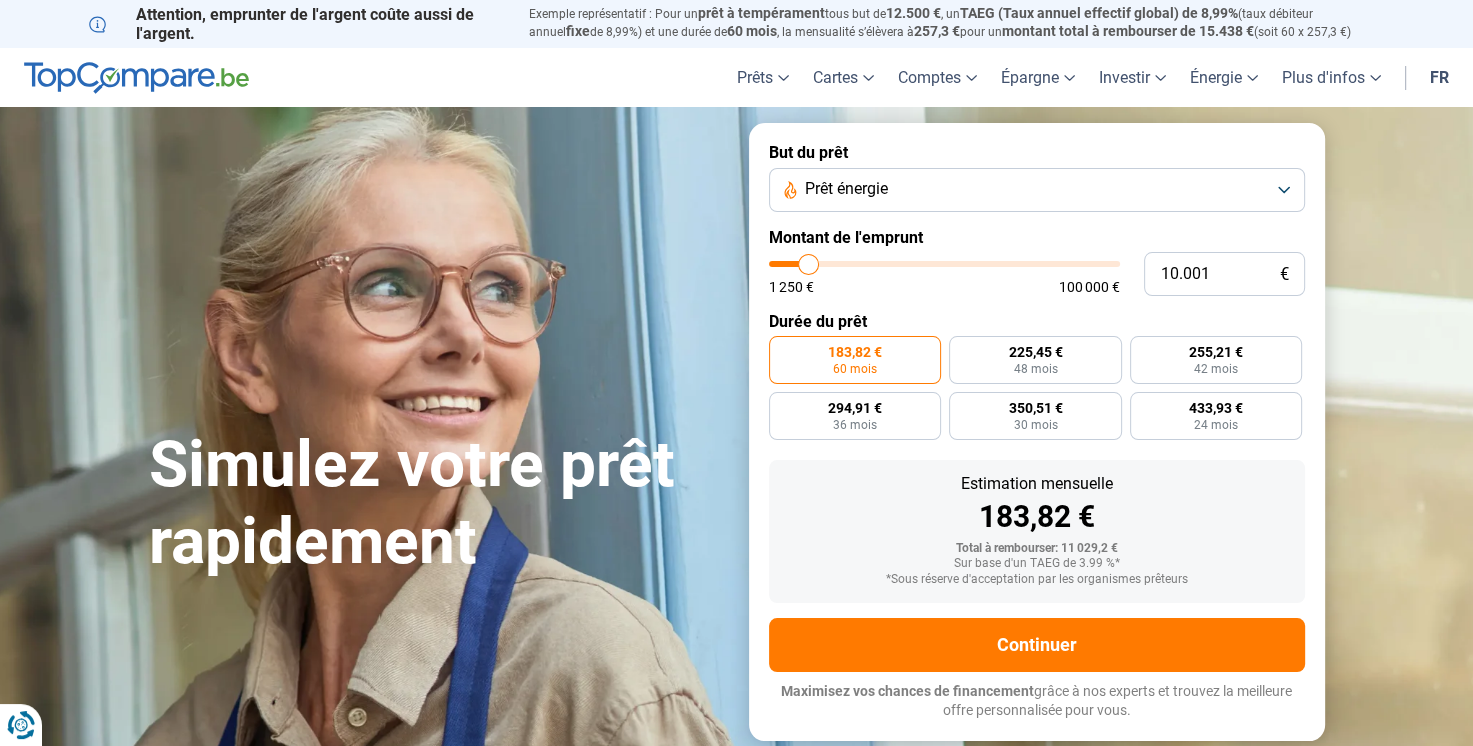click on "Prêt énergie" at bounding box center [1037, 190] 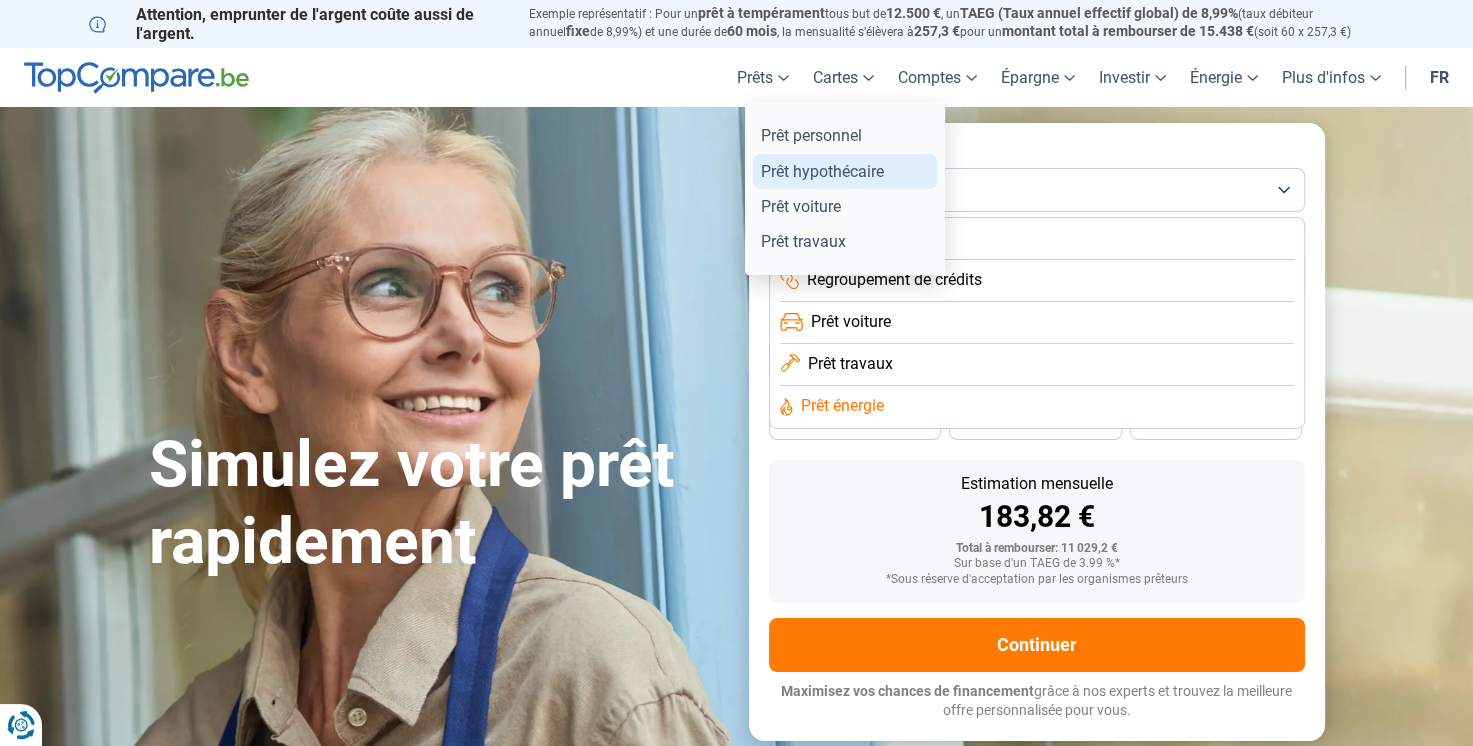 click on "Prêt hypothécaire" at bounding box center (845, 171) 